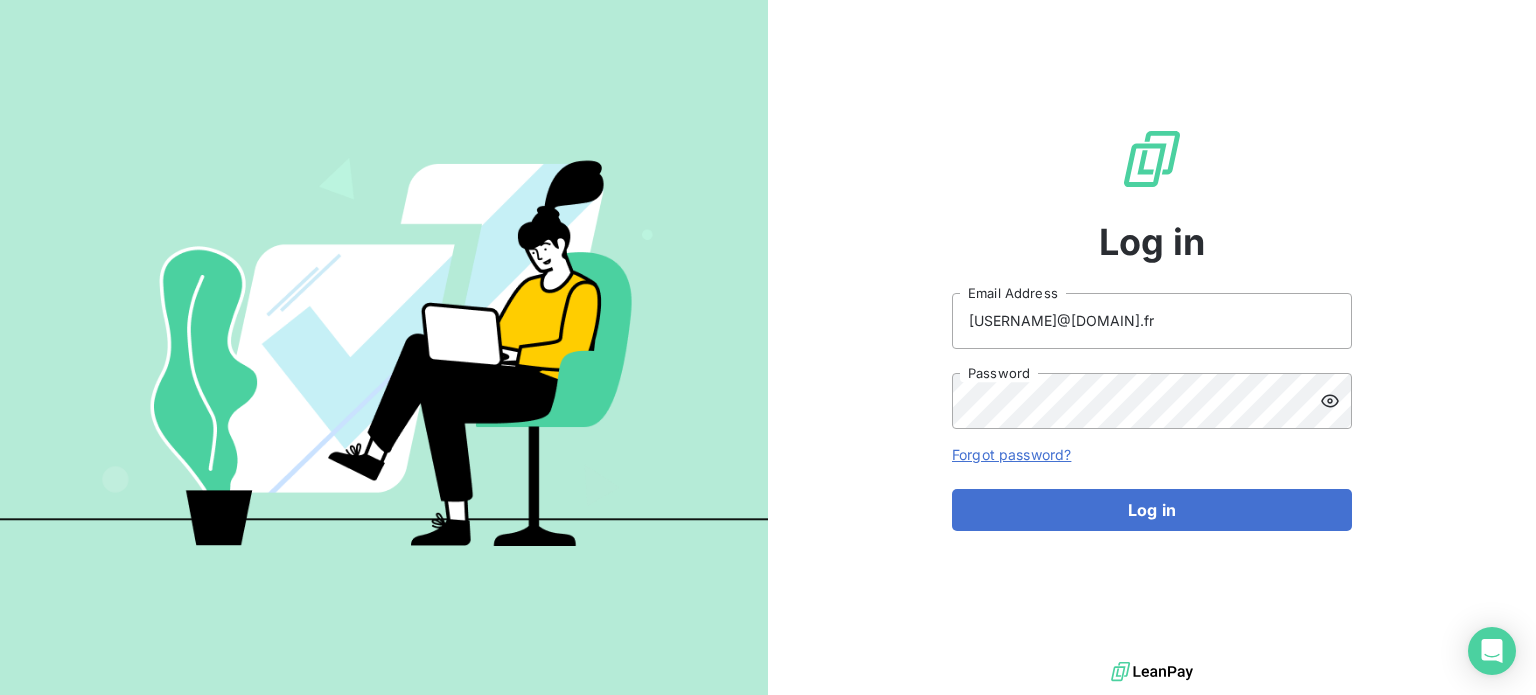 scroll, scrollTop: 0, scrollLeft: 0, axis: both 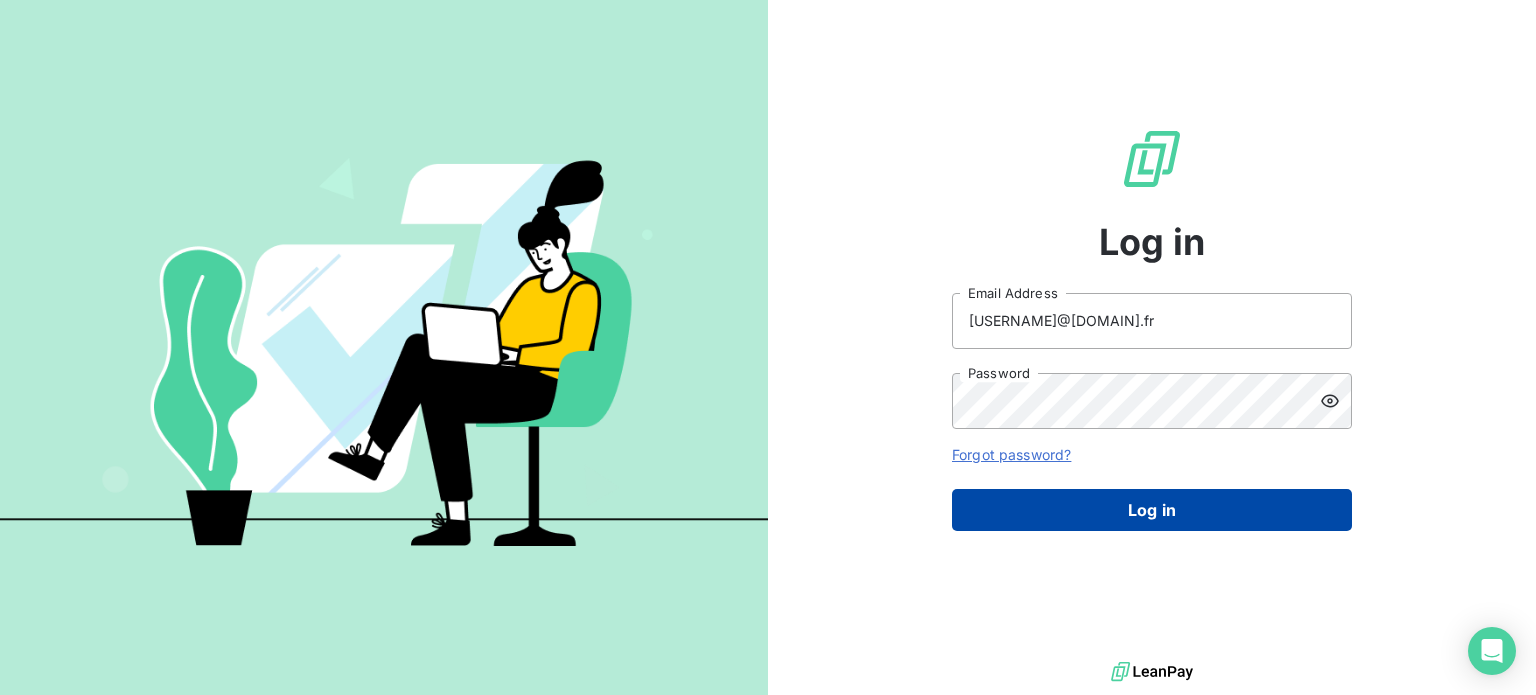 click on "Log in" at bounding box center [1152, 510] 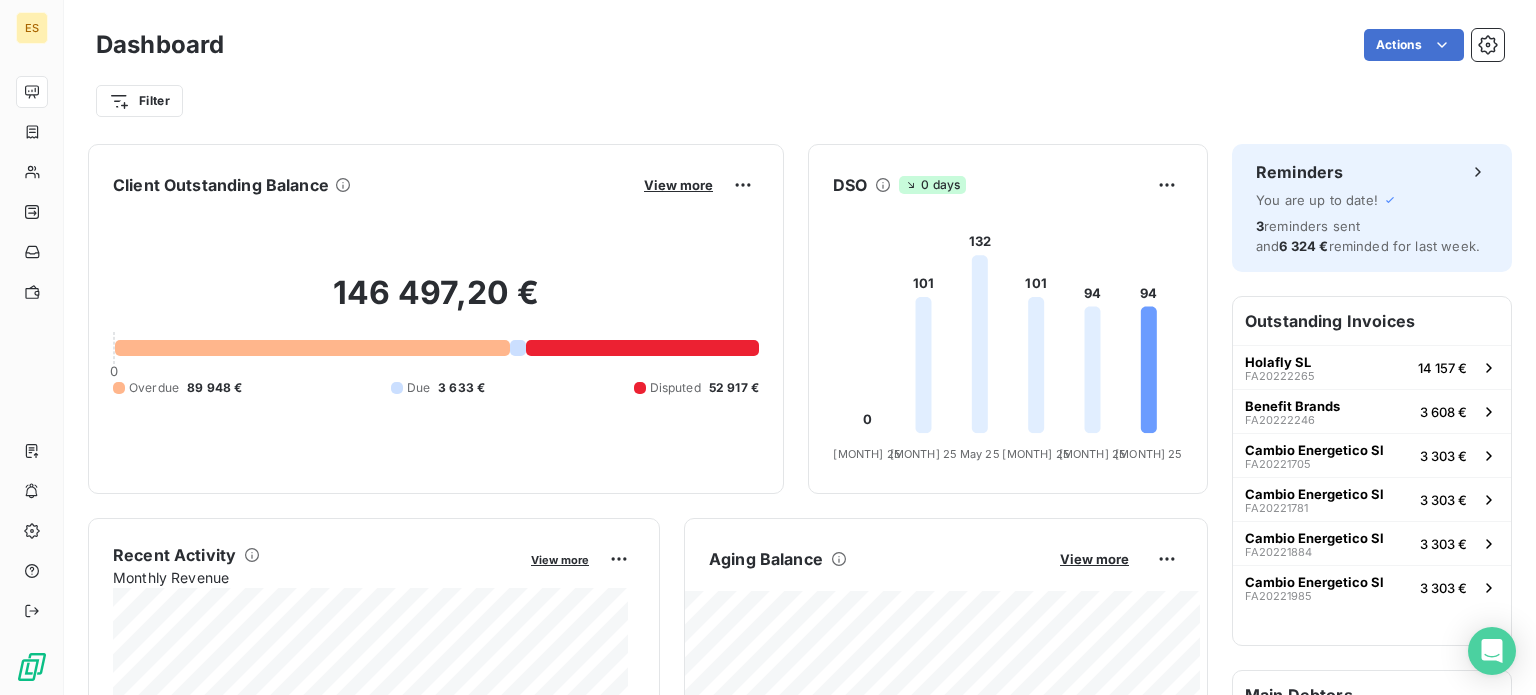 scroll, scrollTop: 0, scrollLeft: 0, axis: both 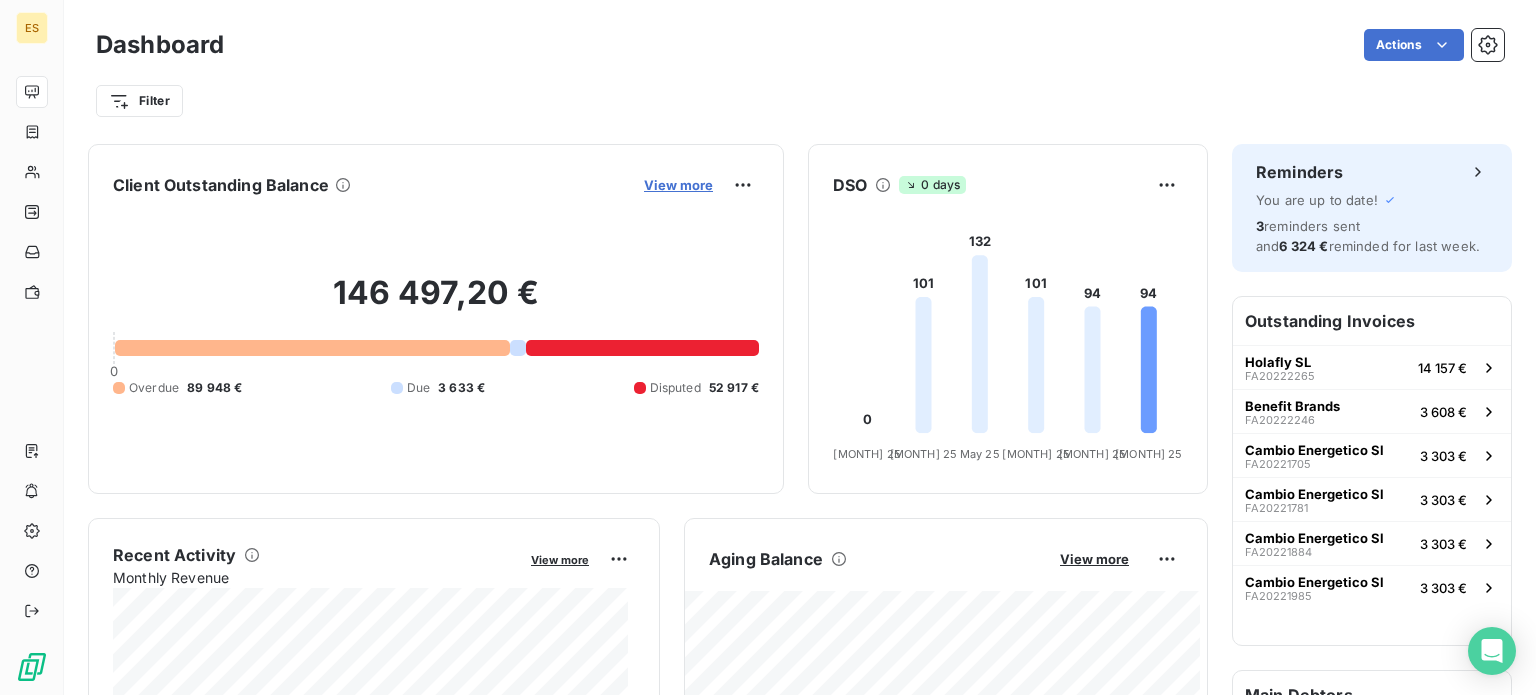 click on "View more" at bounding box center (678, 185) 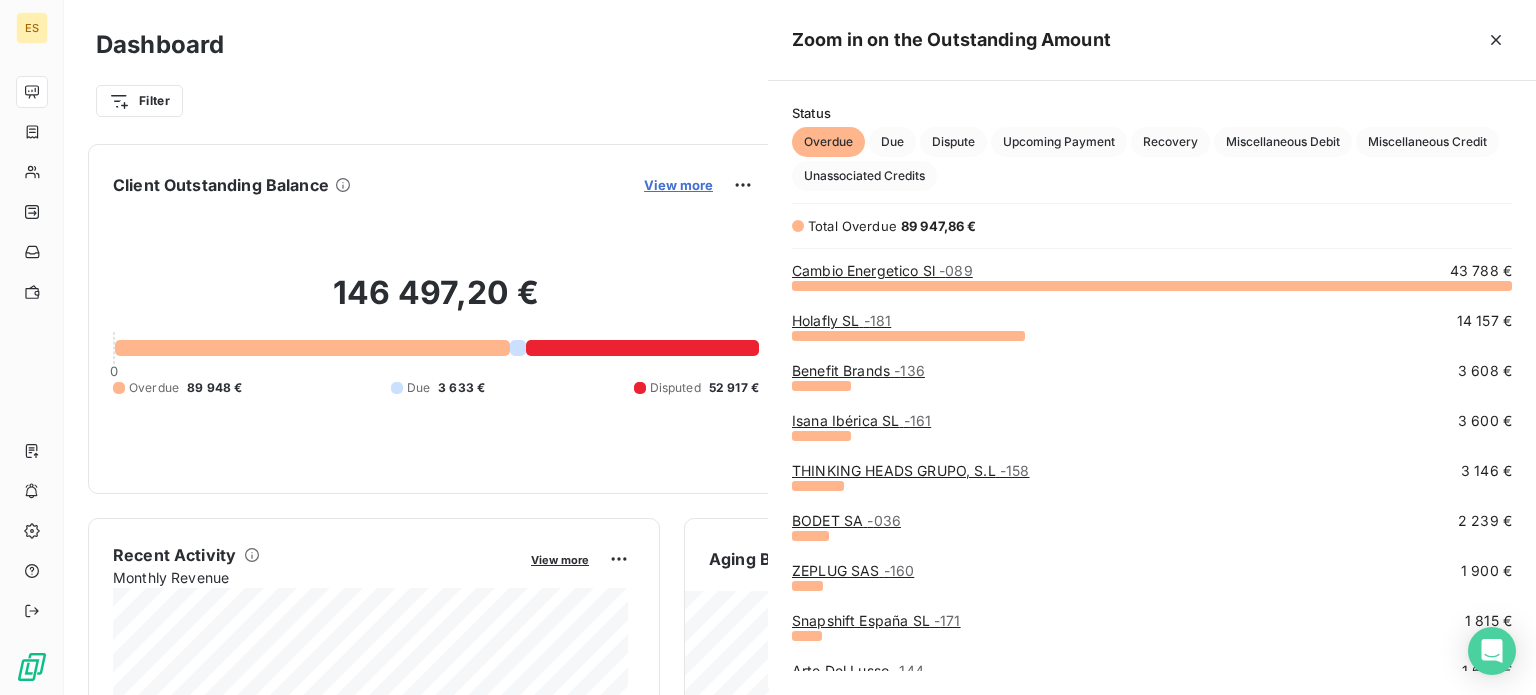 scroll, scrollTop: 16, scrollLeft: 16, axis: both 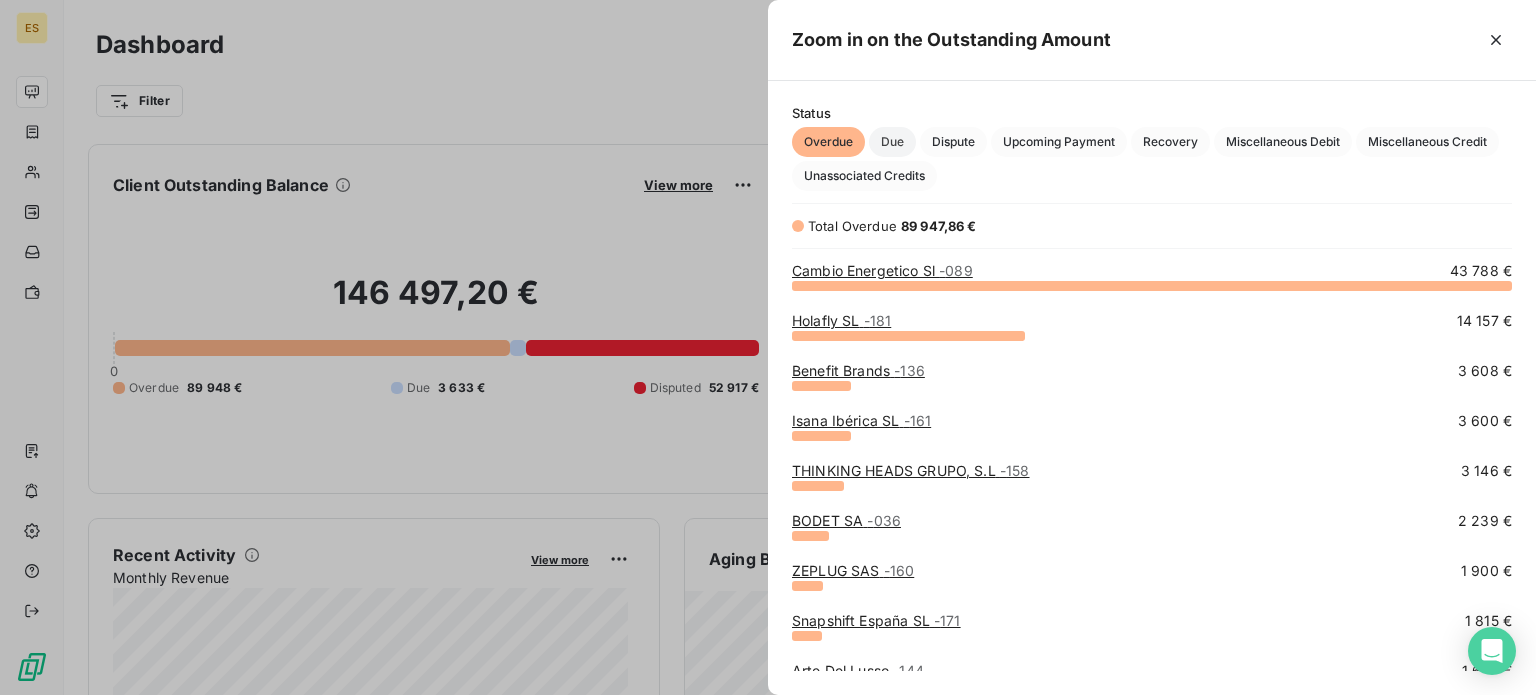 click on "Due" at bounding box center (892, 142) 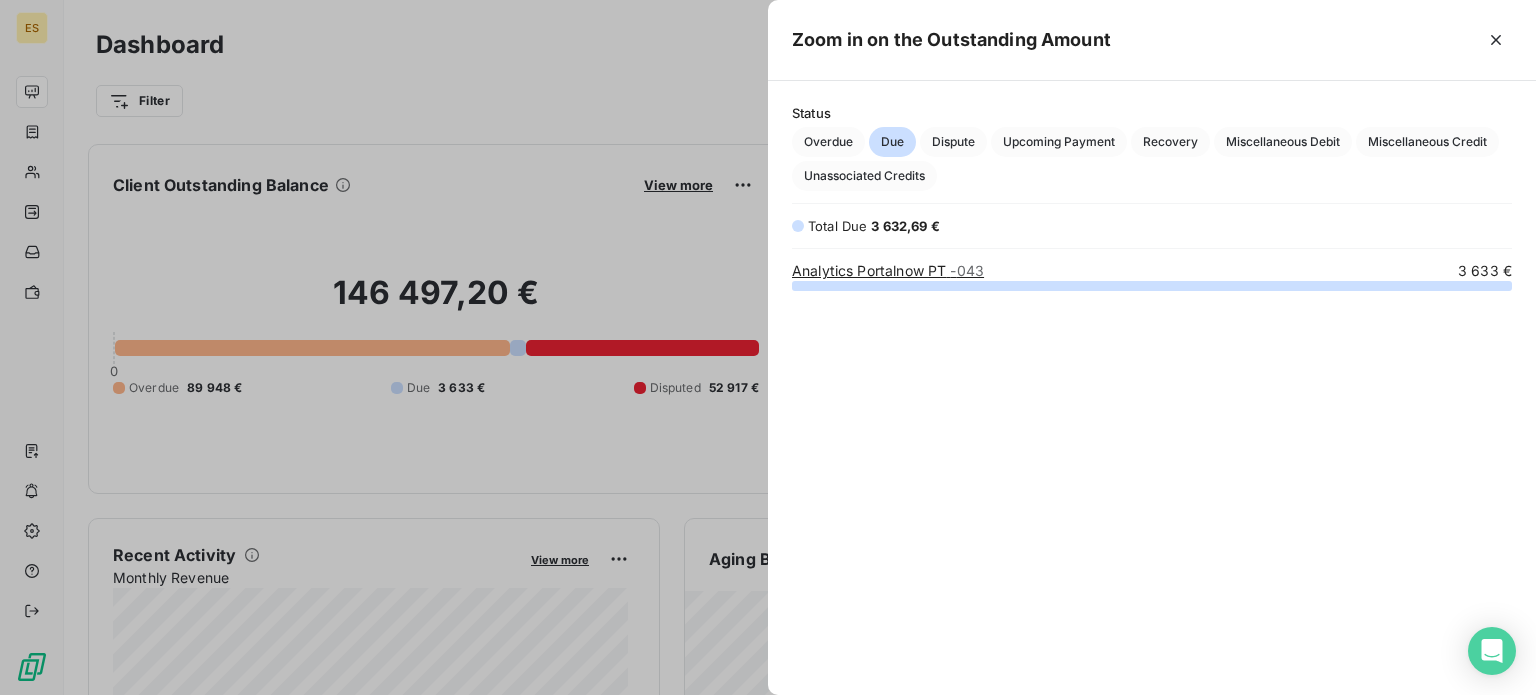 scroll, scrollTop: 16, scrollLeft: 16, axis: both 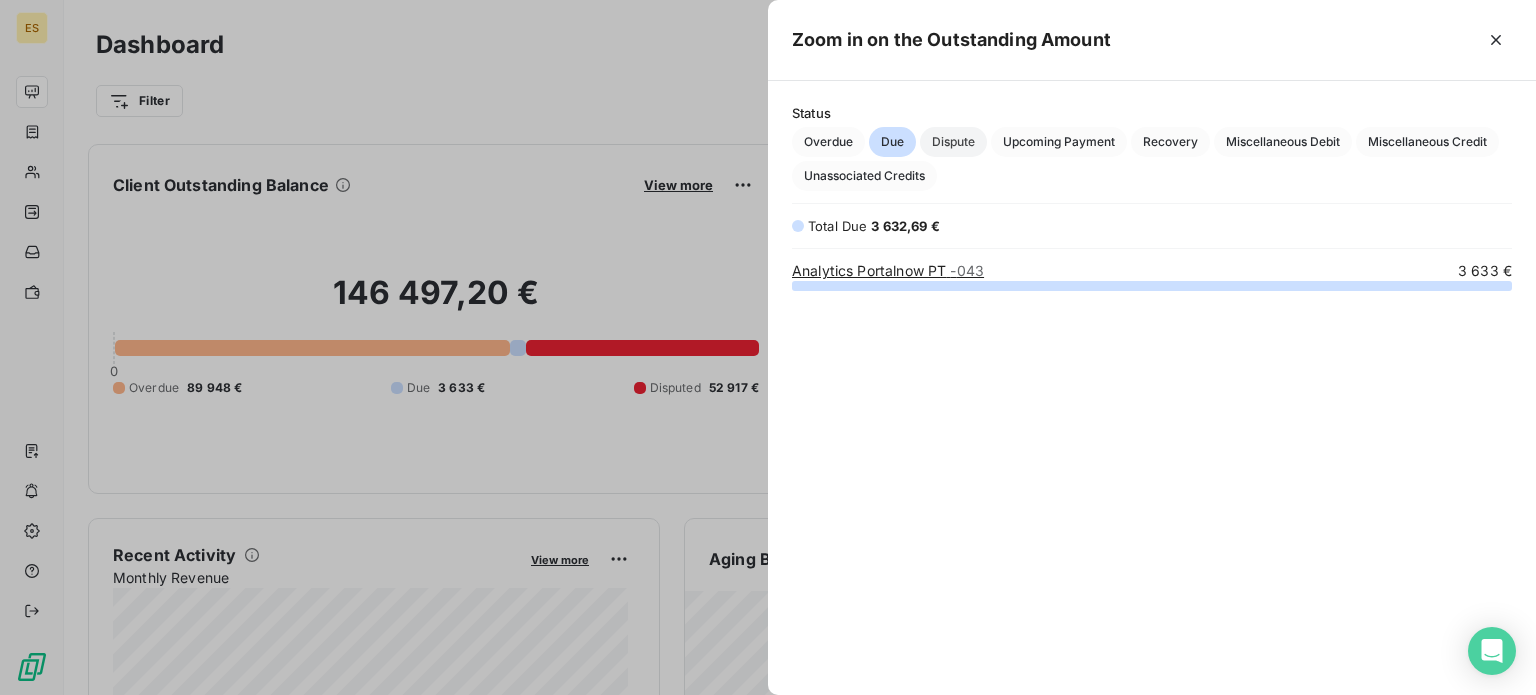 click on "Dispute" at bounding box center [953, 142] 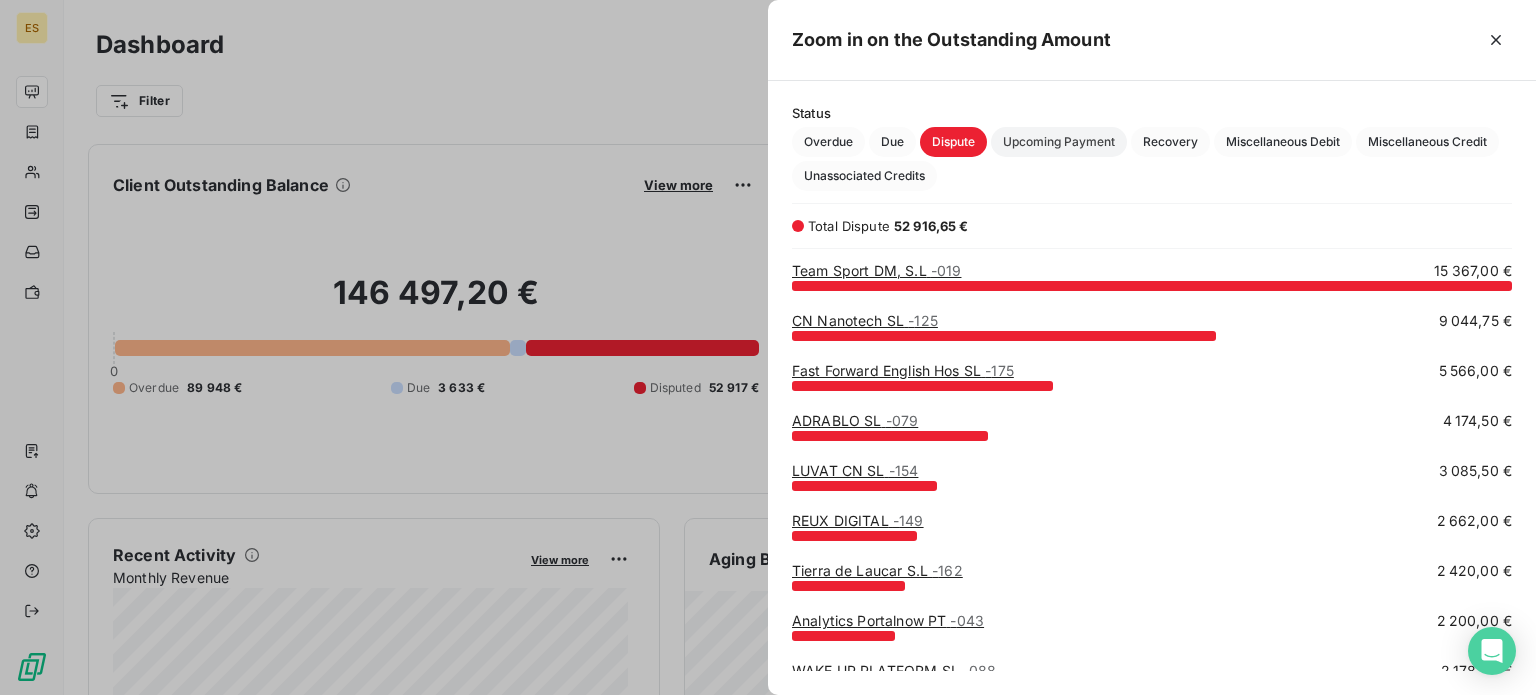 scroll, scrollTop: 16, scrollLeft: 16, axis: both 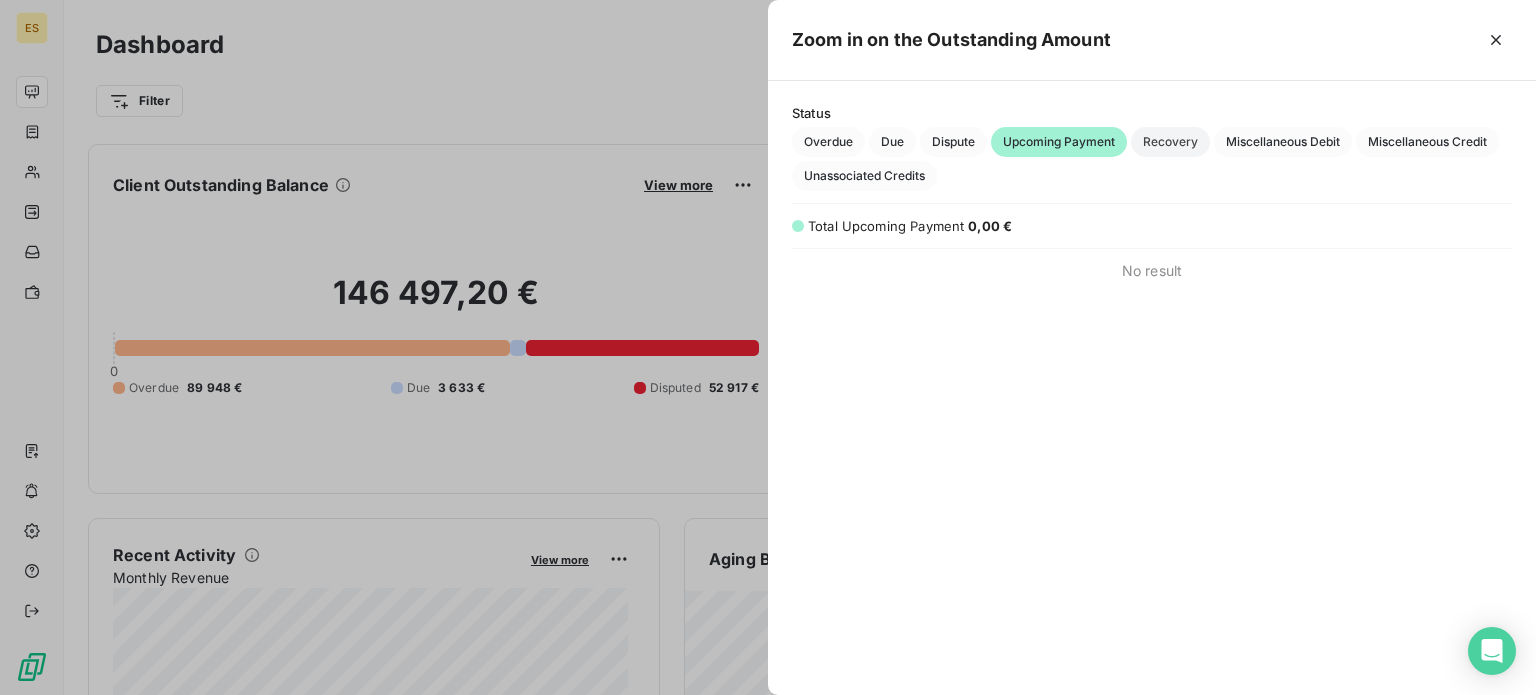 click on "Recovery" at bounding box center (1170, 142) 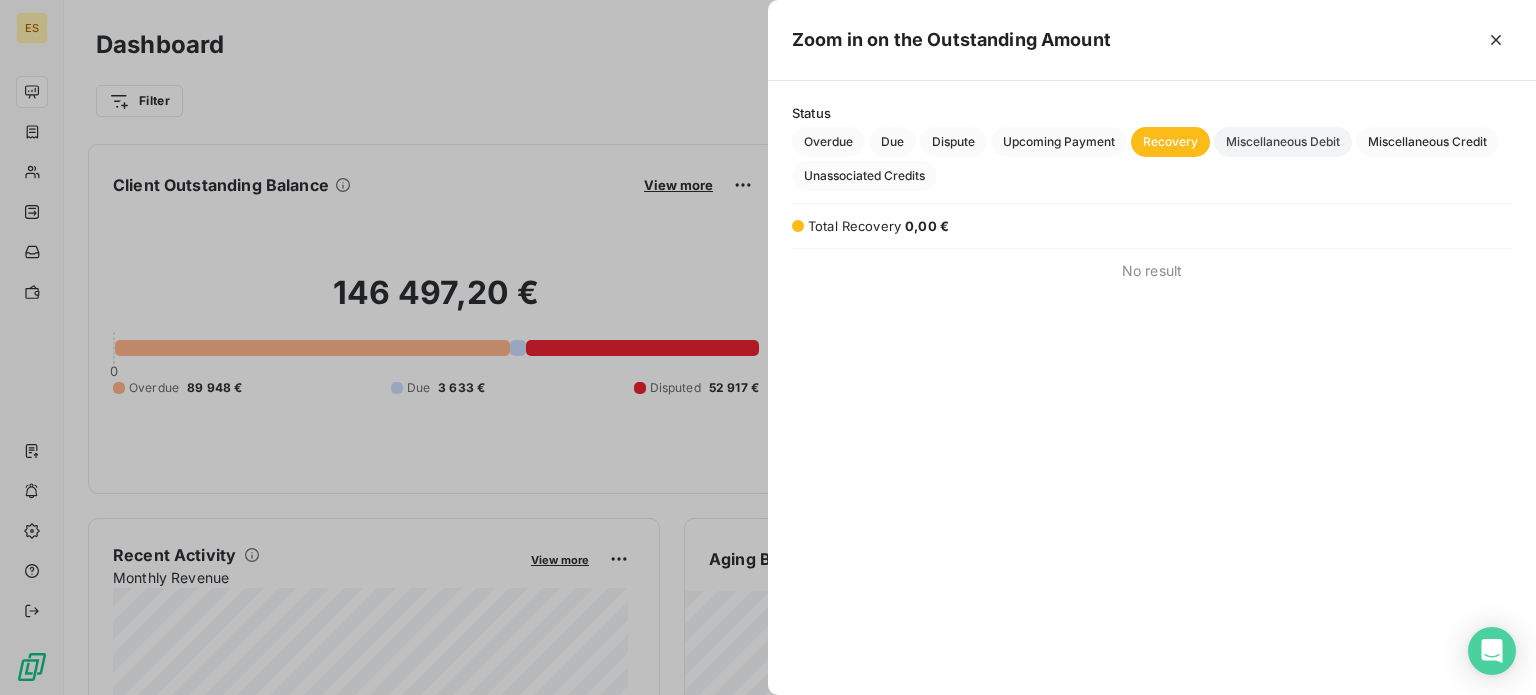 click on "Miscellaneous Debit" at bounding box center [1283, 142] 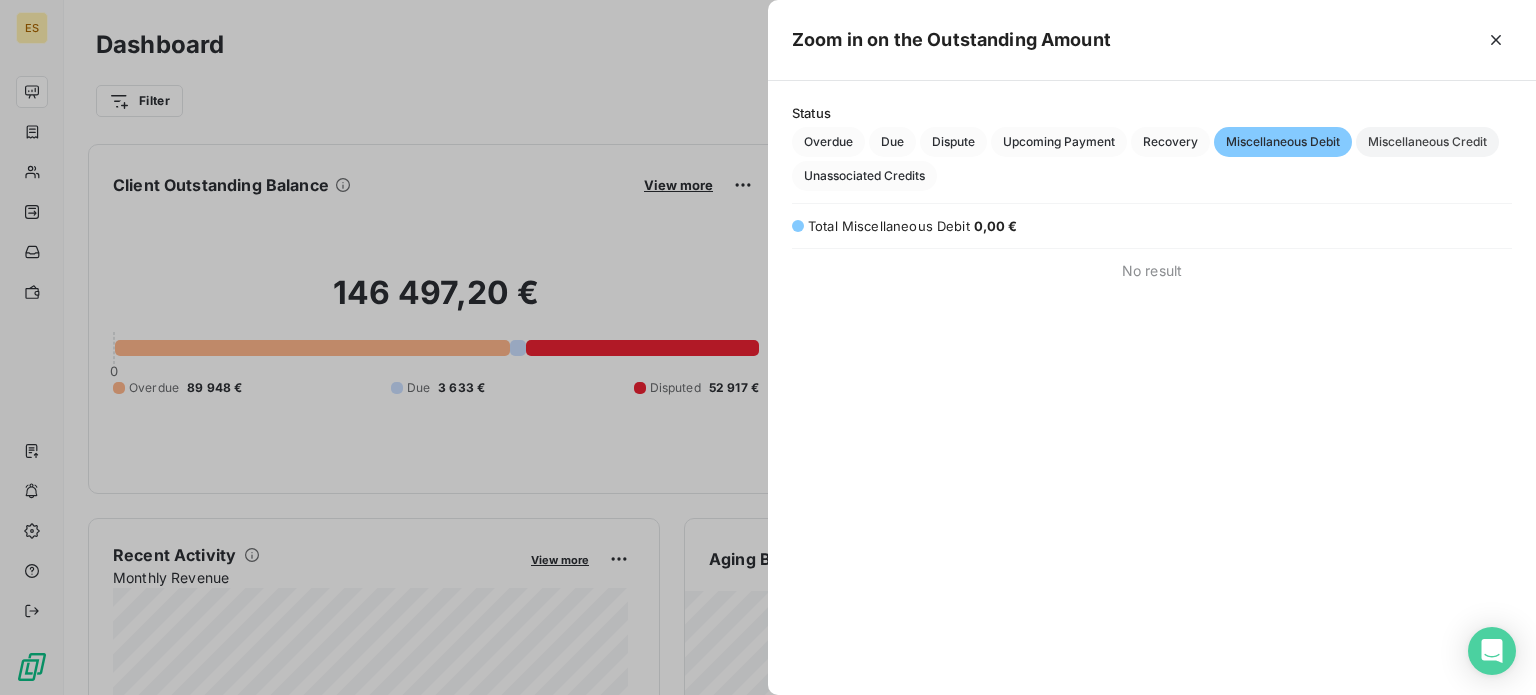 click on "Miscellaneous Credit" at bounding box center [1427, 142] 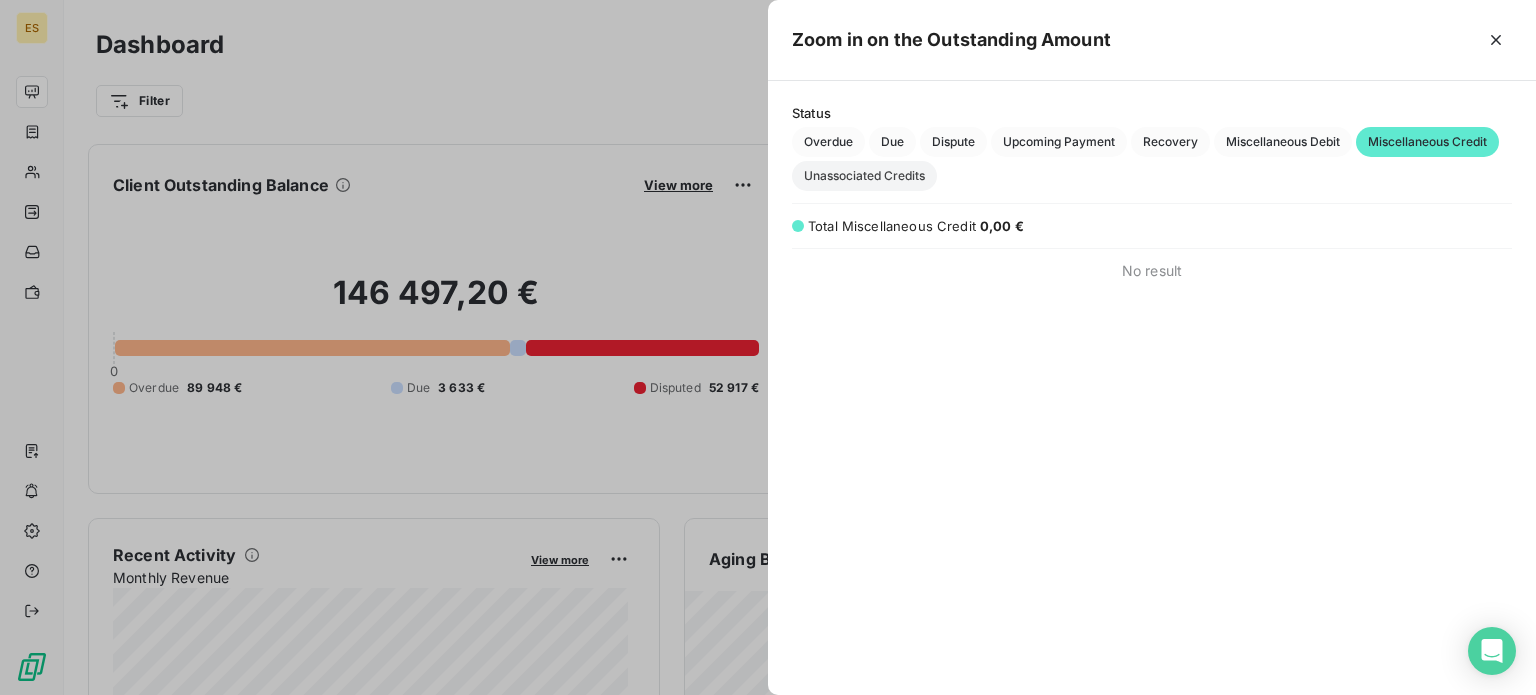 click on "Unassociated Credits" at bounding box center (864, 176) 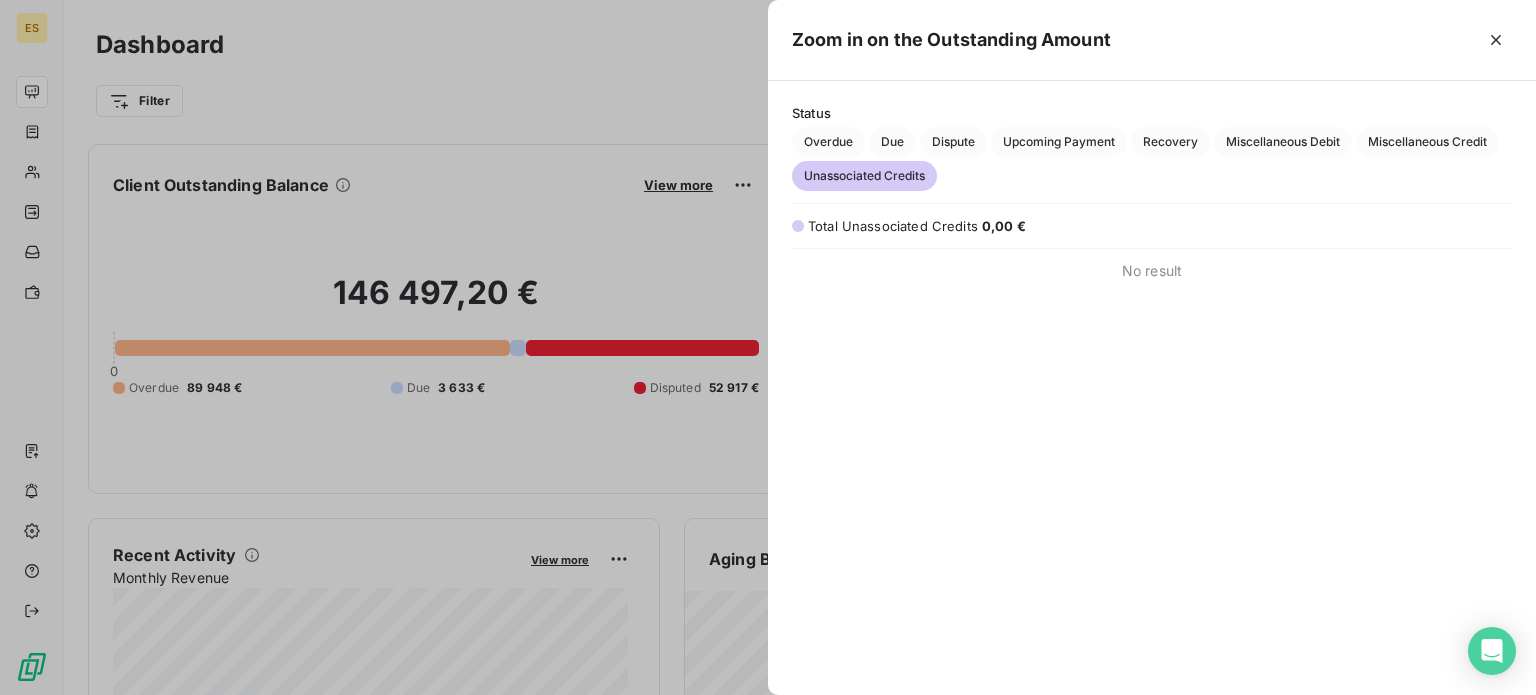 click on "Zoom in on the Outstanding Amount" at bounding box center (1152, 40) 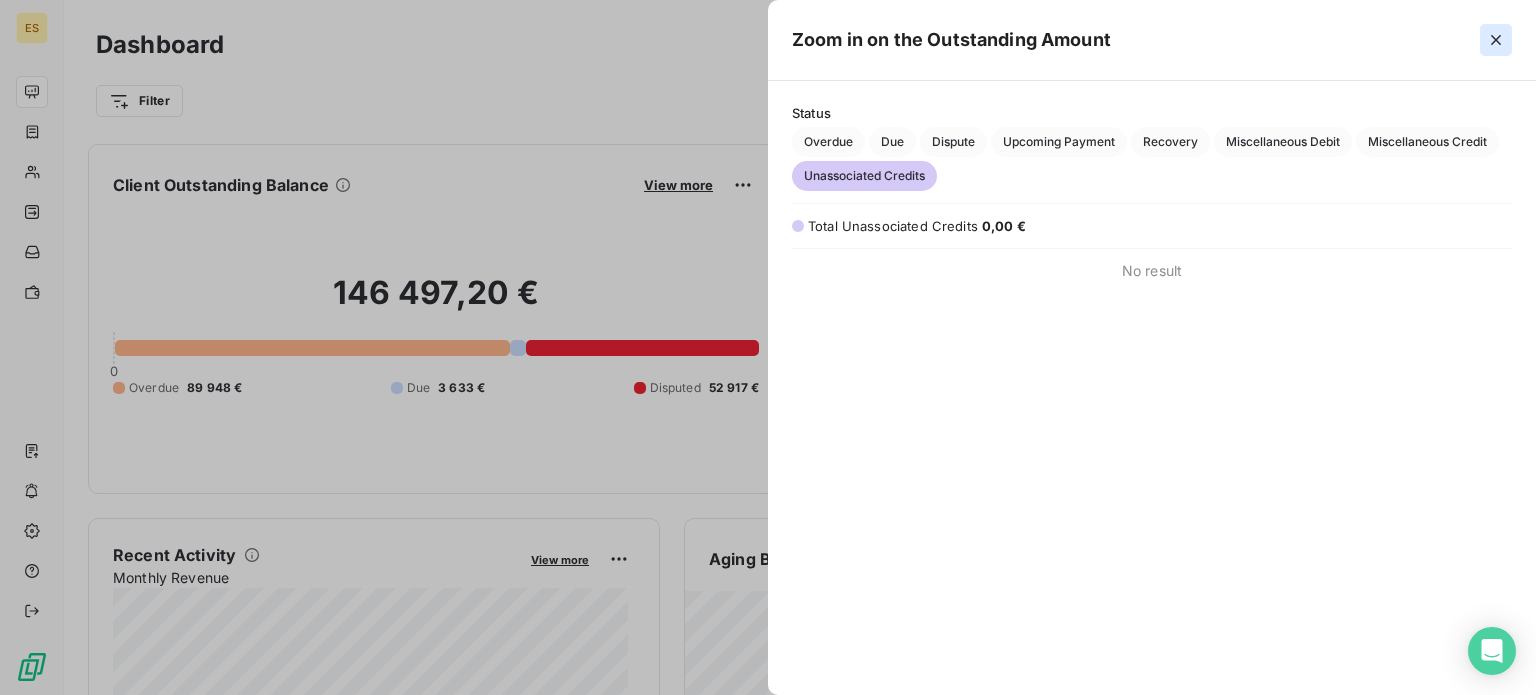 click 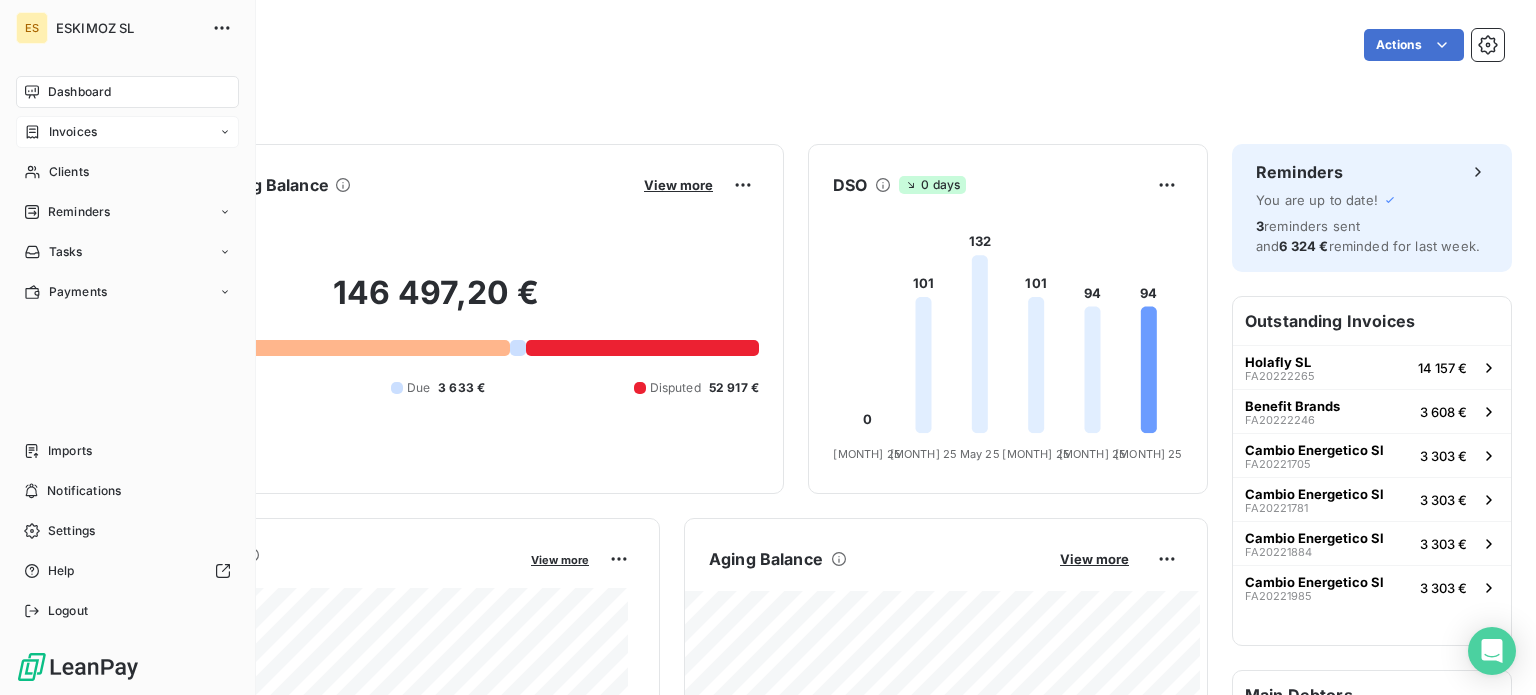 click on "Invoices" at bounding box center [127, 132] 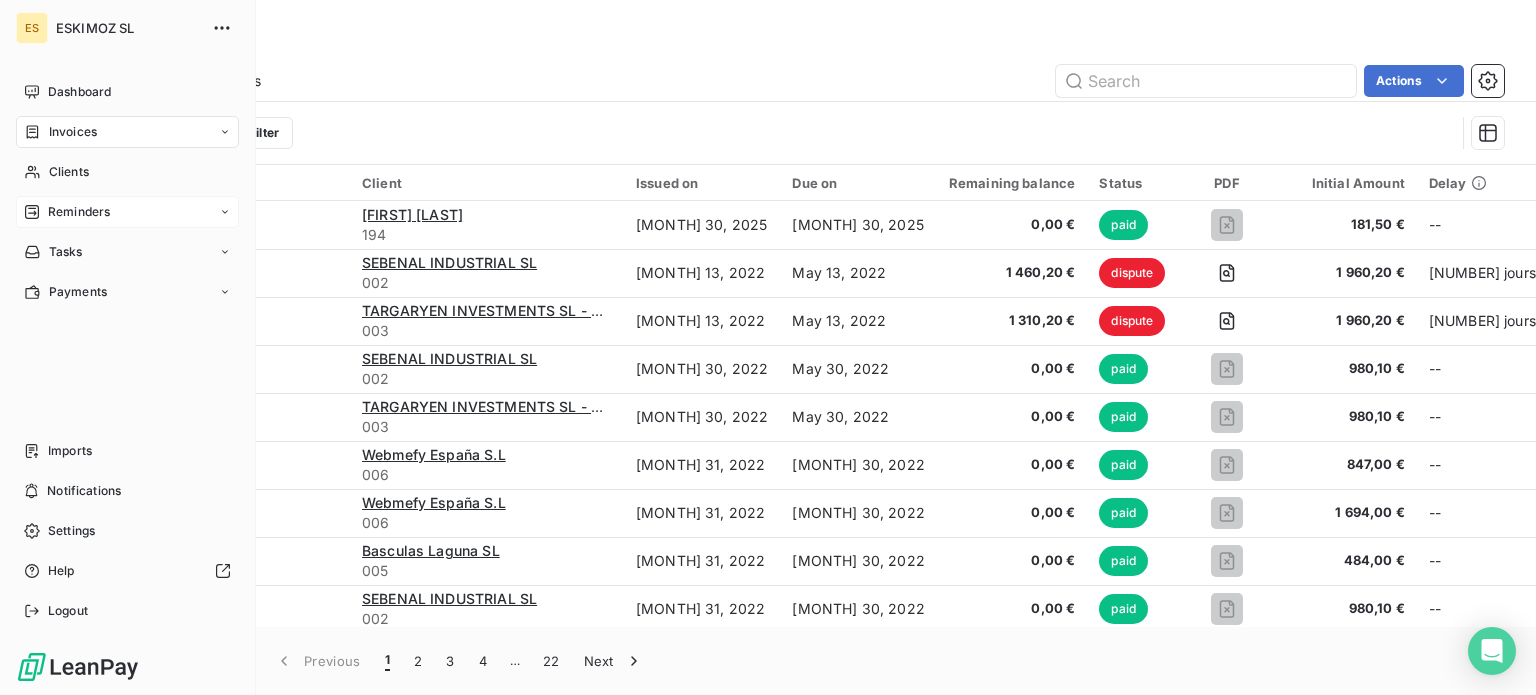 click on "Reminders" at bounding box center (79, 212) 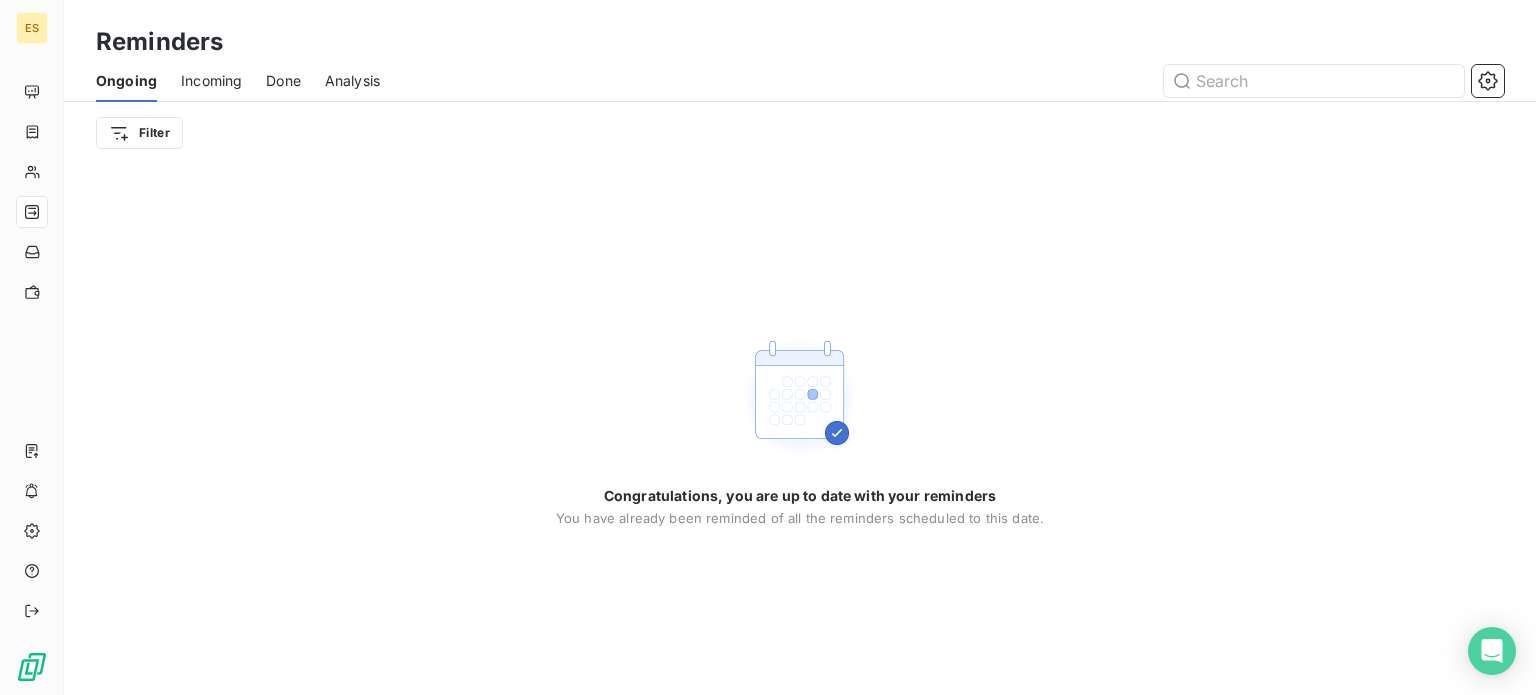 click on "Incoming" at bounding box center (211, 81) 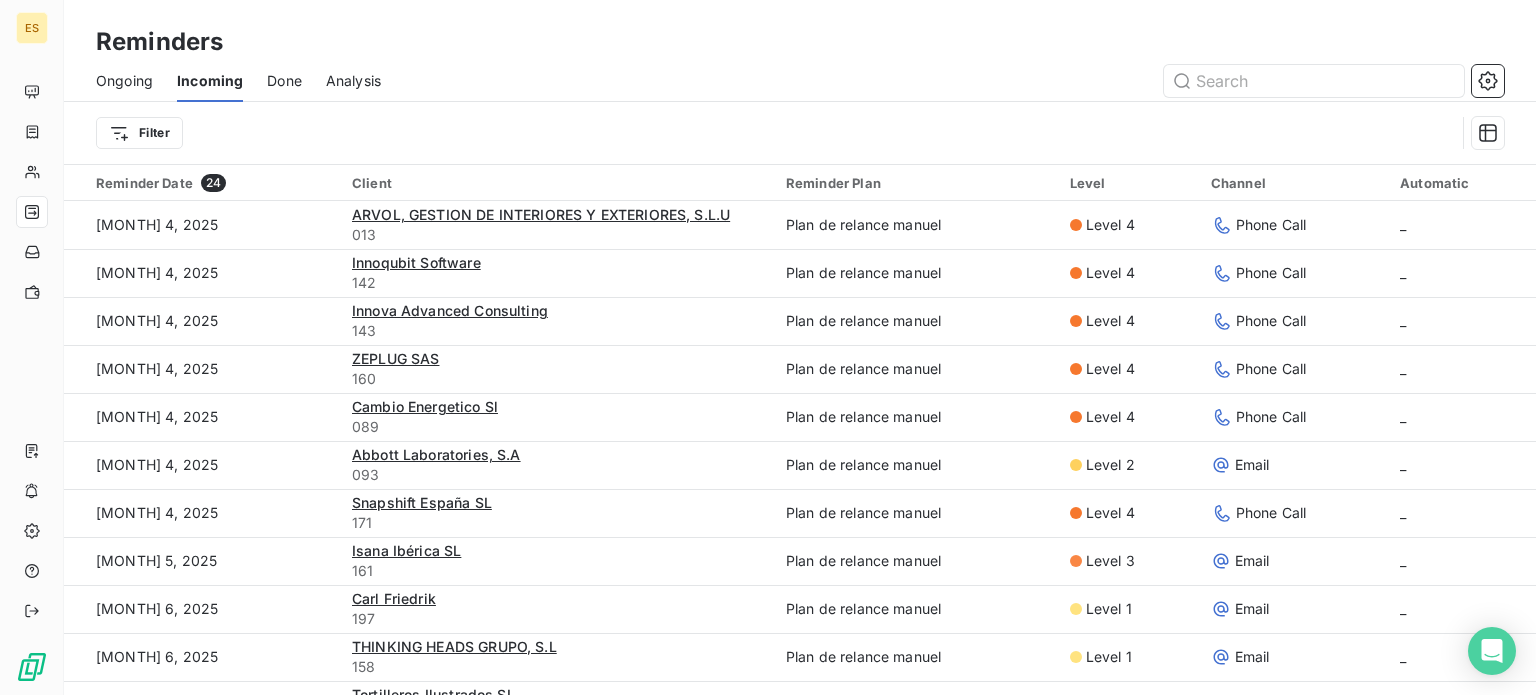scroll, scrollTop: 68, scrollLeft: 0, axis: vertical 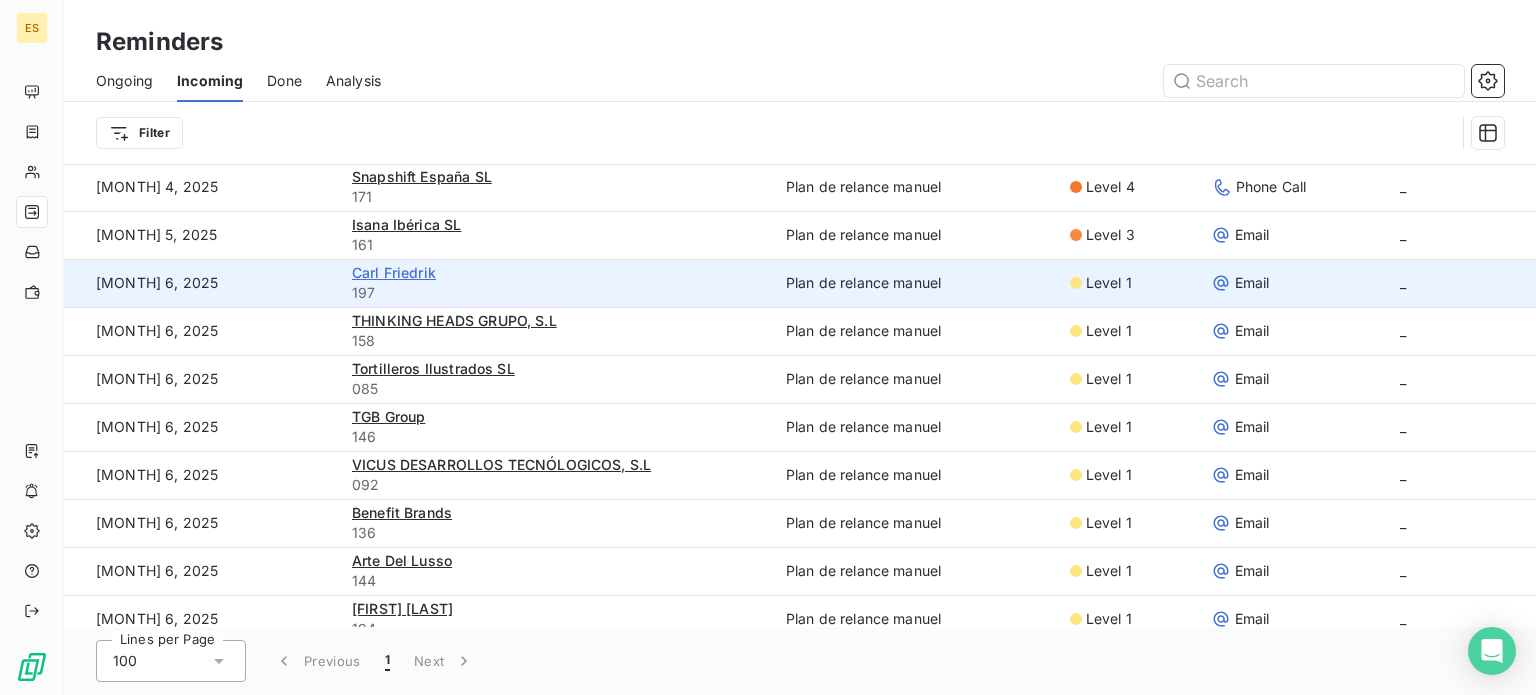 click on "Carl Friedrik" at bounding box center (394, 272) 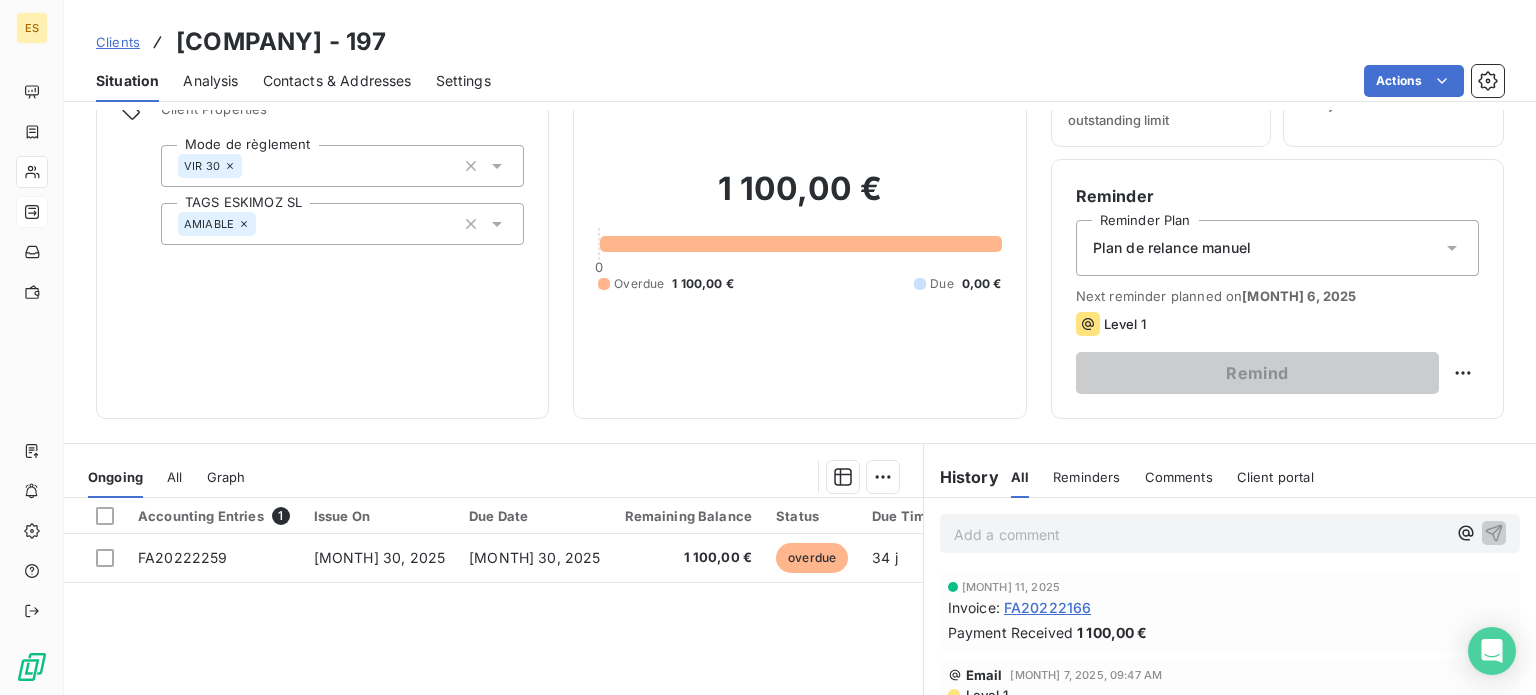 scroll, scrollTop: 100, scrollLeft: 0, axis: vertical 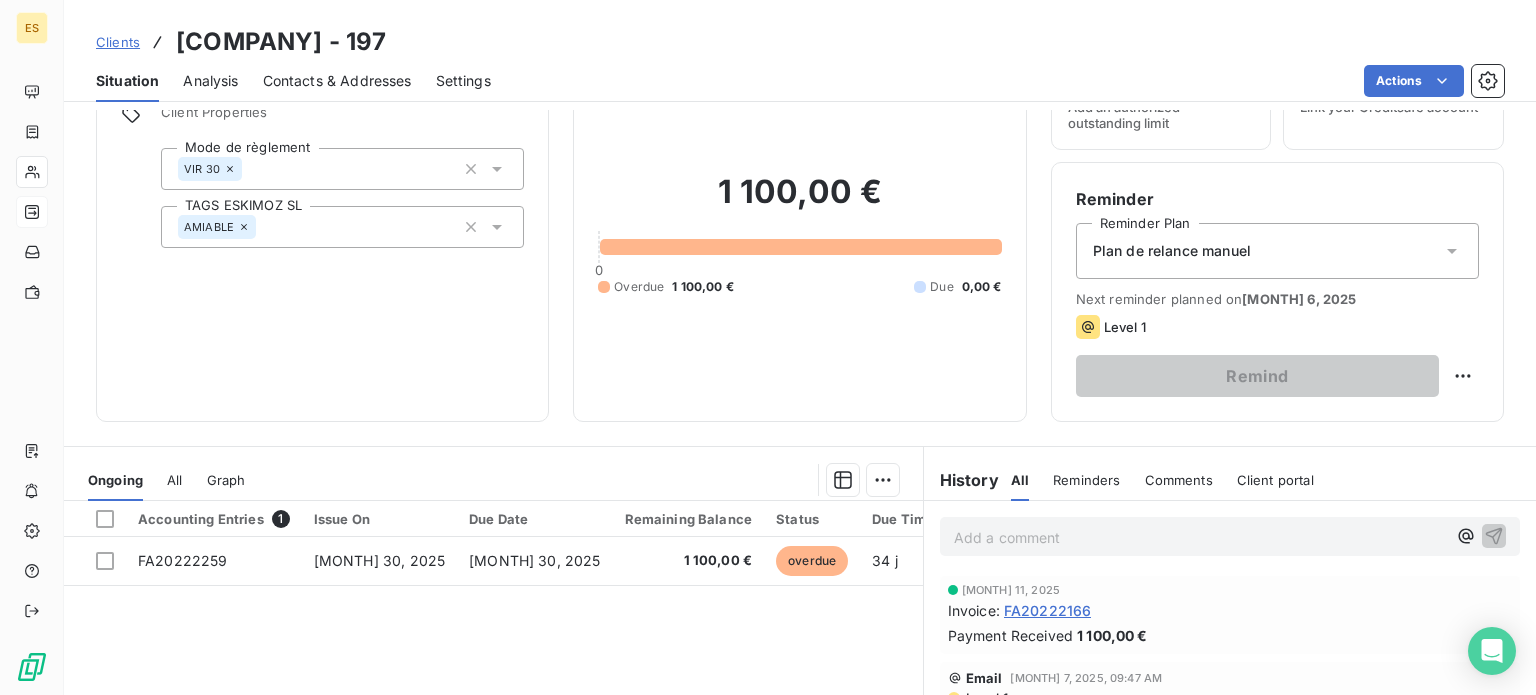click on "Plan de relance manuel" at bounding box center (1172, 251) 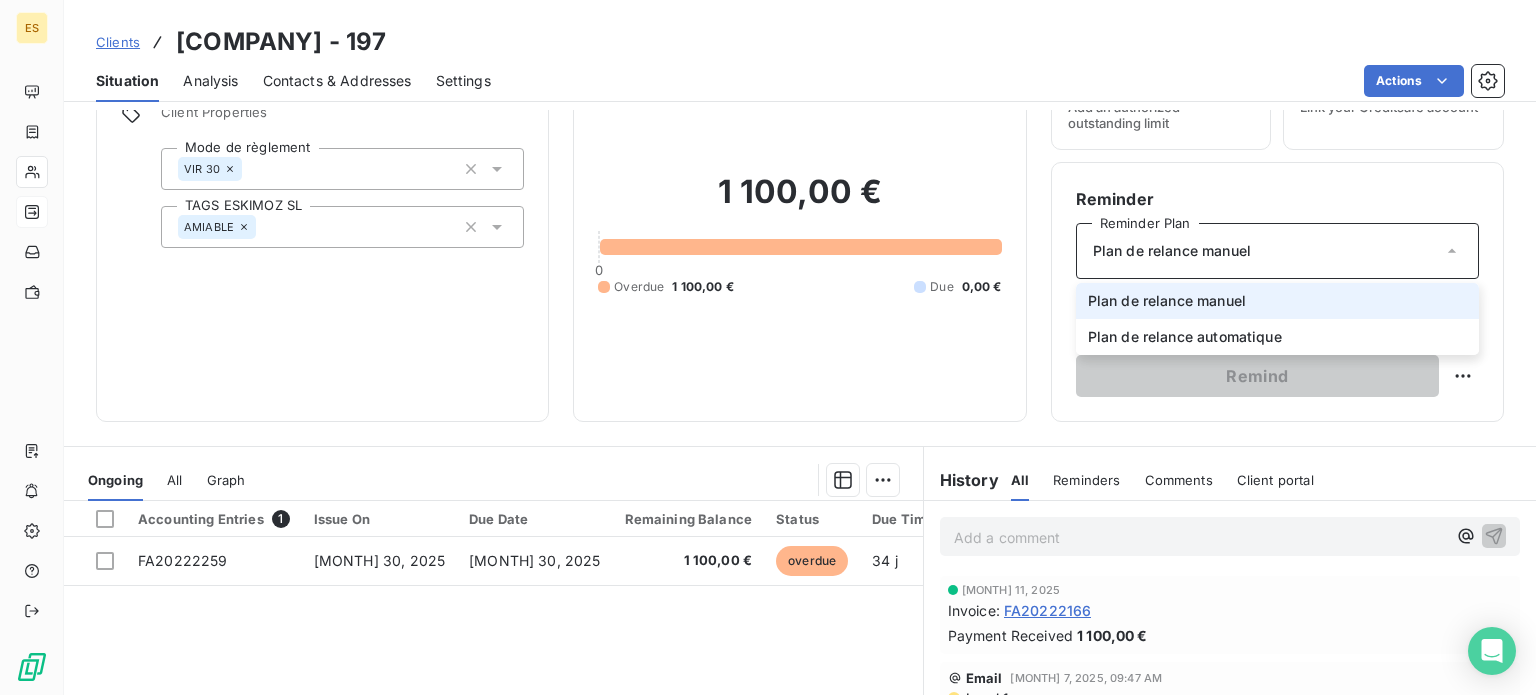 click on "Plan de relance manuel" at bounding box center [1172, 251] 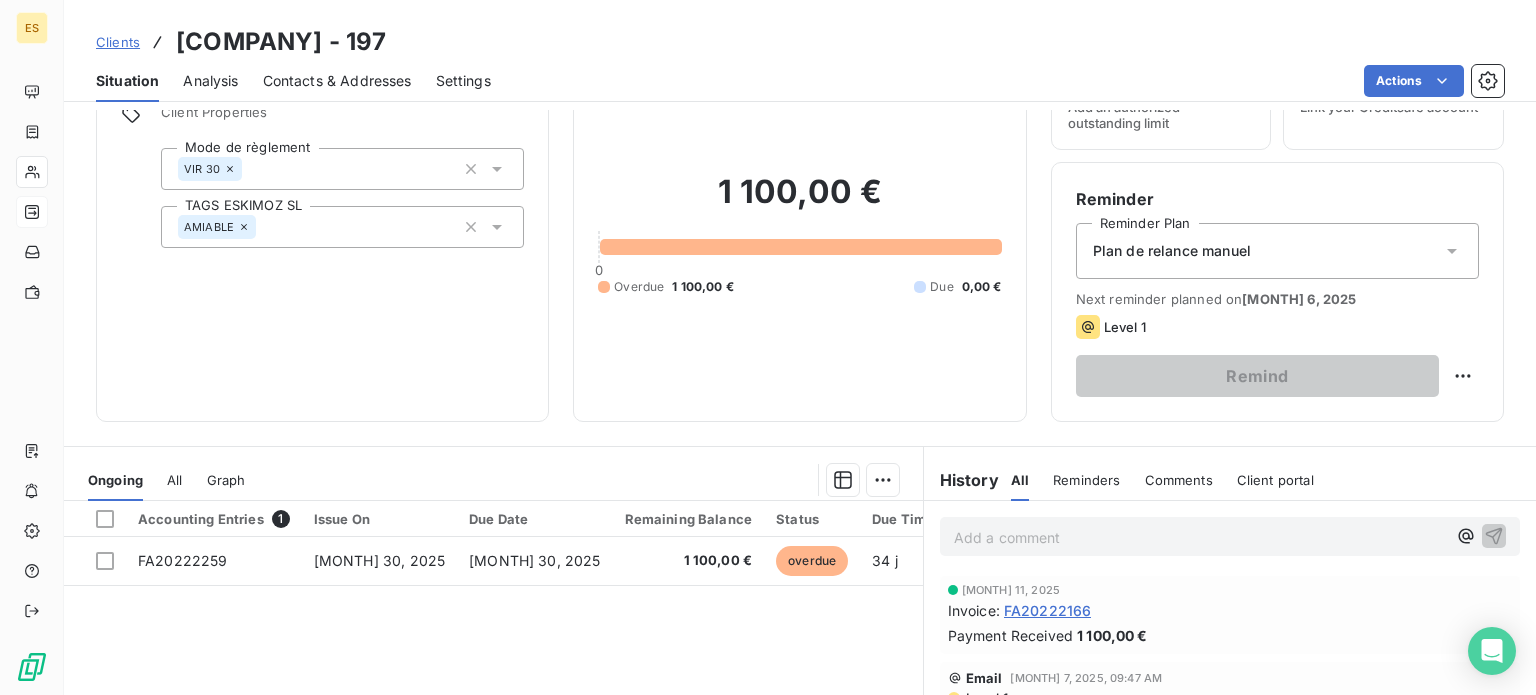 click on "Reminder Reminder Plan Plan de relance manuel Next reminder planned on  [MONTH] 6, 2025 Level 1 Remind" at bounding box center [1277, 292] 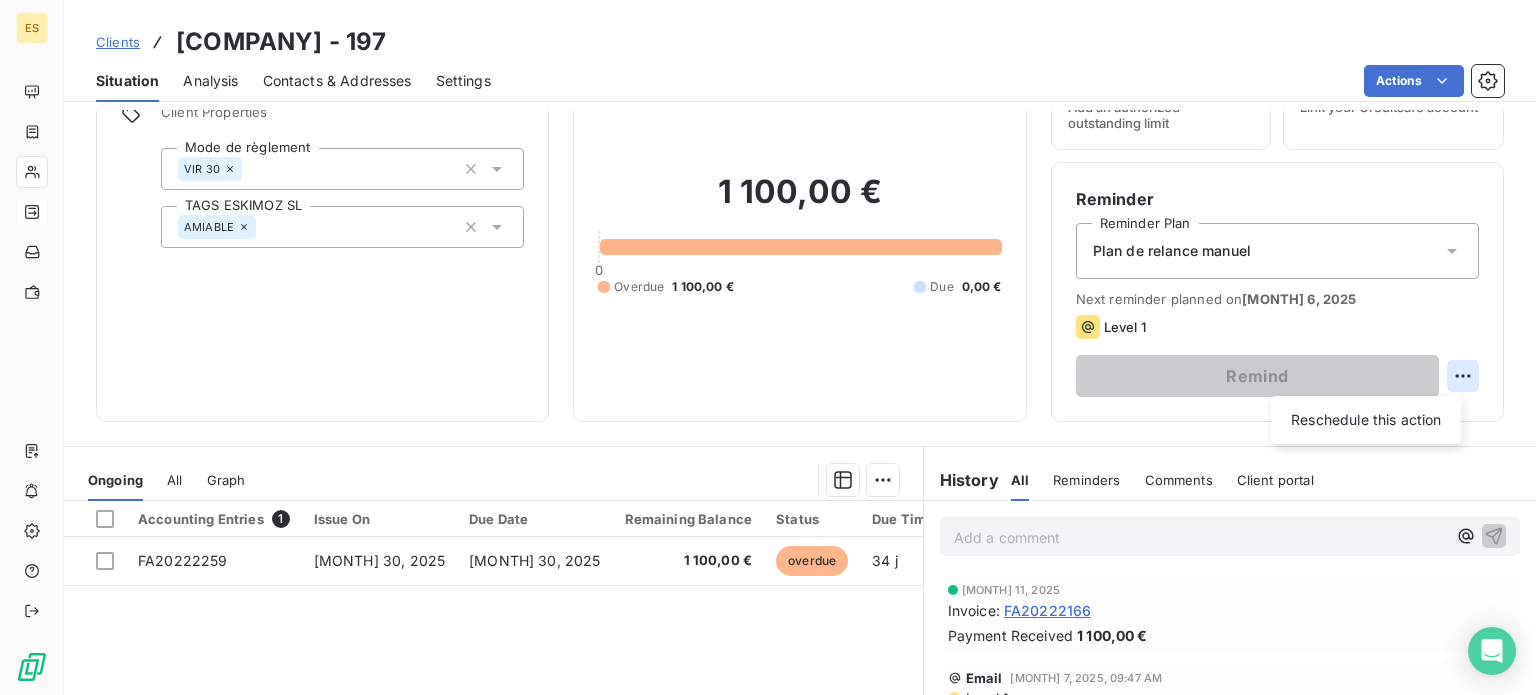click on "ES Clients Carl Friedrik - 197 Situation Analysis Contacts & Addresses Settings Actions Client information Client Properties Mode de règlement VIR 30 TAGS ESKIMOZ SL AMIABLE Client Outstanding 1 100,00 € 0 Overdue 1 100,00 € Due 0,00 € Outstanding limit Add an authorized outstanding limit Score Link your Creditsafe account Reminder Reminder Plan Plan de relance manuel Next reminder planned on Aug 6, 2025 Level 1 Remind Reschedule this action Ongoing All Graph Accounting Entries 1 Issue On Due Date Remaining Balance Status Due Time Delay FA20222259 Jun 30, 2025 Jul 30, 2025 1 100,00 € overdue 34 j +4 j Lines per Page 25 Previous 1 Next History All Reminders Comments Client portal All Reminders Comments Client portal Add a comment ﻿ Jul 11, 2025 Invoice : FA20222166 Payment Received 1 100,00 € Email Jul 7, 2025, 09:47 AM Level 1 Email Jun 20, 2025, 09:46 AM Level 2 Email Jun 13, 2025, 11:25 AM Level 1 Apr 30, 2025 Invoice : FA20222106 Payment Received Invoice" at bounding box center (768, 347) 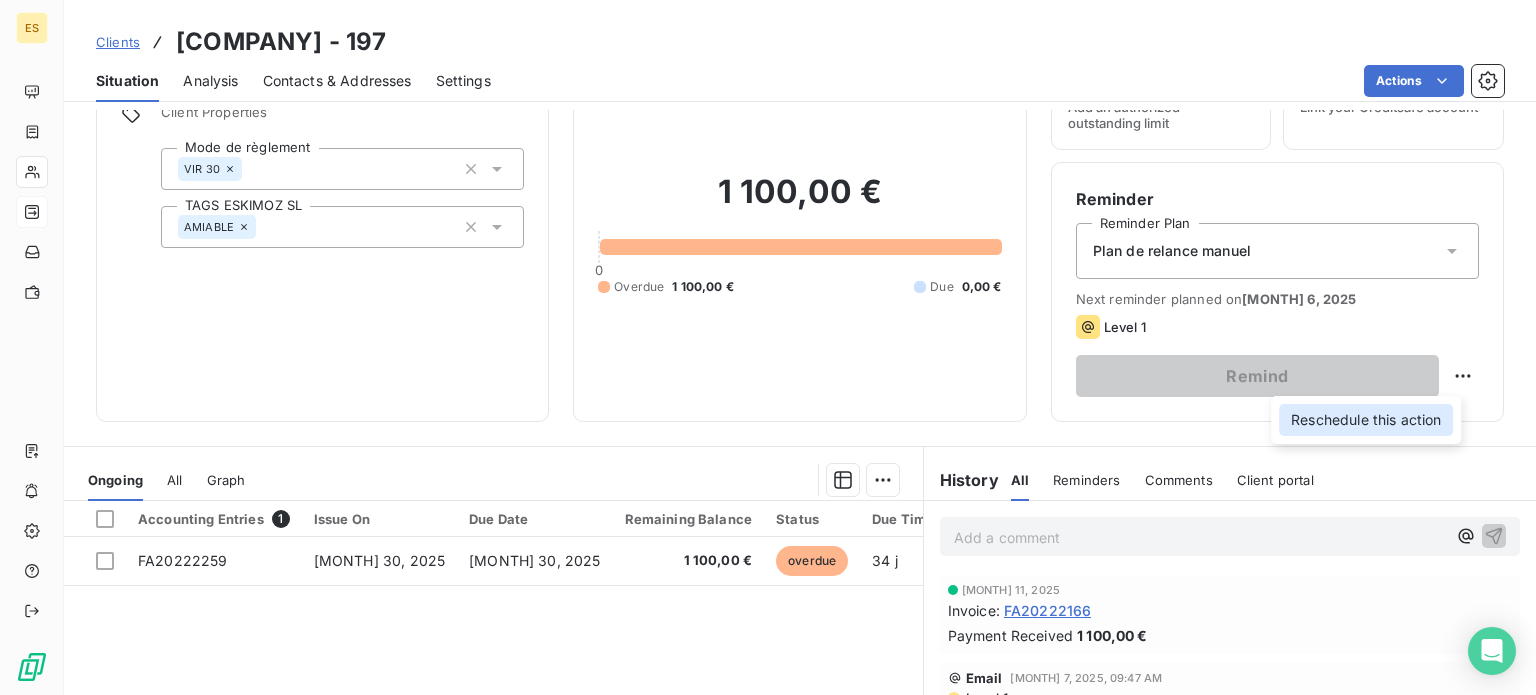 click on "Reschedule this action" at bounding box center [1366, 420] 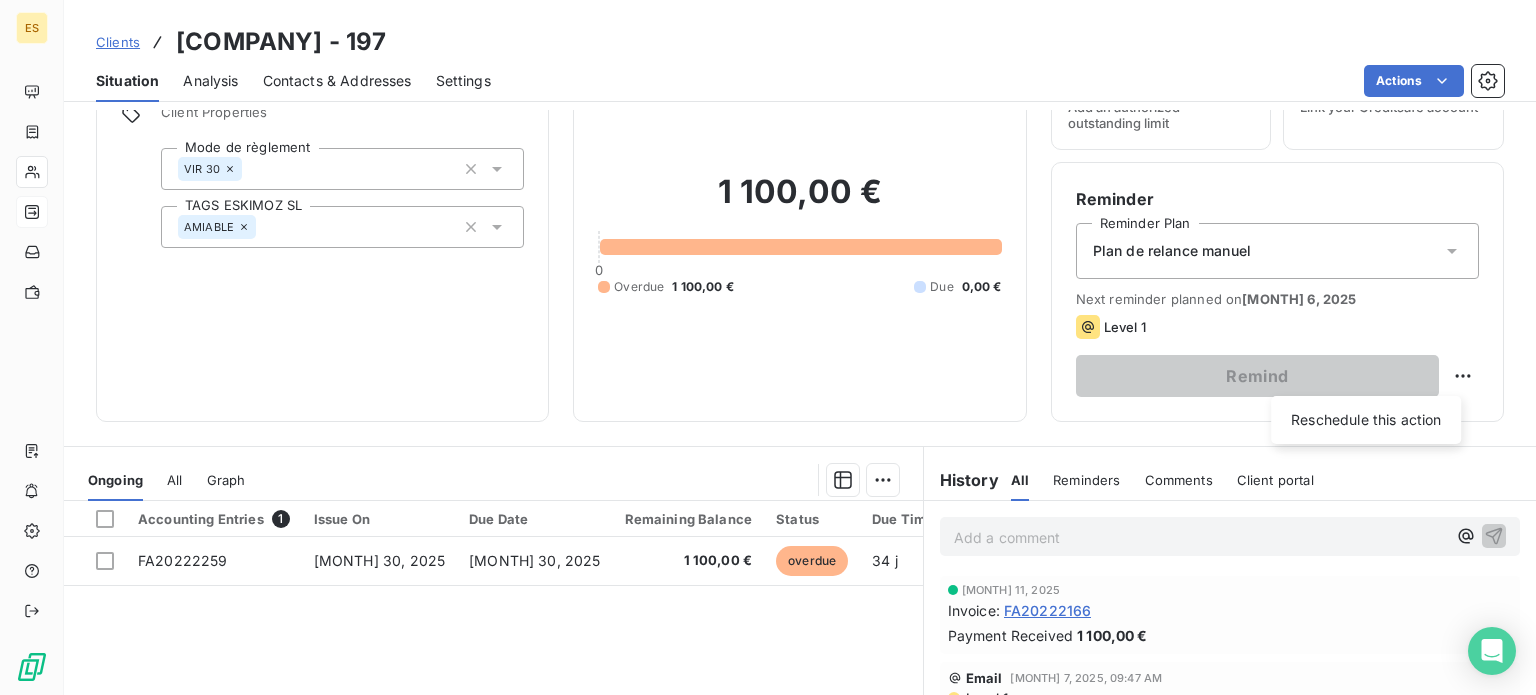 select on "7" 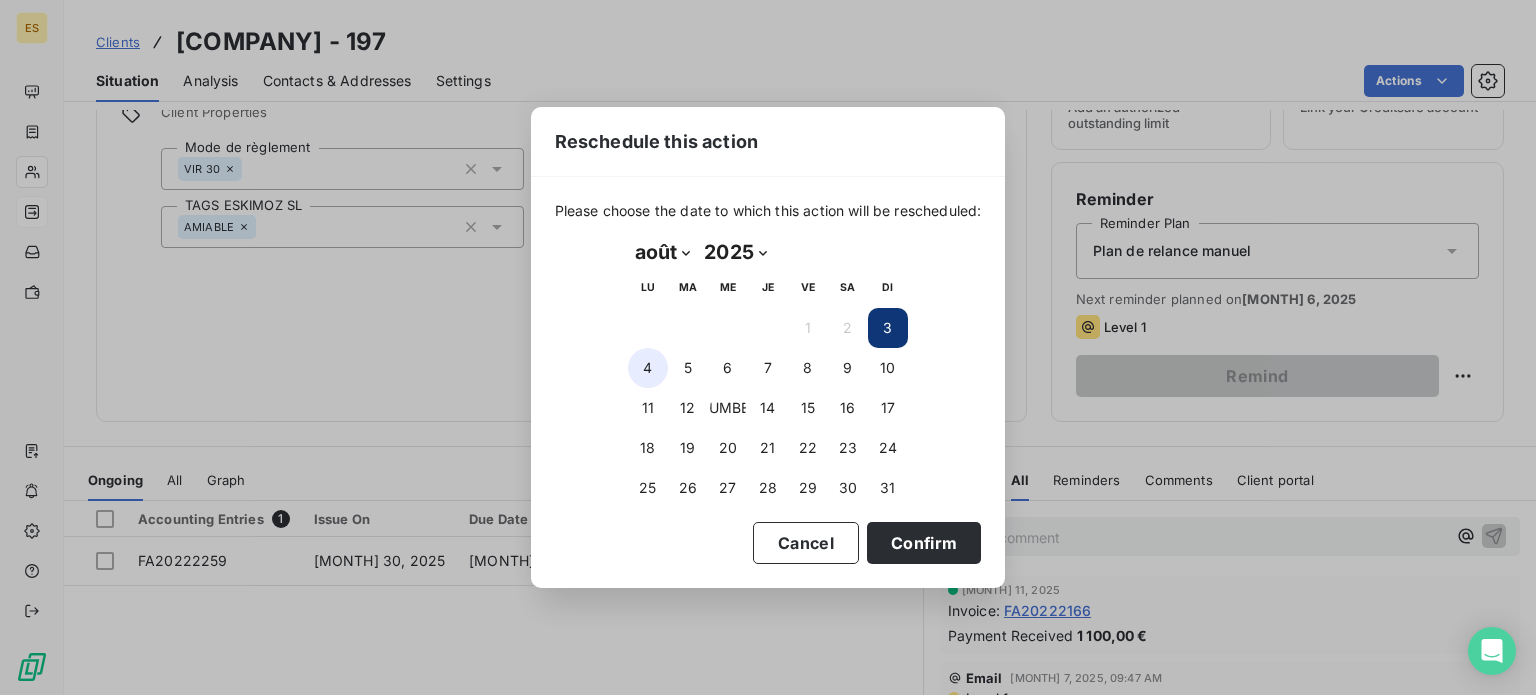 click on "4" at bounding box center [648, 368] 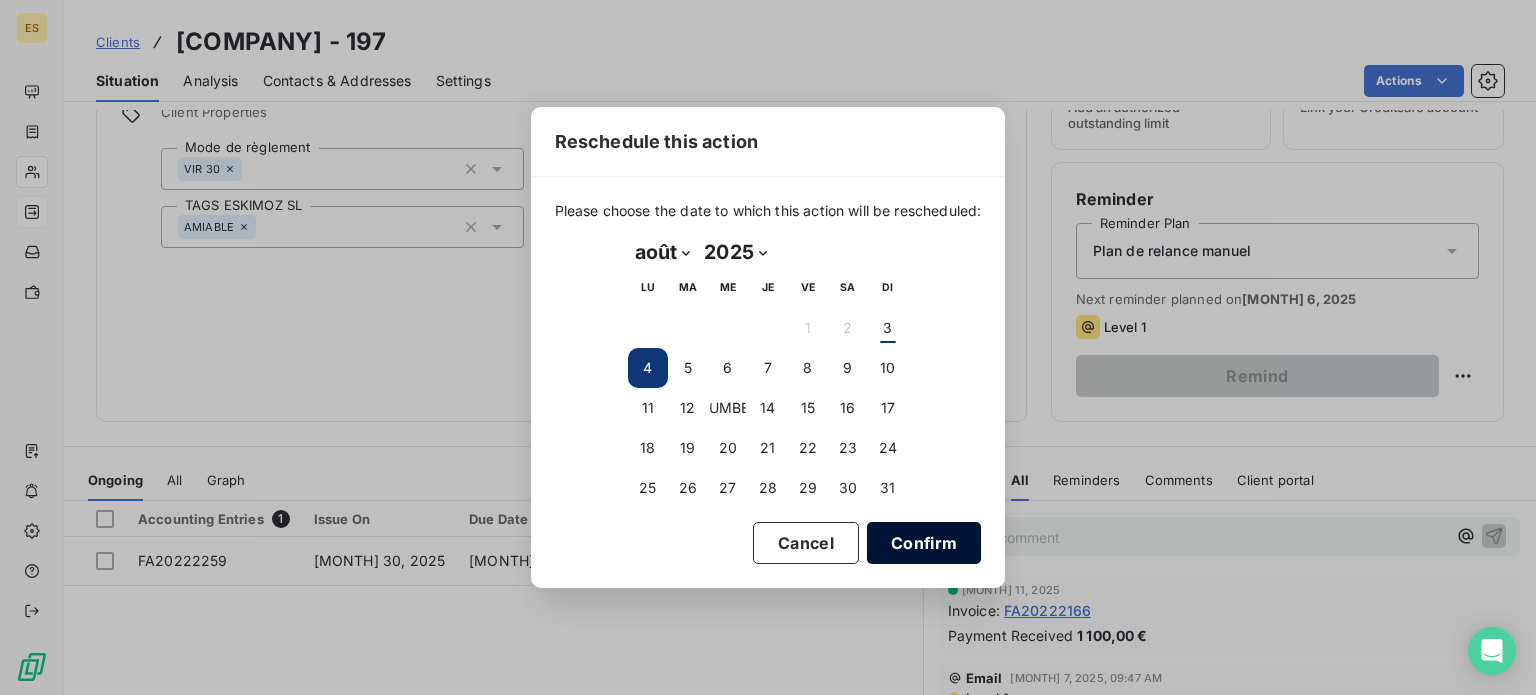 click on "Confirm" at bounding box center (924, 543) 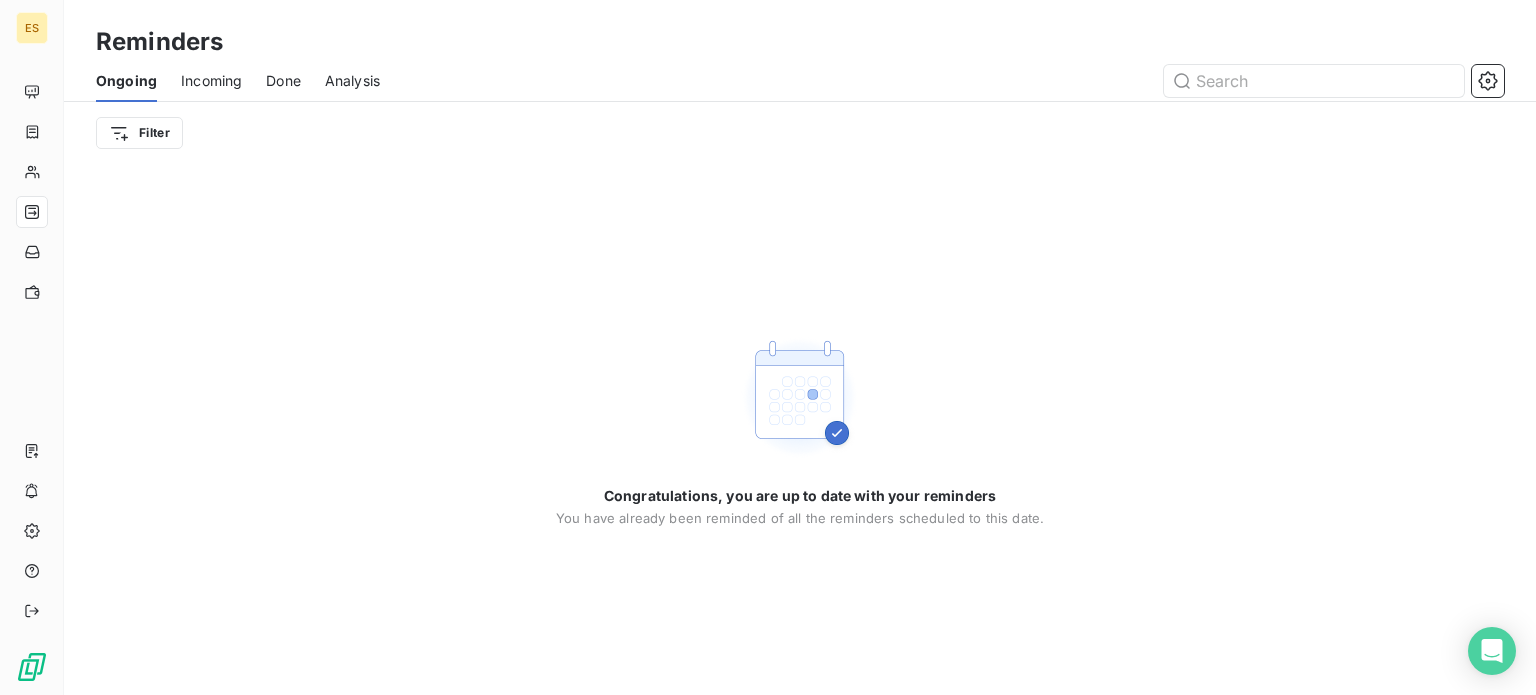 click on "Incoming" at bounding box center (211, 81) 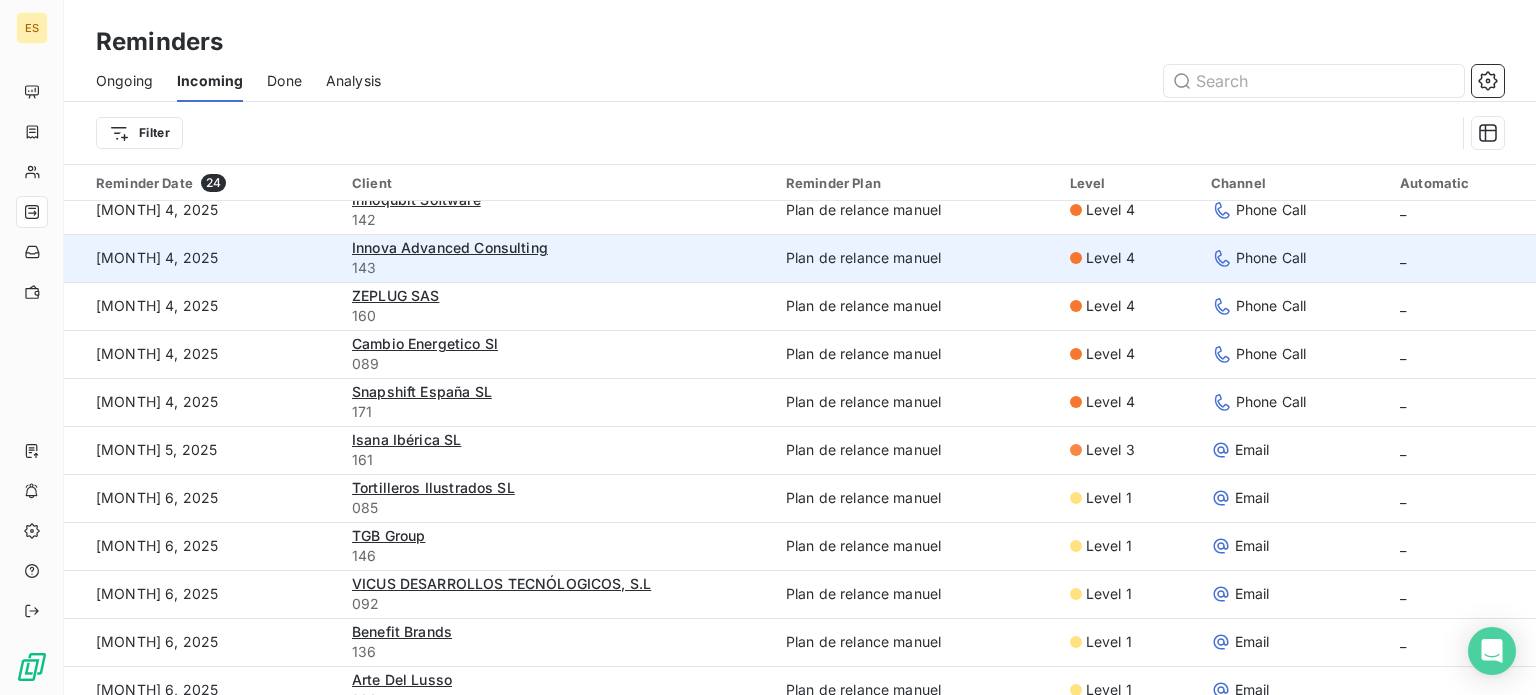 scroll, scrollTop: 200, scrollLeft: 0, axis: vertical 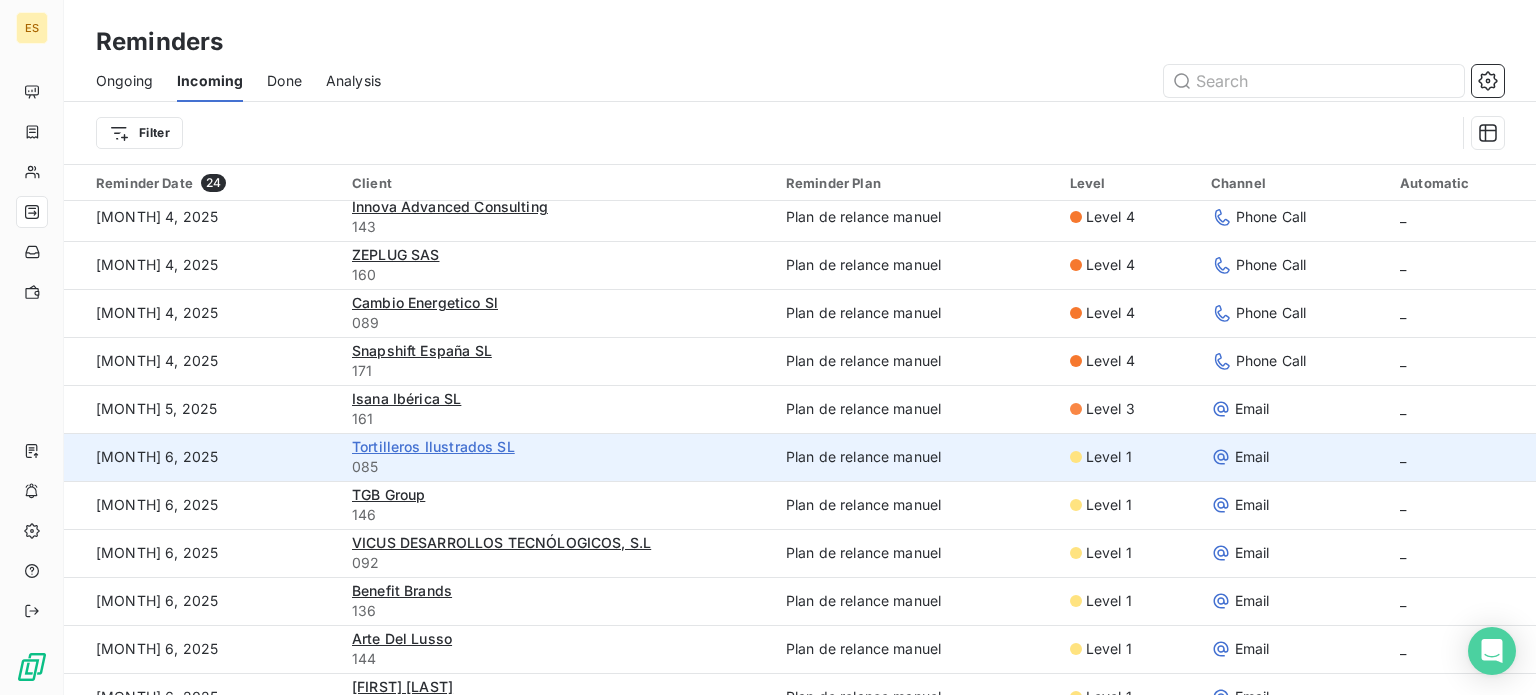 click on "Tortilleros Ilustrados SL" at bounding box center (433, 446) 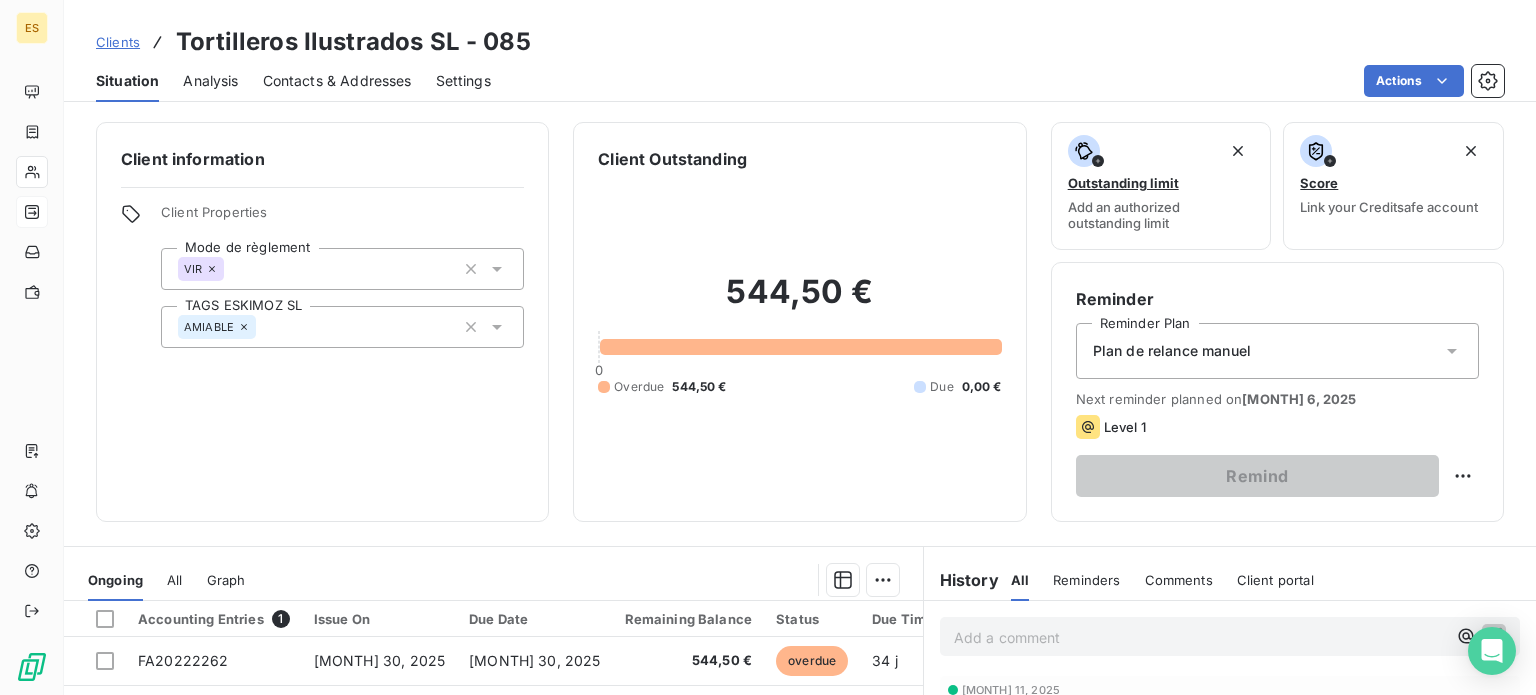 click on "Plan de relance manuel" at bounding box center (1172, 351) 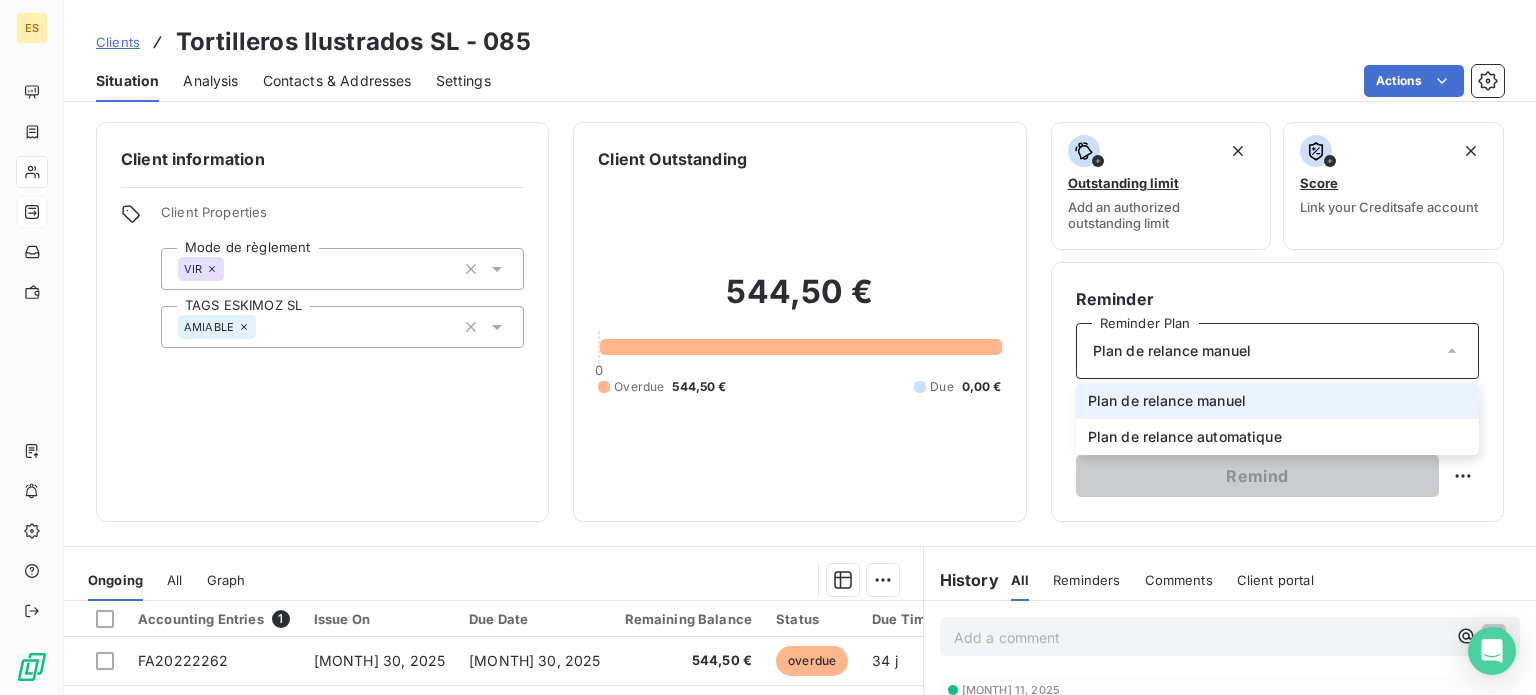 click on "Plan de relance manuel" at bounding box center (1172, 351) 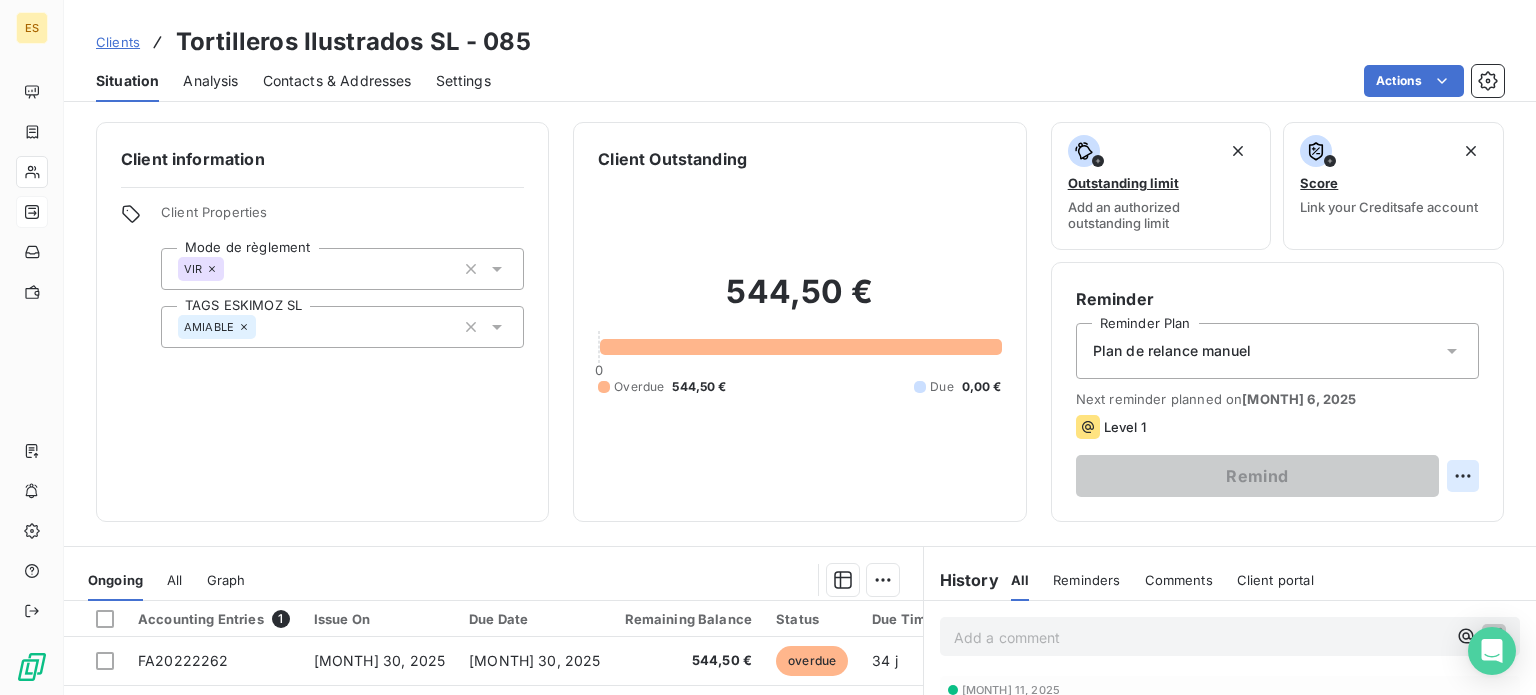 click on "ES Clients Tortilleros Ilustrados SL - 085 Situation Analysis Contacts & Addresses Settings Actions Client information Client Properties Mode de règlement VIR TAGS ESKIMOZ SL AMIABLE Client Outstanding   544,50 € 0 Overdue 544,50 € Due 0,00 €     Outstanding limit Add an authorized outstanding limit Score Link your Creditsafe account Reminder Reminder Plan Plan de relance manuel Next reminder planned on  [MONTH] 6, 2025 Level 1 Remind Ongoing All Graph Accounting Entries 1 Issue On Due Date Remaining Balance Status Due Time   Delay   FA20222262 [MONTH] 30, 2025 [MONTH] 30, 2025 544,50 € overdue 34 j +4 j Lines per Page 25 Previous 1 Next History All Reminders Comments Client portal All Reminders Comments Client portal Add a comment ﻿ [MONTH] 11, 2025 Invoice  : FA20222144 Payment Received 544,50 € Email [MONTH] 7, 2025, 09:50 AM Level 1 Email [MONTH] 20, 2025, 09:46 AM Level 2 Email [MONTH] 13, 2025, 12:08 PM Level 1 [MONTH] 30, 2025 Invoice  : FA20222066 Payment Received 544,50 € [MONTH] 30, 2025 Invoice" at bounding box center [768, 347] 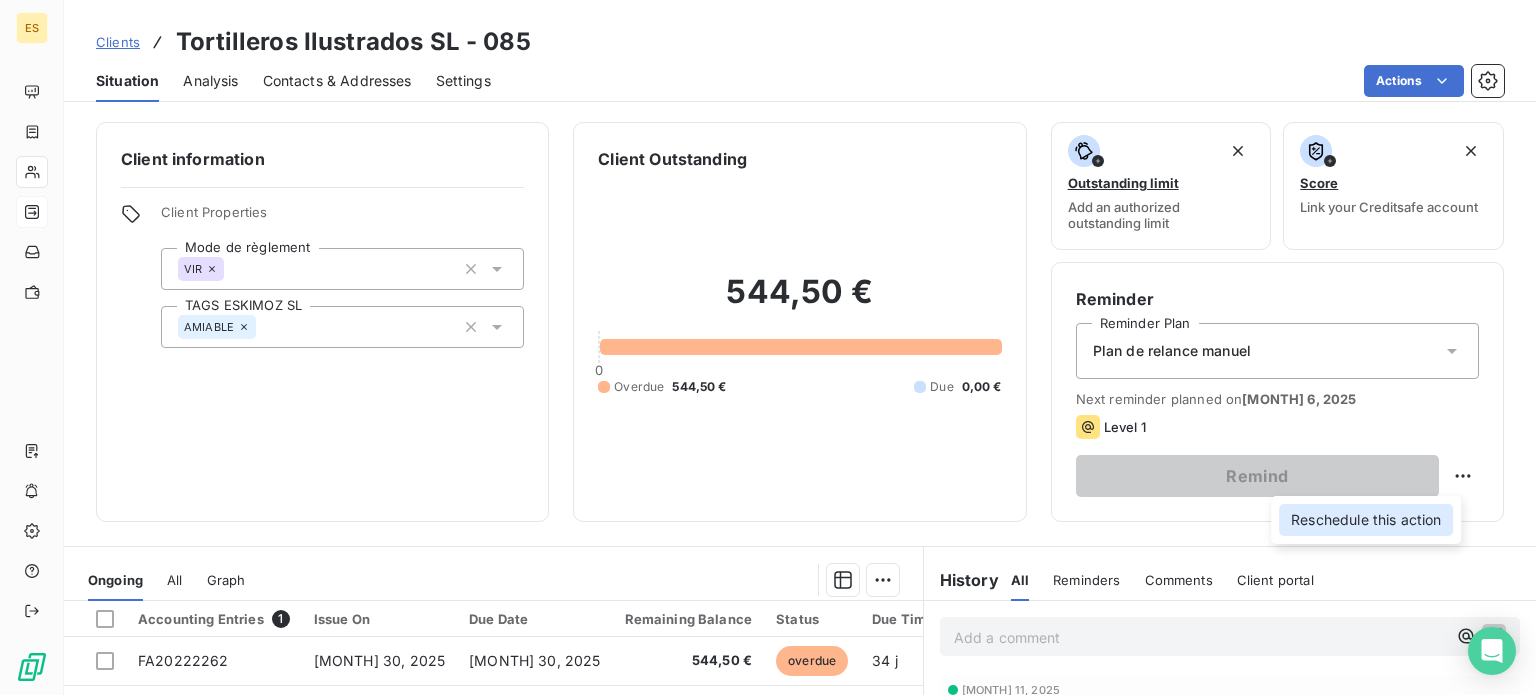 click on "Reschedule this action" at bounding box center (1366, 520) 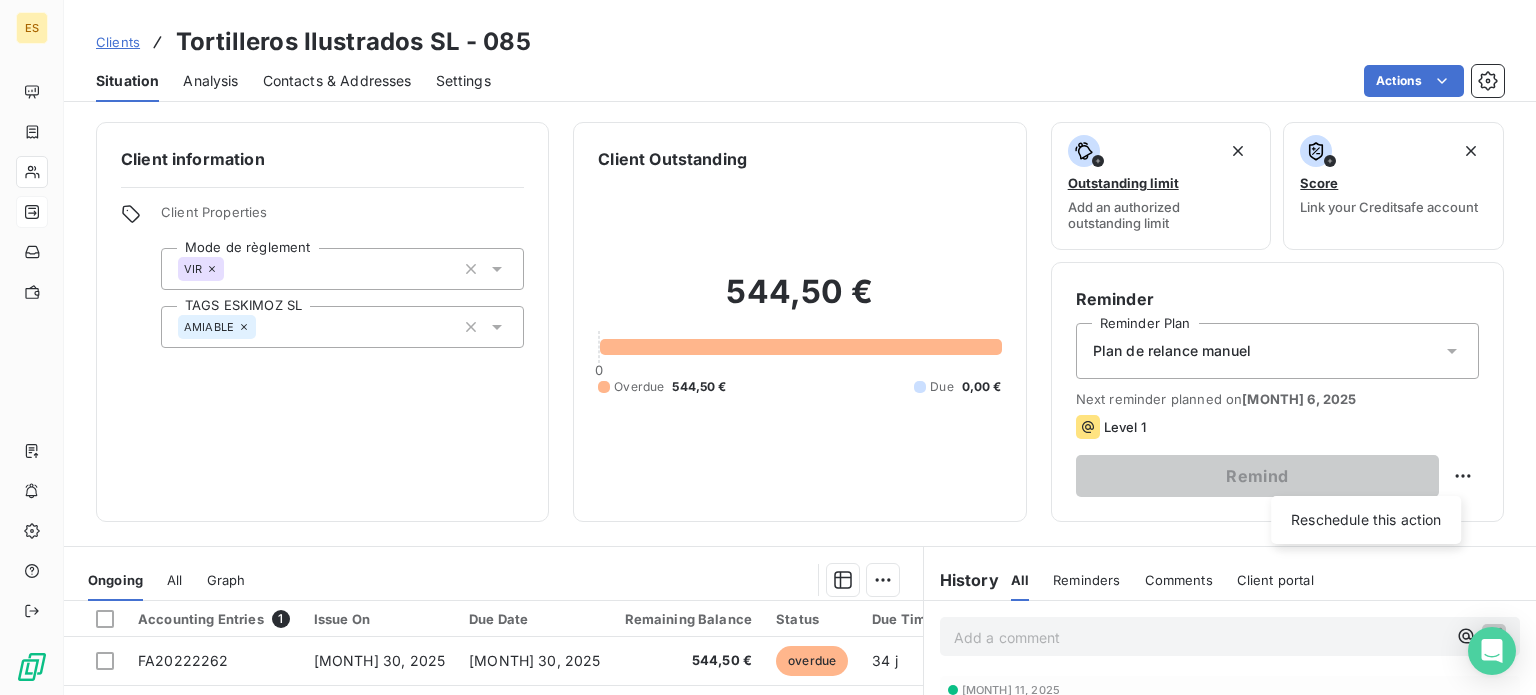 select on "7" 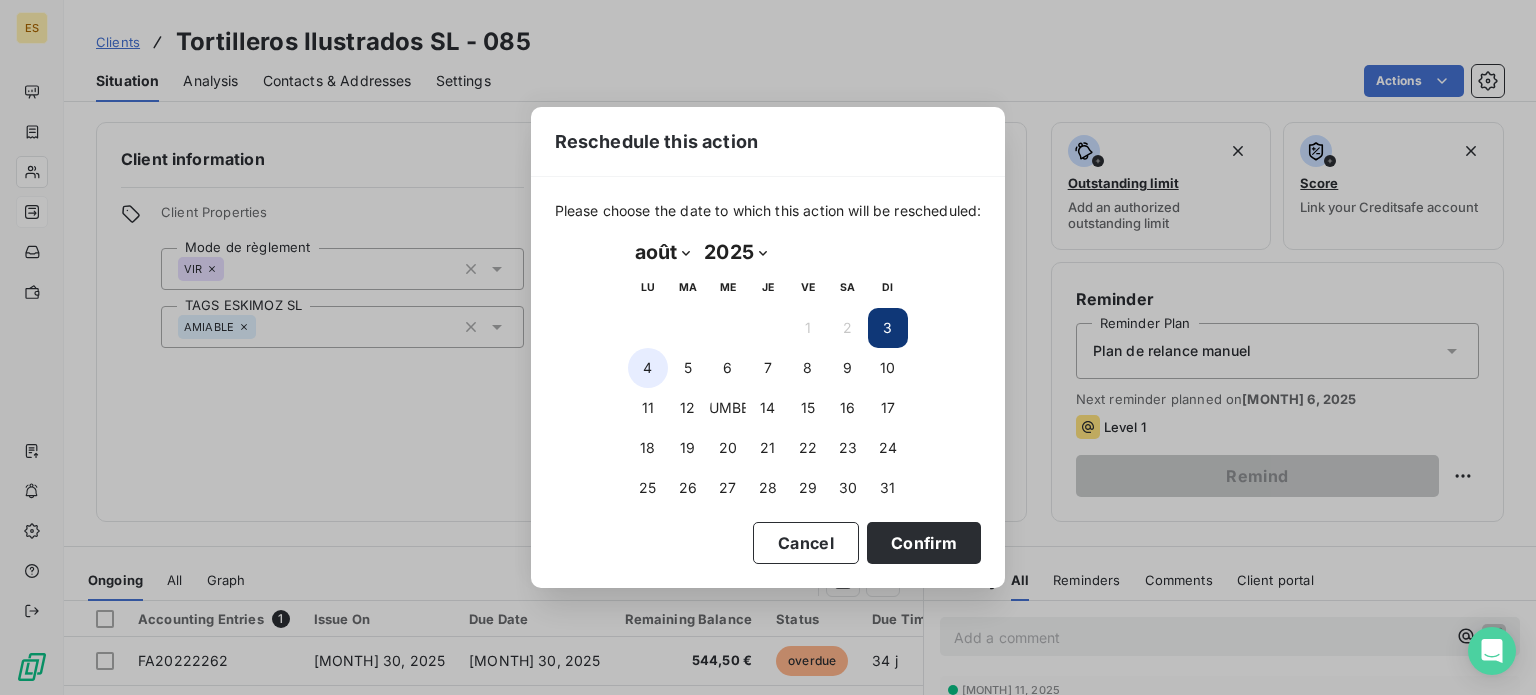 click on "4" at bounding box center [648, 368] 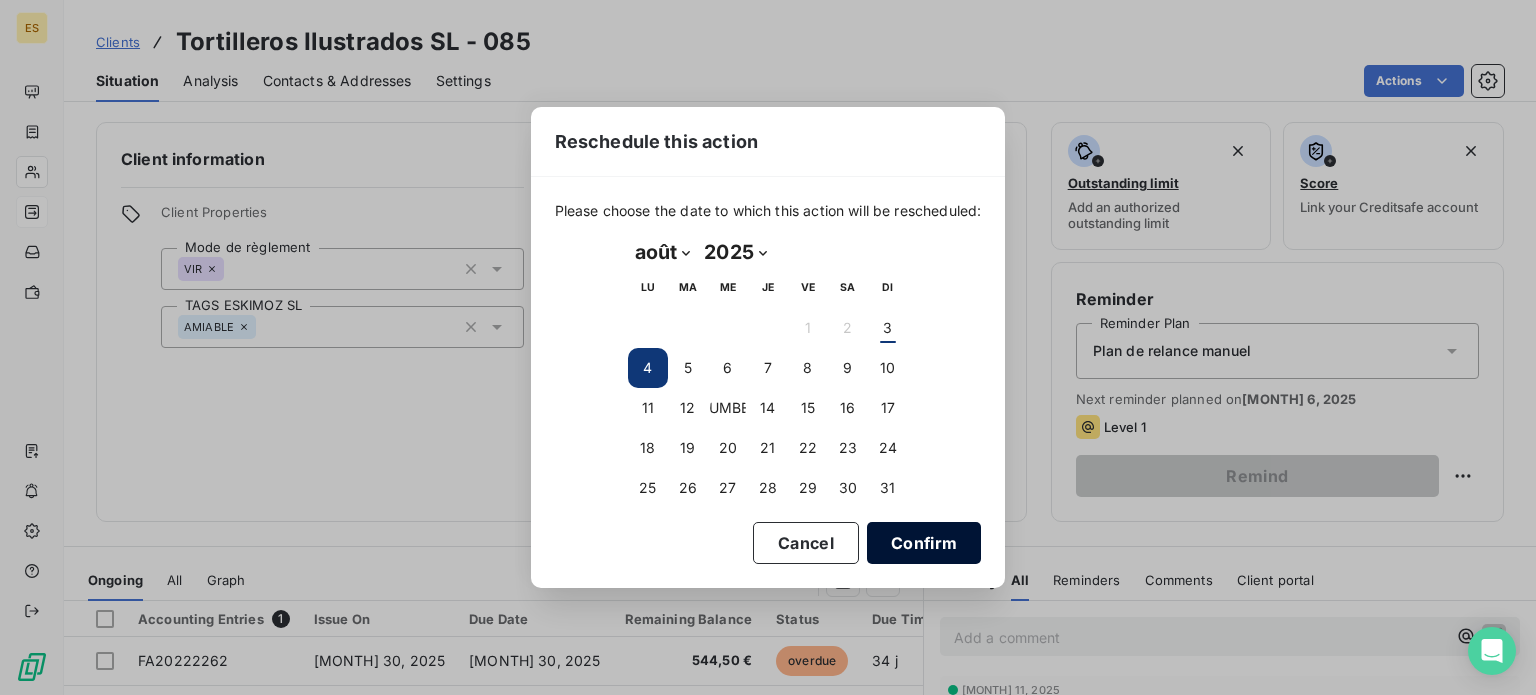 click on "Confirm" at bounding box center [924, 543] 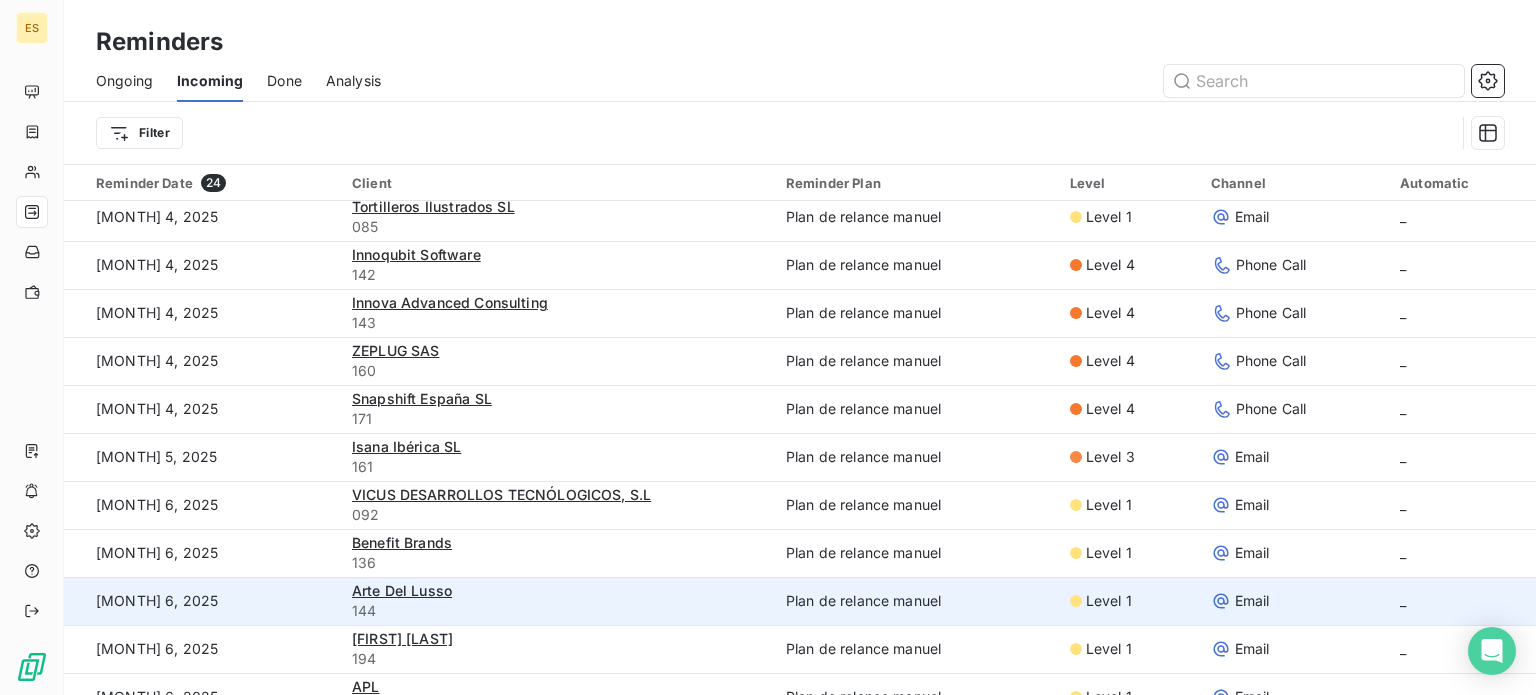 scroll, scrollTop: 300, scrollLeft: 0, axis: vertical 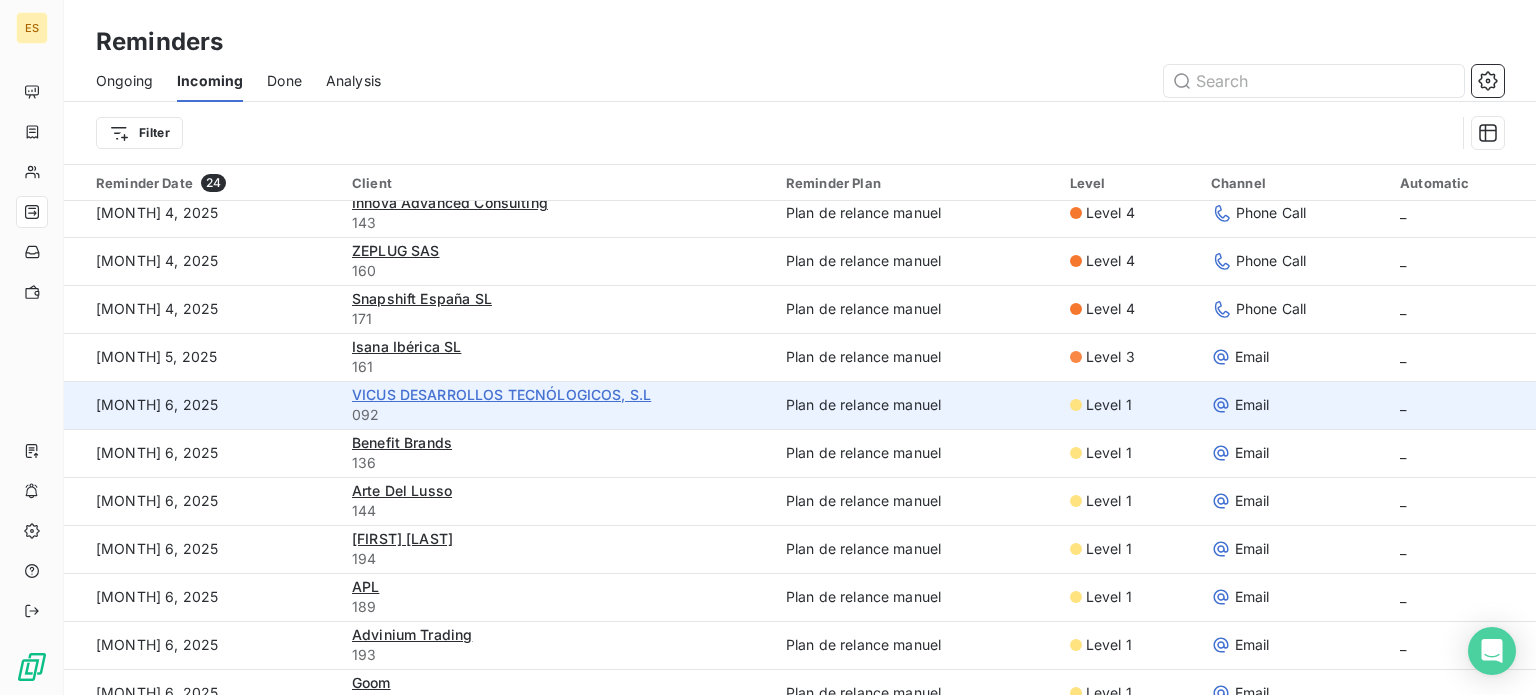 click on "VICUS DESARROLLOS TECNÓLOGICOS, S.L" at bounding box center [501, 394] 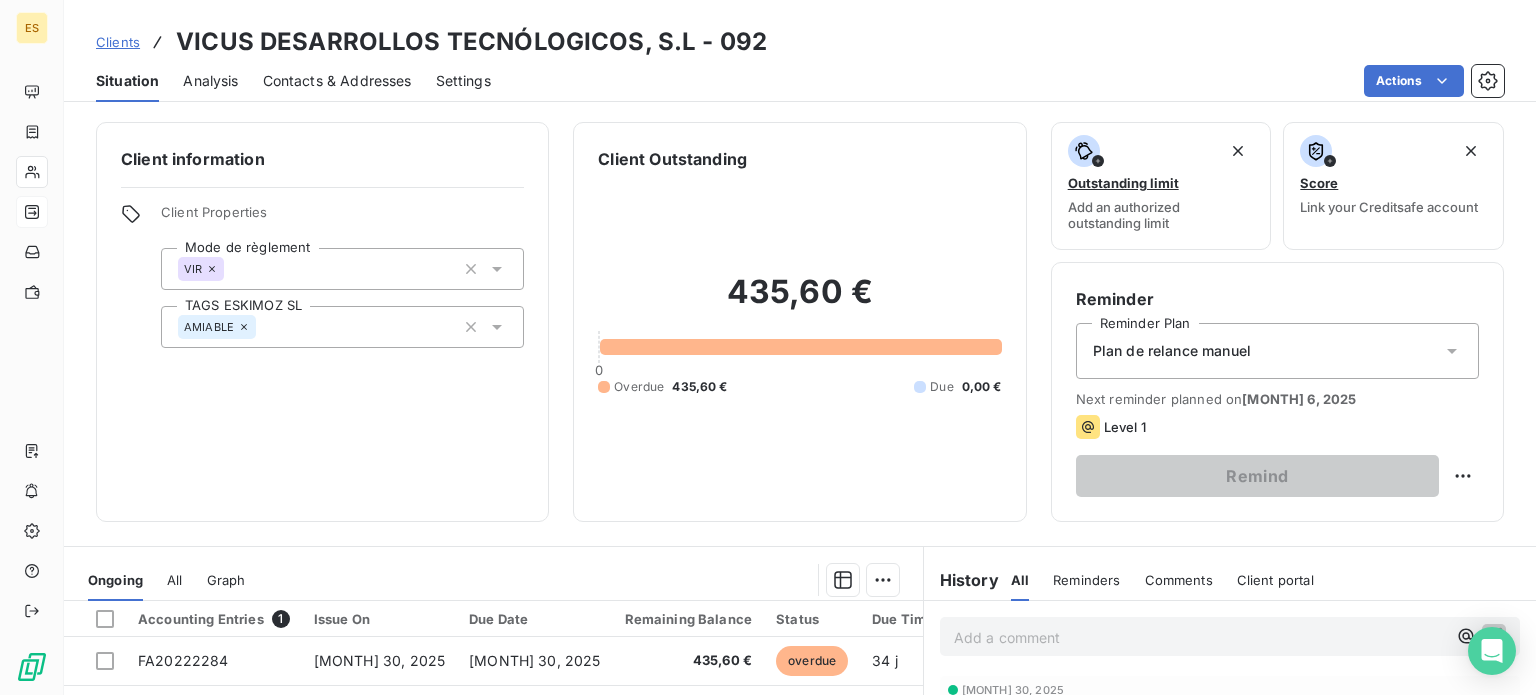 click on "Plan de relance manuel" at bounding box center (1172, 351) 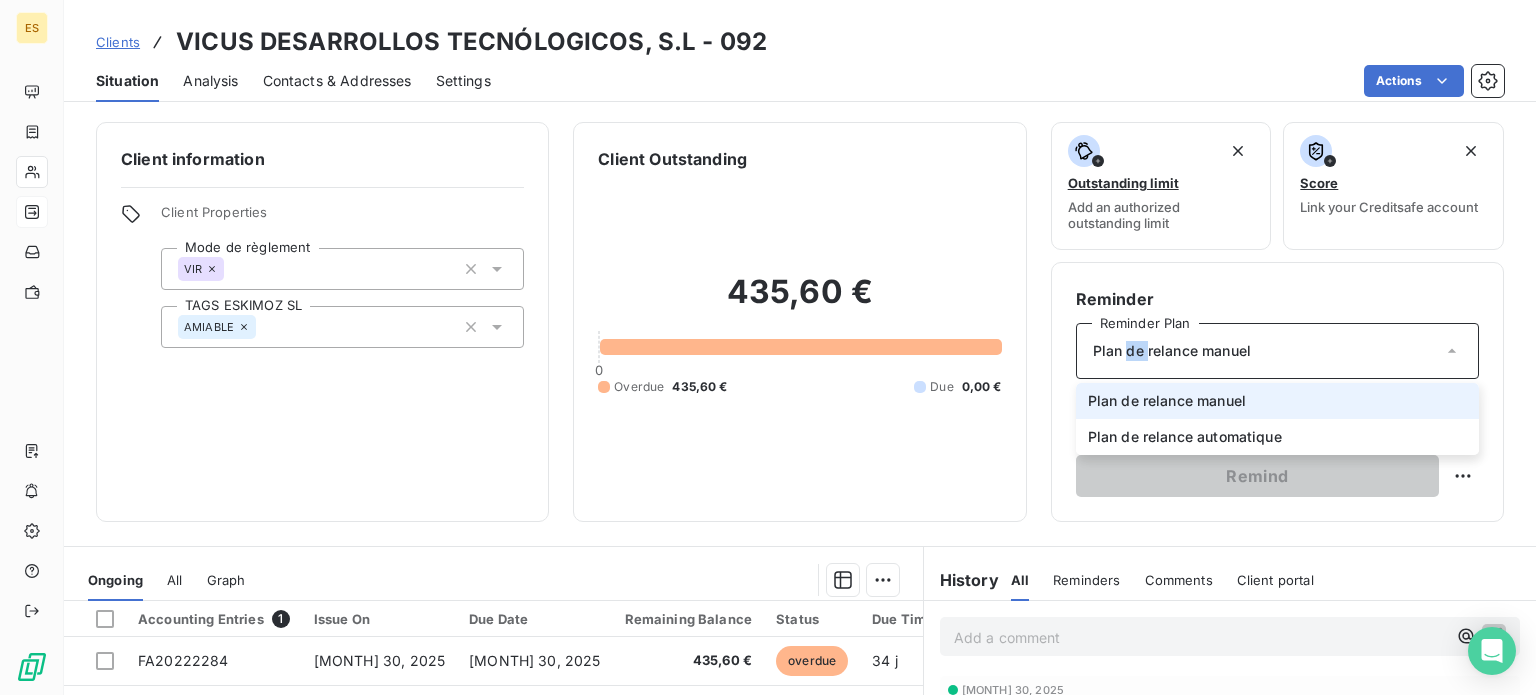 click on "Plan de relance manuel" at bounding box center [1172, 351] 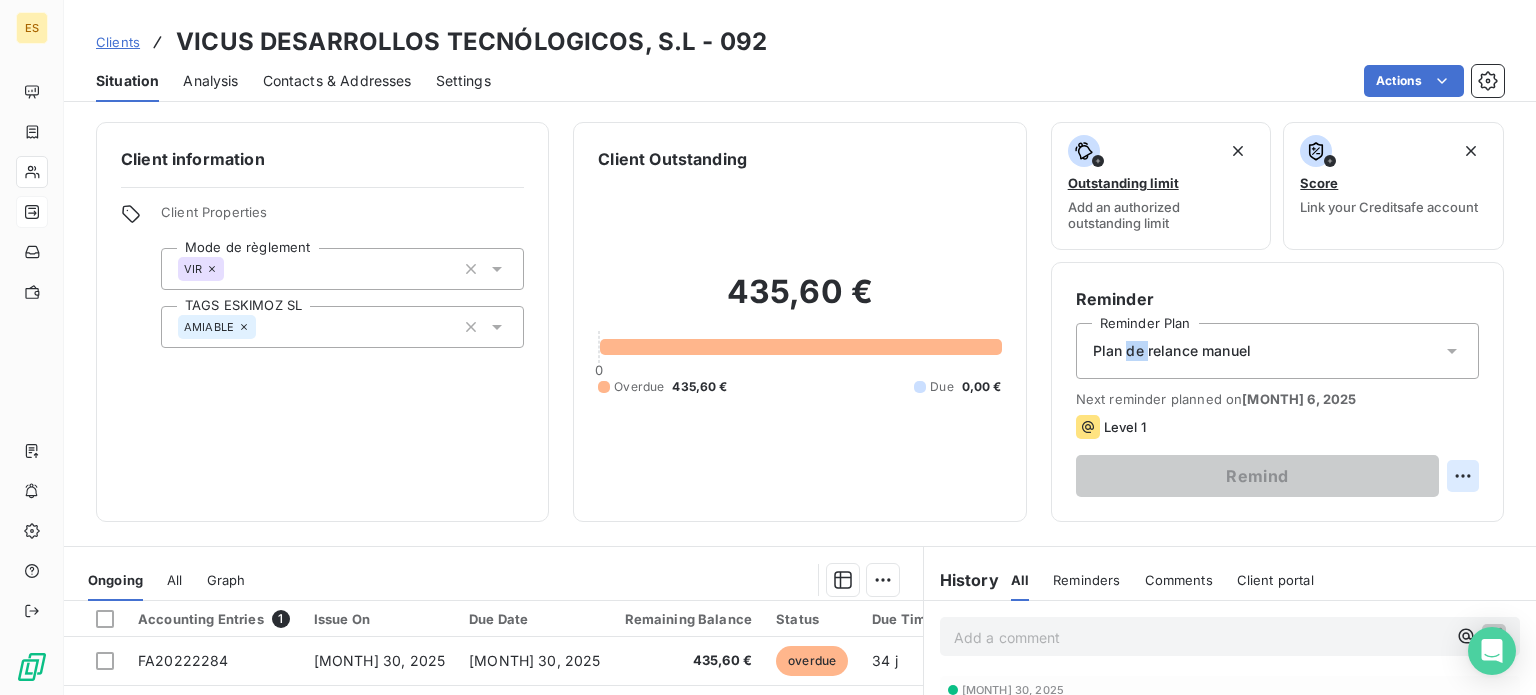 click on "ES Clients VICUS DESARROLLOS TECNOLÓGICOS, S.L - 158 Situation Analysis Contacts & Addresses Settings Actions Client information Client Properties Mode de règlement VIR TAGS ESKIMOZ SL AMIABLE Client Outstanding   435,60 € 0 Overdue 435,60 € Due 0,00 €     Outstanding limit Add an authorized outstanding limit Score Link your Creditsafe account Reminder Reminder Plan Plan de relance manuel Next reminder planned on  [MONTH] 6, 2025 Level 1 Remind Ongoing All Graph Accounting Entries 1 Issue On Due Date Remaining Balance Status Due Time   Delay   FA20222284 [MONTH] 30, 2025 [MONTH] 30, 2025 435,60 € overdue 34 j +4 j Lines per Page 25 Previous 1 Next History All Reminders Comments Client portal All Reminders Comments Client portal Add a comment ﻿ [MONTH] 30, 2025 Invoice  : FA20222187 Payment Received 435,60 € [MONTH] 30, 2025 Invoice  : FA20222129 Payment Received 435,60 € [MONTH] 30, 2025 Invoice  : FA20222053 Payment Received 435,60 € [MONTH] 28, 2025 Invoice  : FA20221960 Payment Received  :  :" at bounding box center [768, 347] 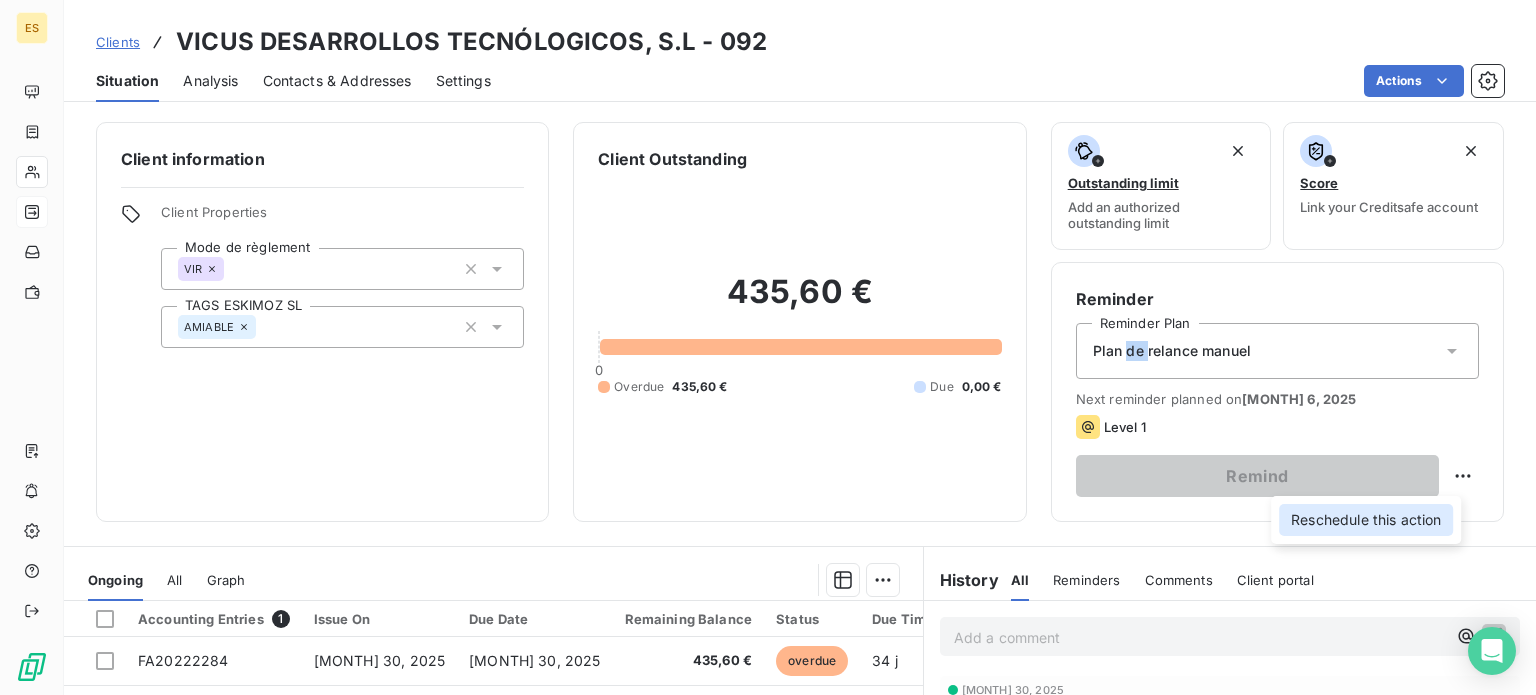 click on "Reschedule this action" at bounding box center (1366, 520) 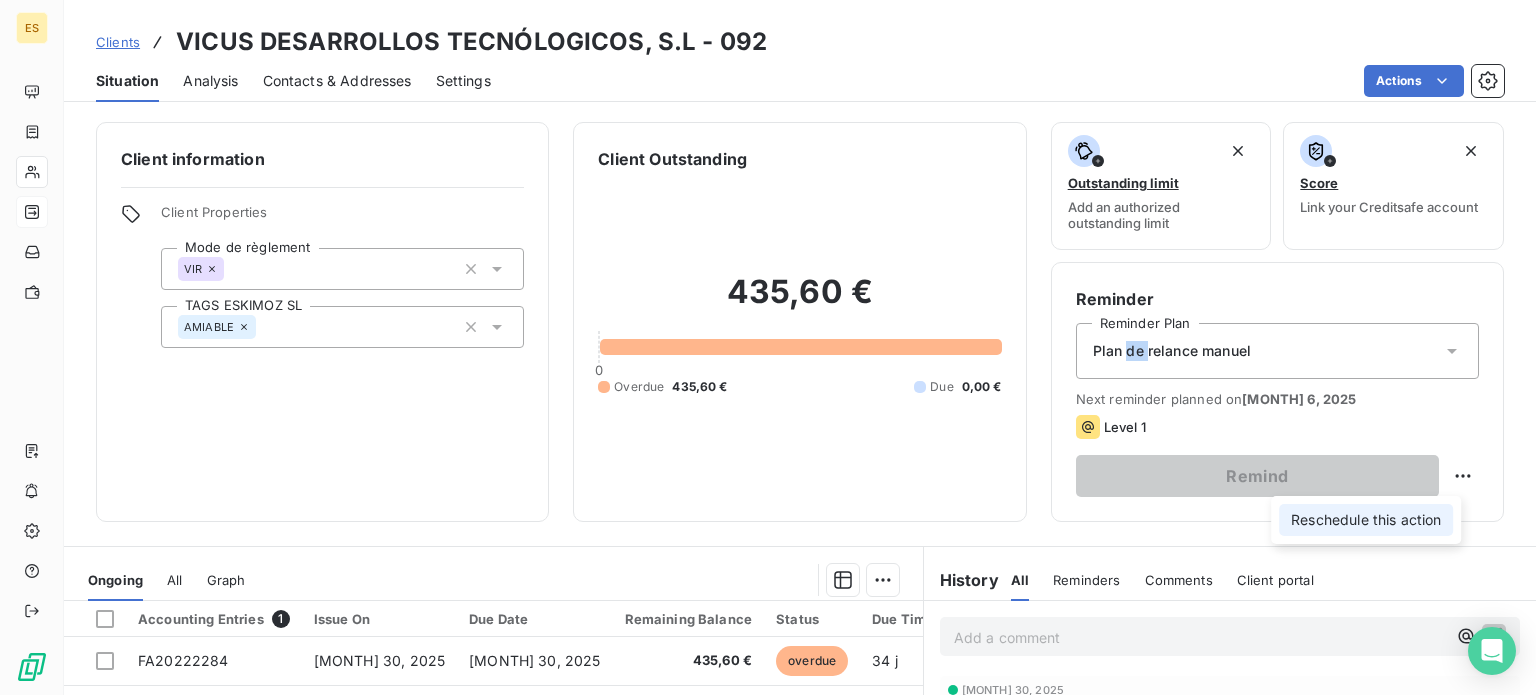 select on "7" 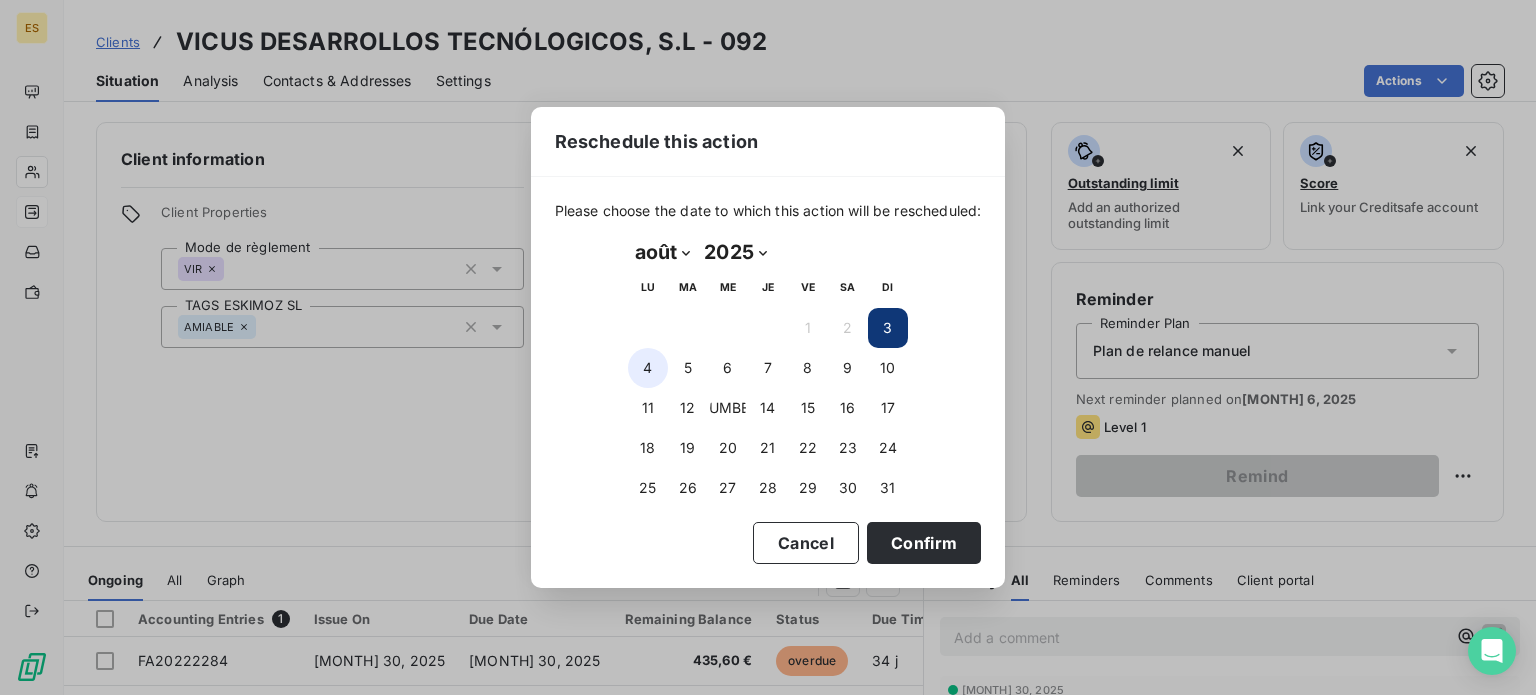 click on "4" at bounding box center [648, 368] 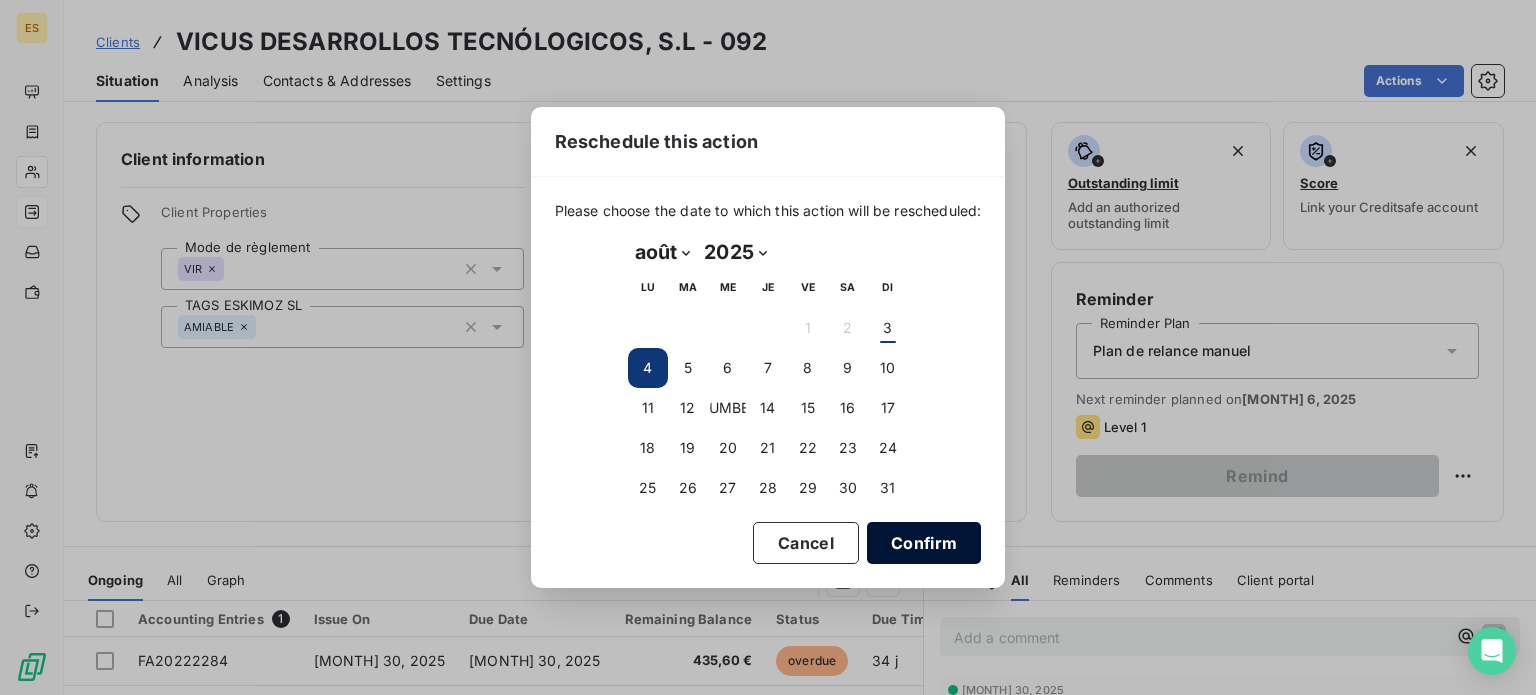 click on "Confirm" at bounding box center [924, 543] 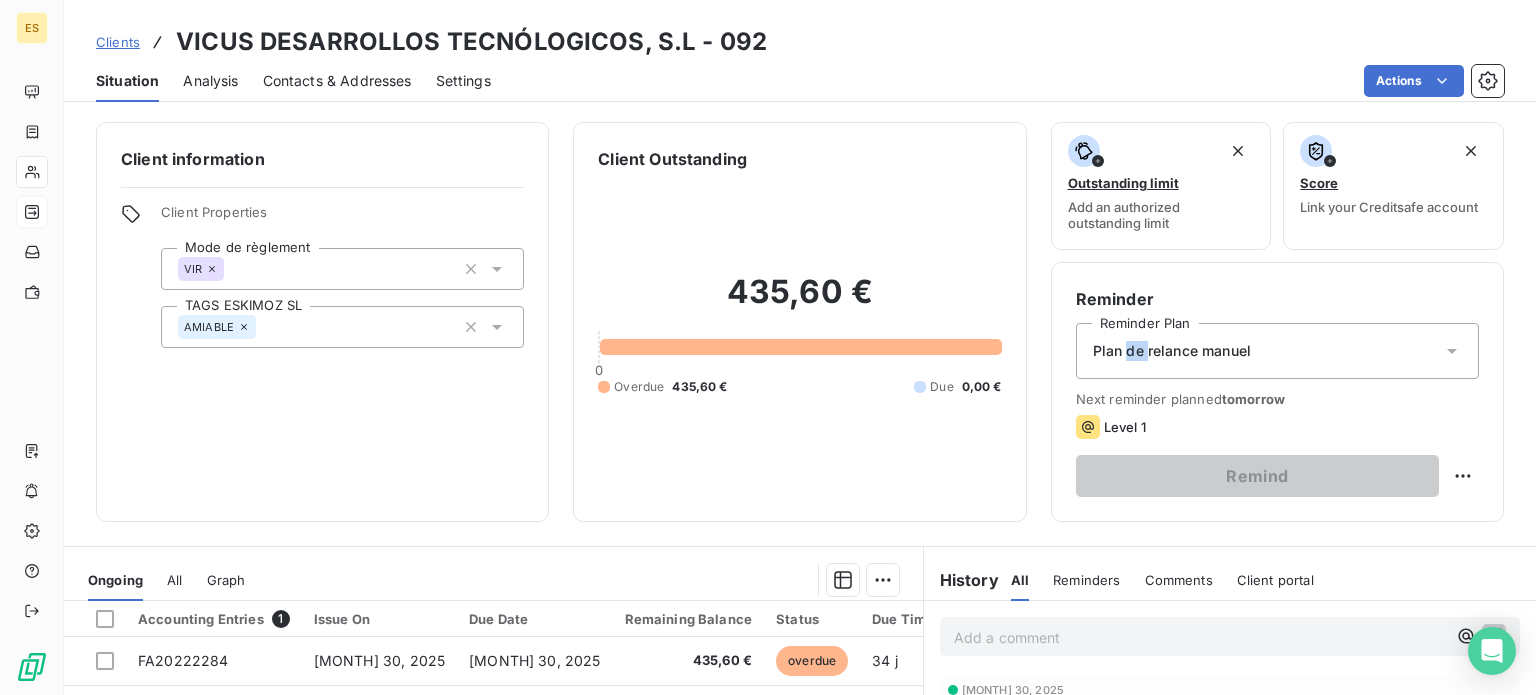 click on "Analysis" at bounding box center [210, 81] 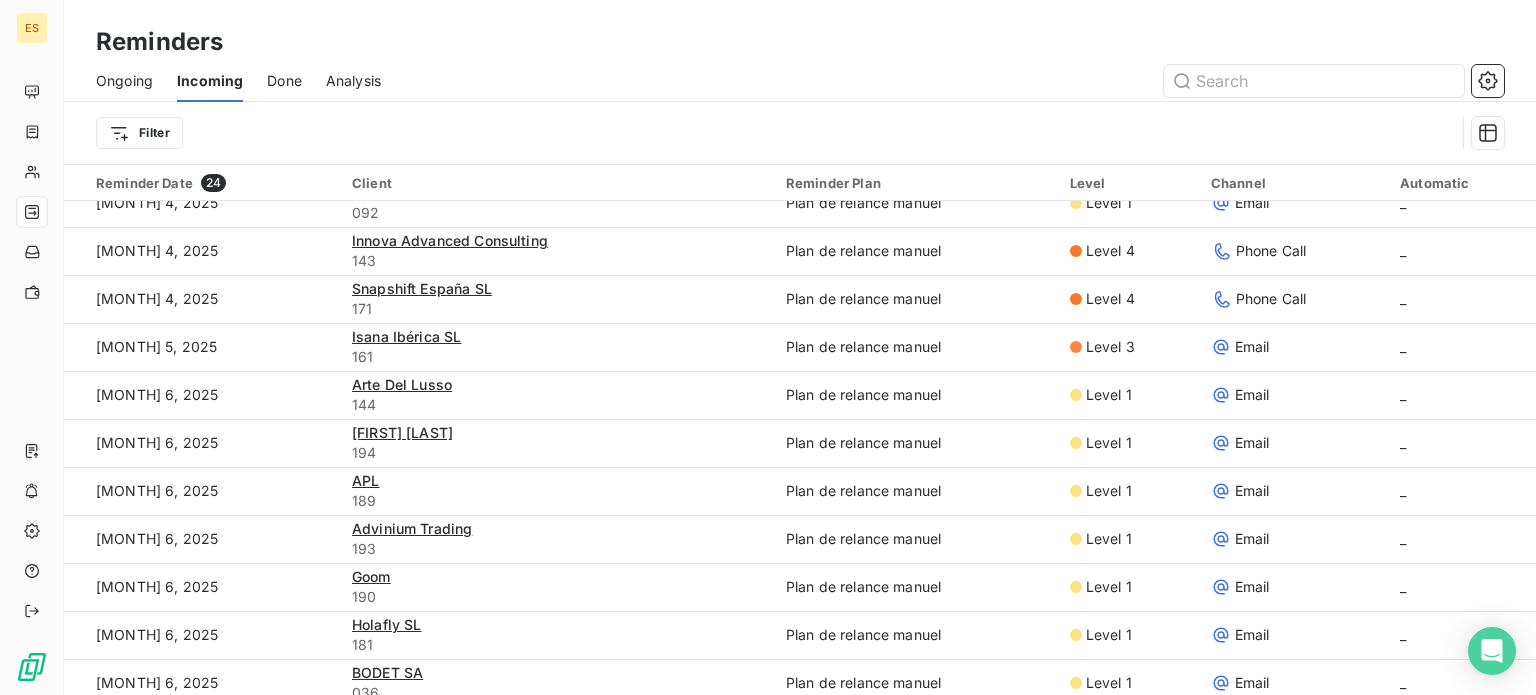 scroll, scrollTop: 258, scrollLeft: 0, axis: vertical 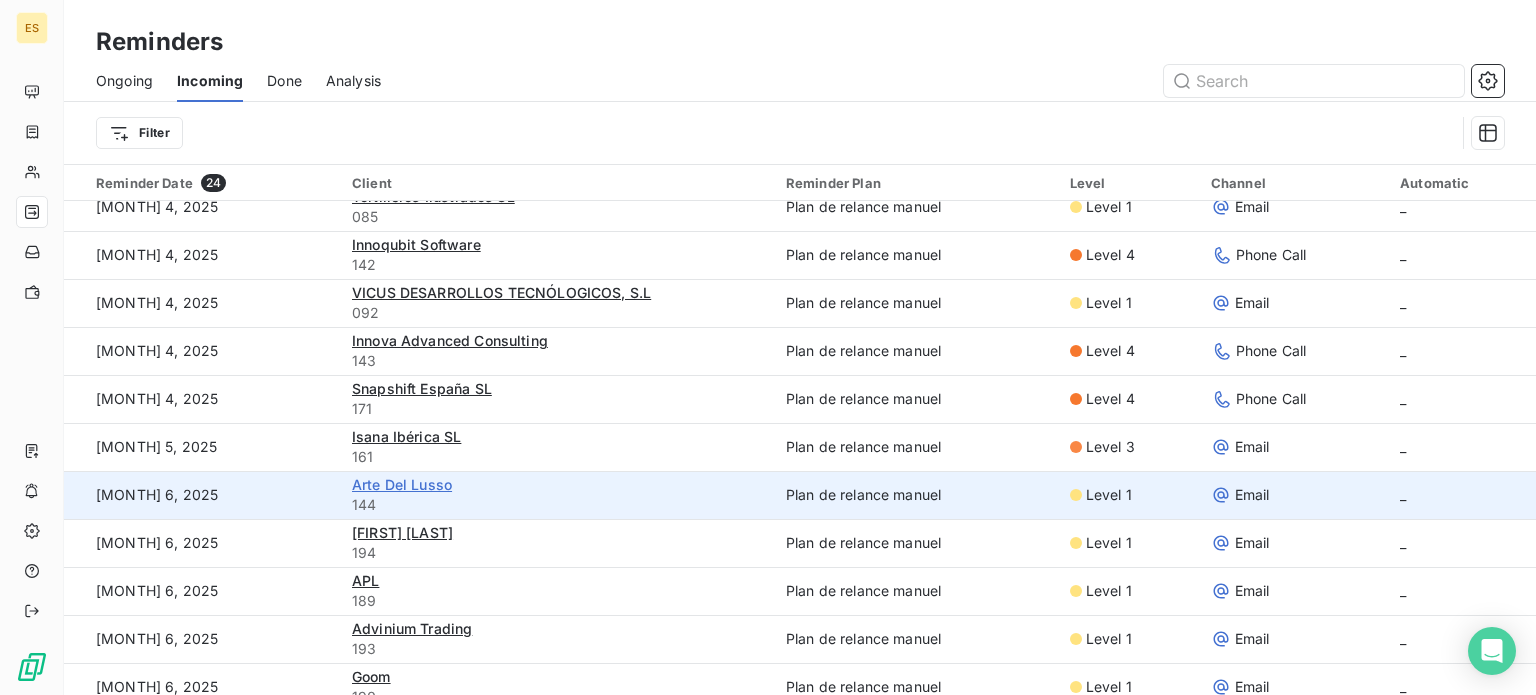click on "Arte Del Lusso" at bounding box center [402, 484] 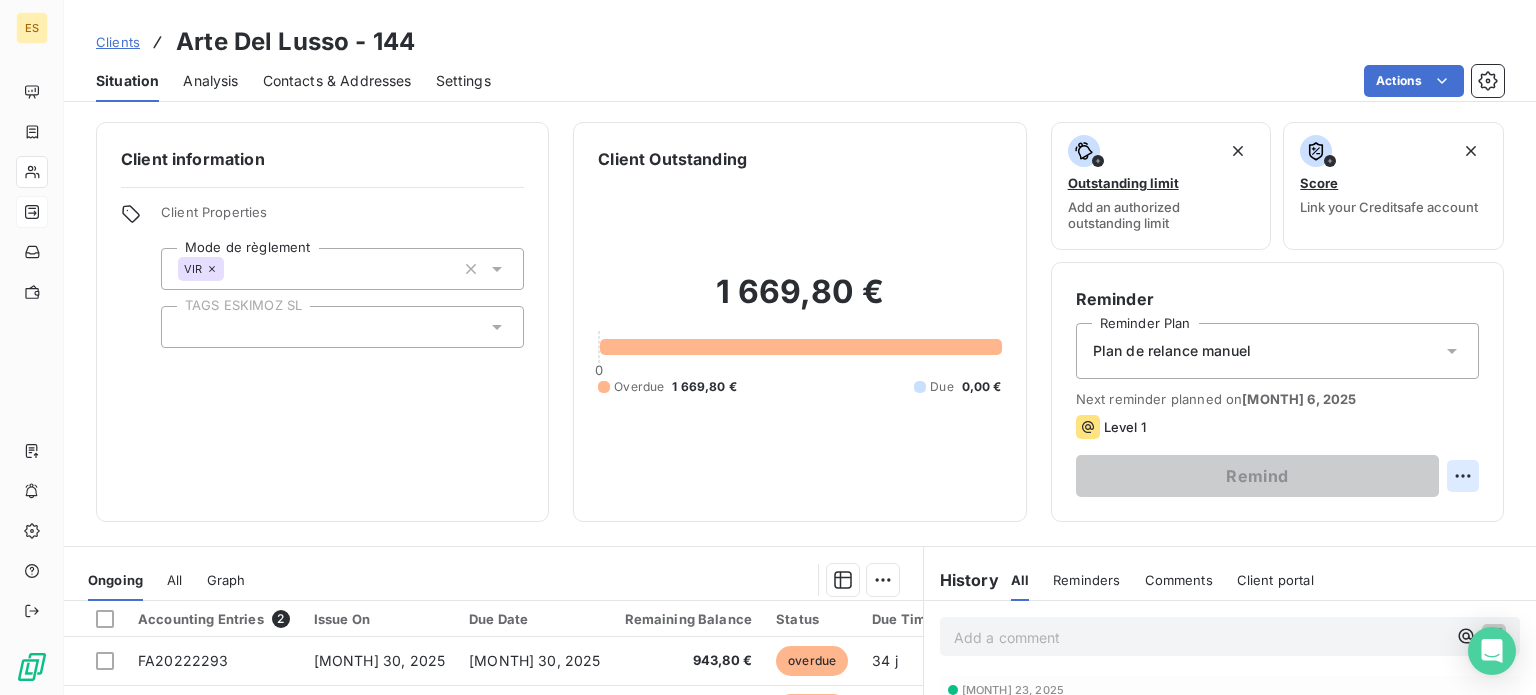 click on "ES Clients Arte Del Lusso - 144 Situation Analysis Contacts & Addresses Settings Actions Client information Client Properties Mode de règlement VIR TAGS ESKIMOZ SL Client Outstanding   1 669,80 € 0 Overdue 1 669,80 € Due 0,00 €     Outstanding limit Add an authorized outstanding limit Score Link your Creditsafe account Reminder Reminder Plan Plan de relance manuel Next reminder planned on  [MONTH] 6, 2025 Level 1 Remind Ongoing All Graph Accounting Entries 2 Issue On Due Date Remaining Balance Status Due Time   Delay   FA20222293 [MONTH] 30, 2025 [MONTH] 30, 2025 943,80 € overdue 34 j +4 j FA20222291 [MONTH] 30, 2025 [MONTH] 30, 2025 726,00 € overdue 34 j +4 j Lines per Page 25 Previous 1 Next History All Reminders Comments Client portal All Reminders Comments Client portal Add a comment ﻿ [MONTH] 23, 2025 Invoice  : FA20222292 Payment Received 968,00 € [MONTH] 30, 2025 Invoice  : FA20222079 Payment Received 471,90 € [MONTH] 30, 2025 Invoice  : FA20222078 Payment Received 726,00 € [MONTH] 30, 2025" at bounding box center [768, 347] 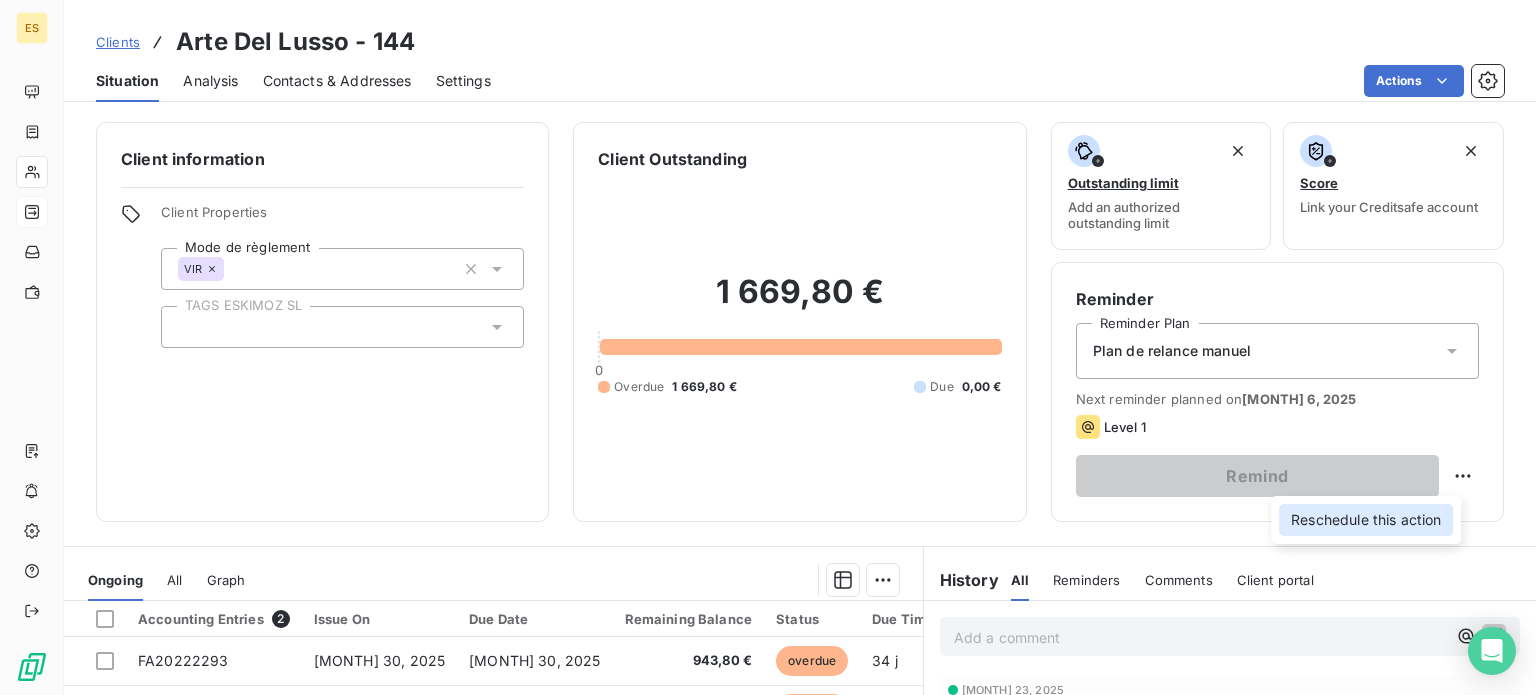 click on "Reschedule this action" at bounding box center (1366, 520) 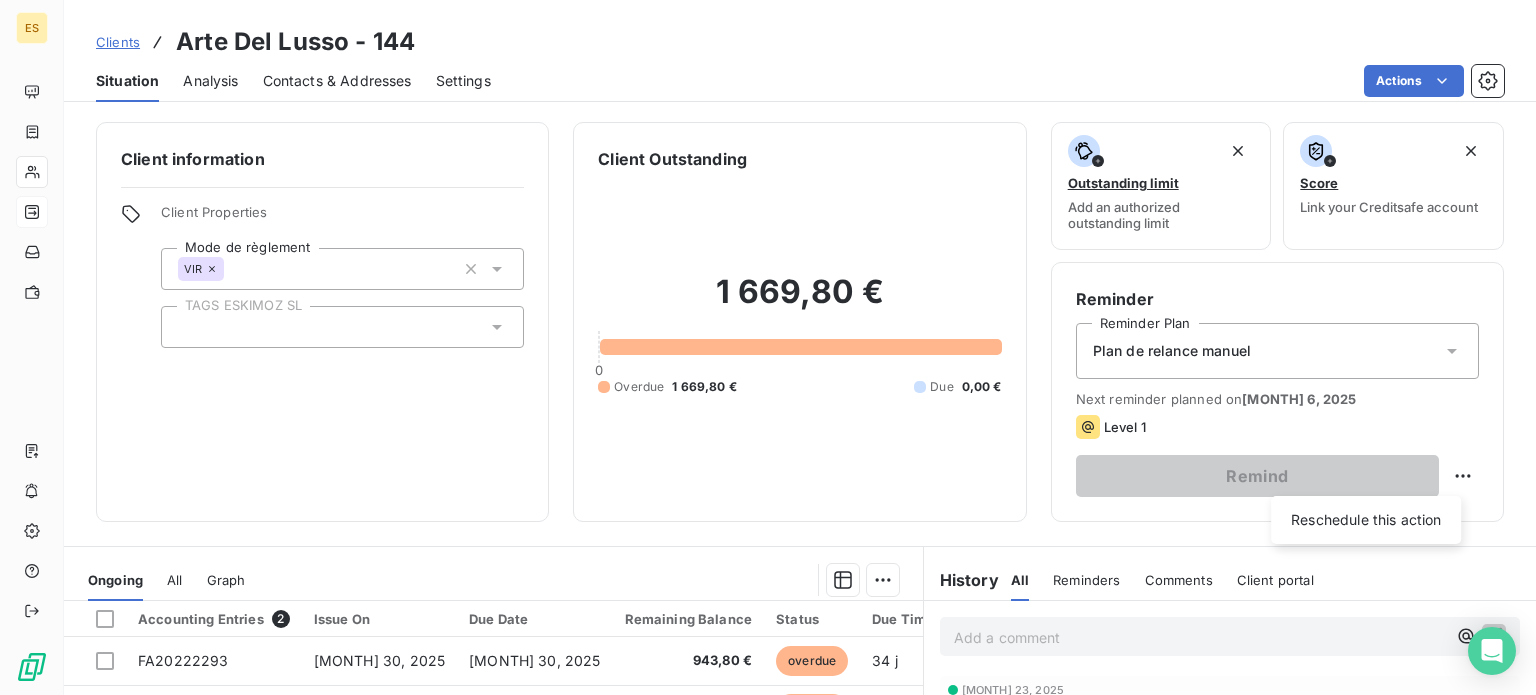 select on "7" 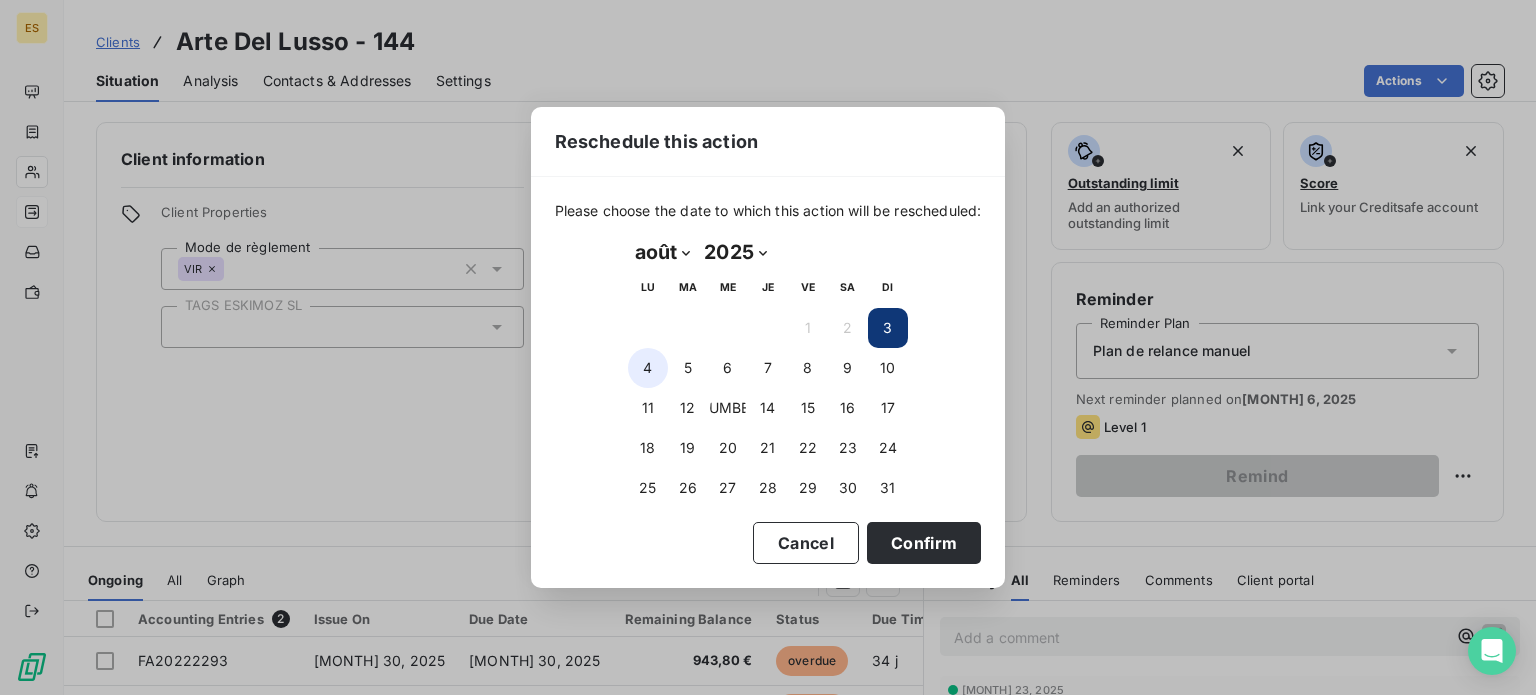 click on "4" at bounding box center [648, 368] 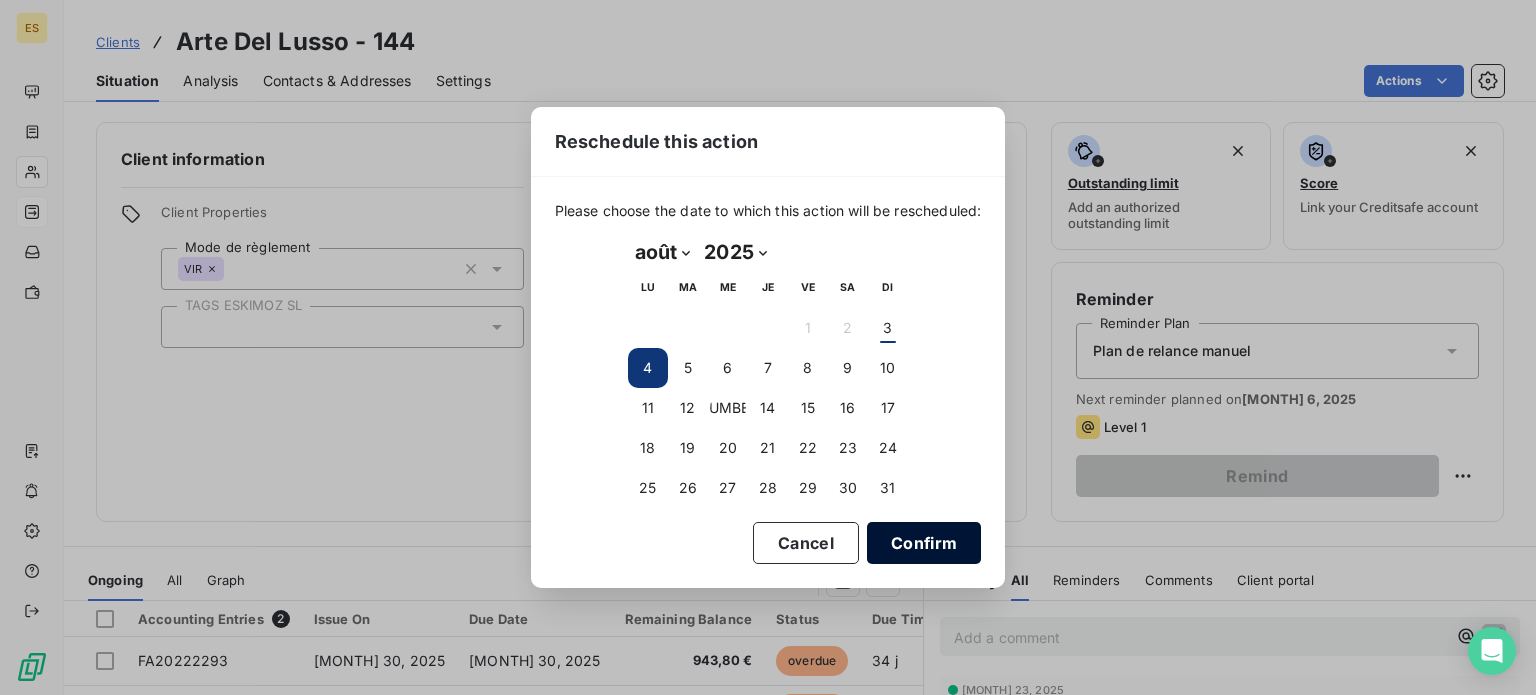 click on "Confirm" at bounding box center (924, 543) 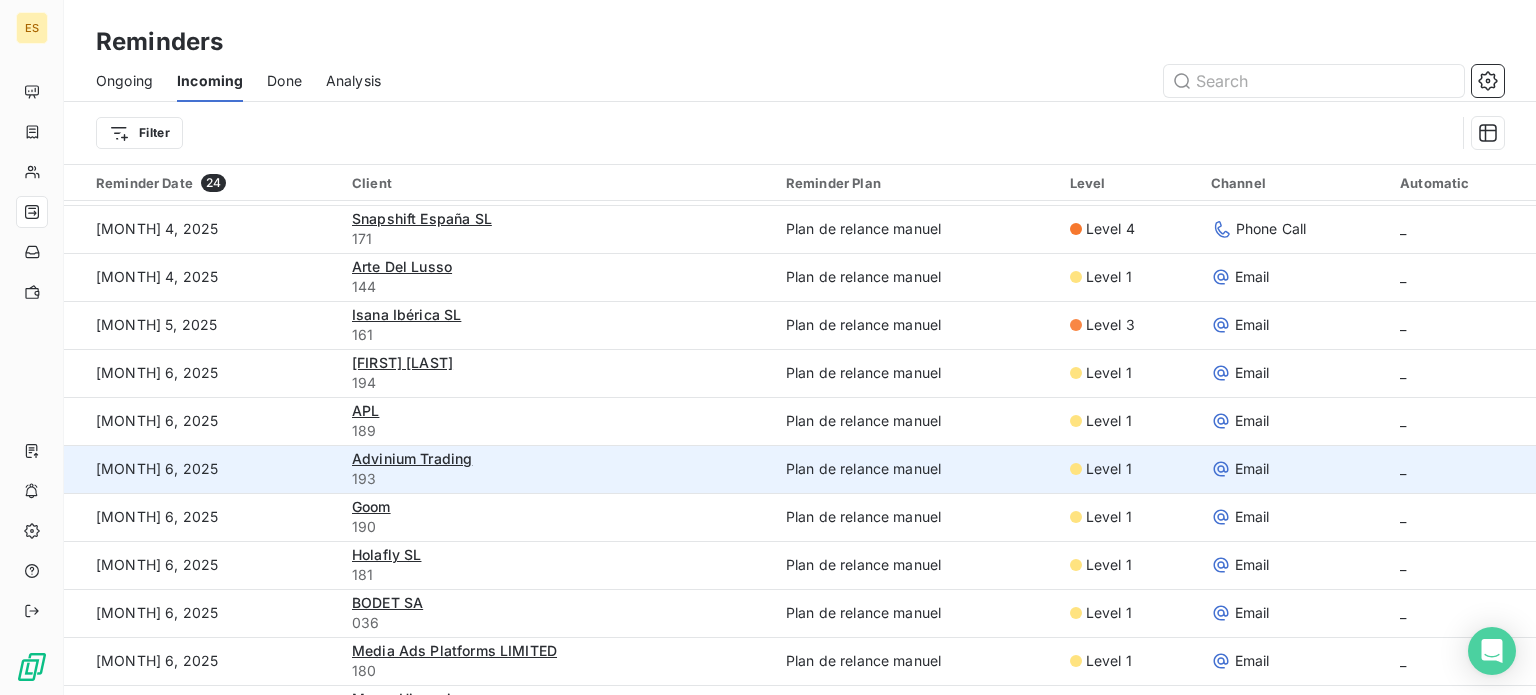scroll, scrollTop: 400, scrollLeft: 0, axis: vertical 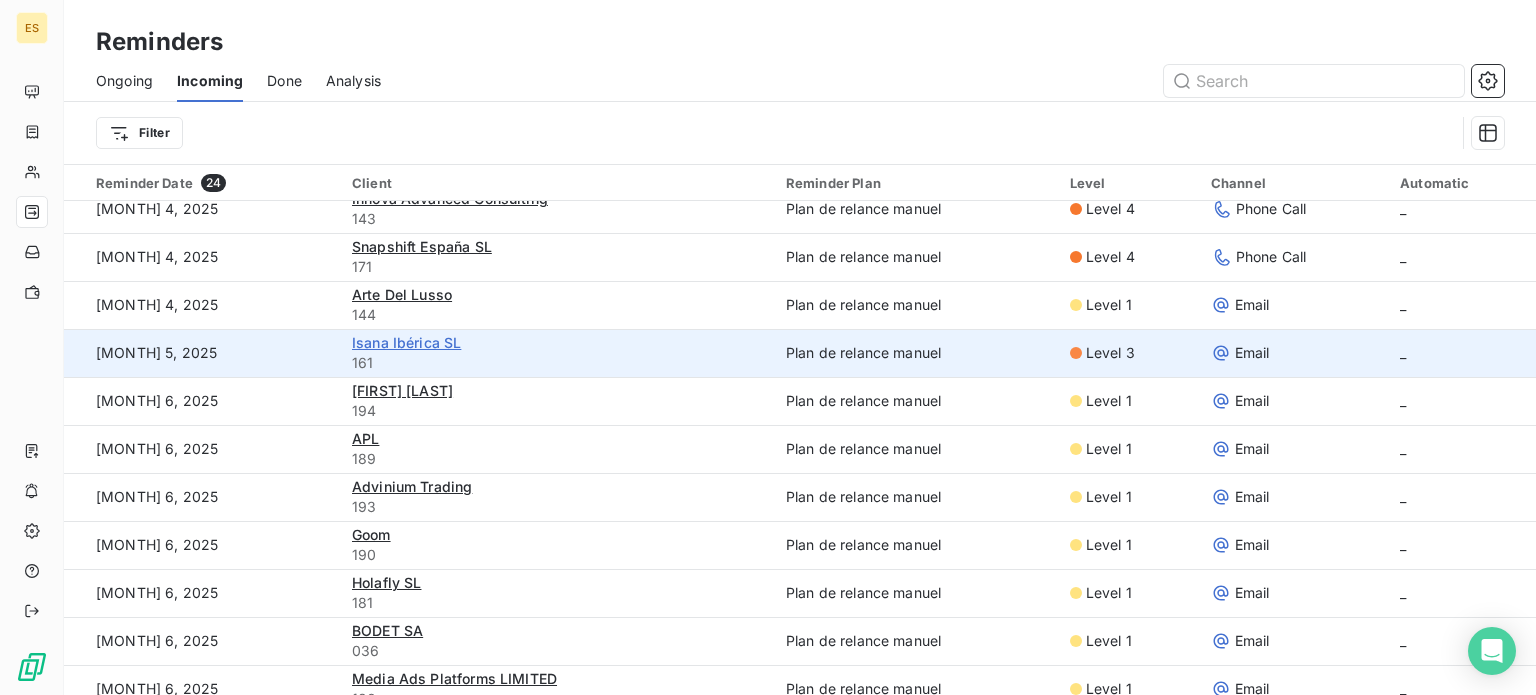 click on "Isana Ibérica SL" at bounding box center (406, 342) 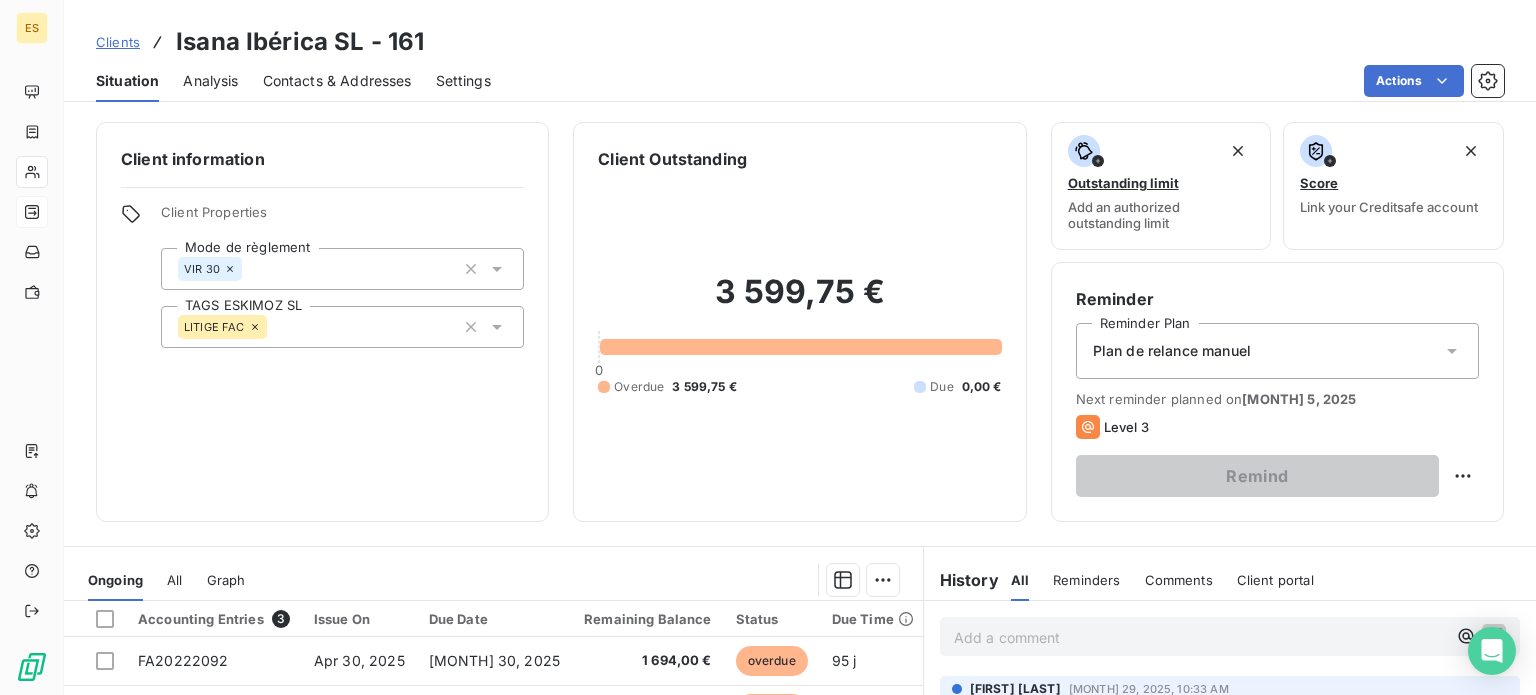 click on "Plan de relance manuel" at bounding box center (1277, 351) 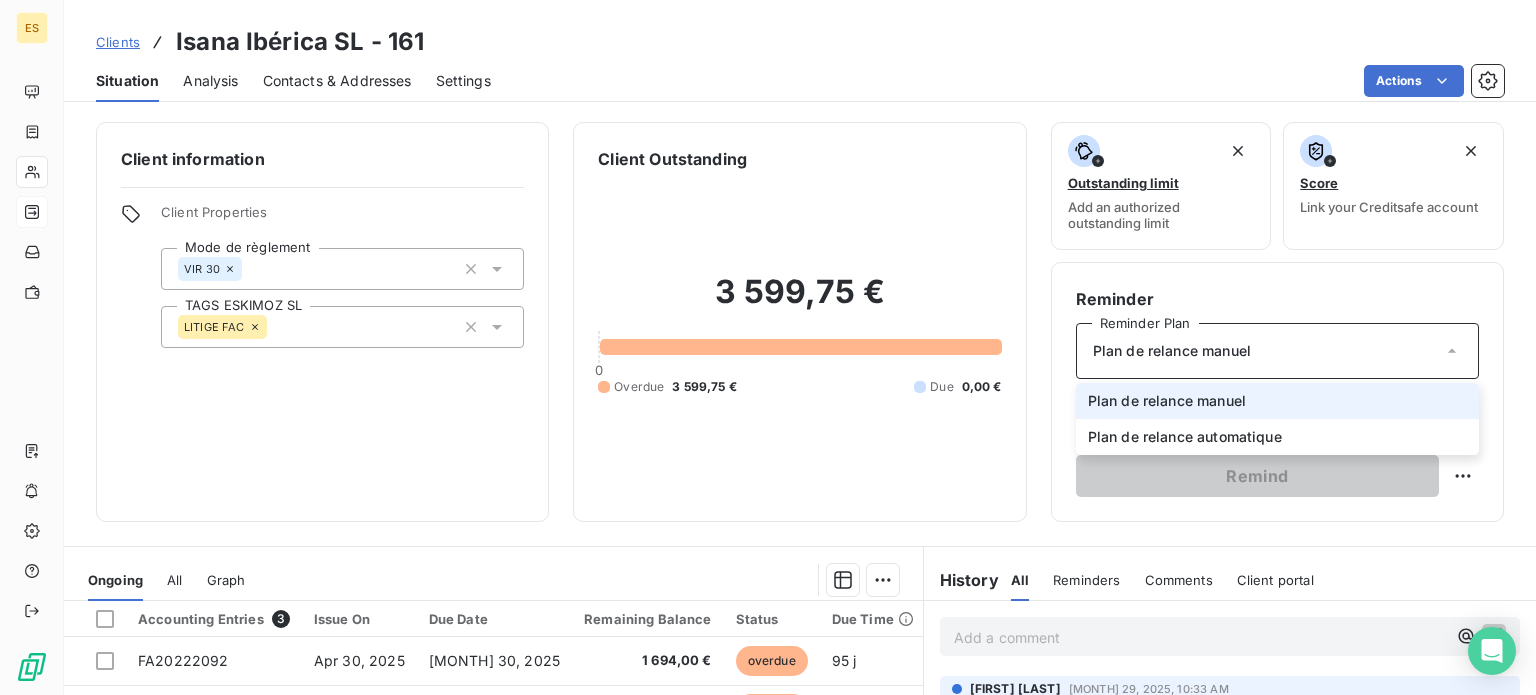 click on "Plan de relance manuel" at bounding box center [1172, 351] 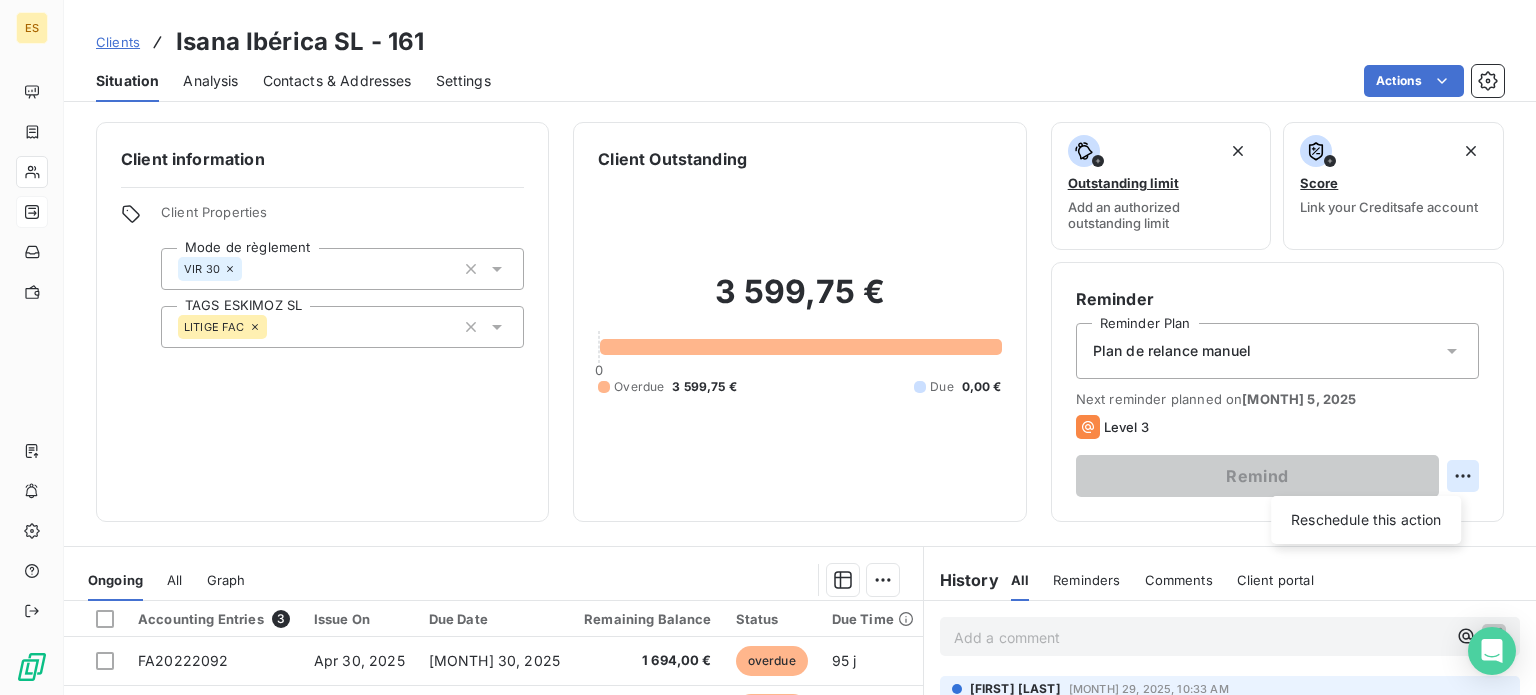 click on "ES Clients Isana Ibérica SL - 161 Situation Analysis Contacts & Addresses Settings Actions Client information Client Properties Mode de règlement VIR 30 TAGS ESKIMOZ SL LITIGE FAC Client Outstanding 3 599,75 € 0 Overdue 3 599,75 € Due 0,00 € Outstanding limit Add an authorized outstanding limit Score Link your Creditsafe account Reminder Reminder Plan Plan de relance manuel Next reminder planned on Aug 5, 2025 Level 3 Remind Reschedule this action Ongoing All Graph Accounting Entries 3 Issue On Due Date Remaining Balance Status Due Time Delay FA20222092 Apr 30, 2025 May 30, 2025 1 694,00 € overdue 95 j +65 j FA20222117 Apr 30, 2025 May 30, 2025 1 089,00 € overdue 95 j +65 j FA20222115 Apr 30, 2025 May 30, 2025 816,75 € overdue 95 j +65 j Lines per Page 25 Previous 1 Next History All Reminders Comments Client portal All Reminders Comments Client portal Add a comment ﻿ Oumaima Chaib Jul 29, 2025, 10:33 AM Email Jul 17, 2025, 11:36 AM Level 1 Oumaima Chaib :" at bounding box center [768, 347] 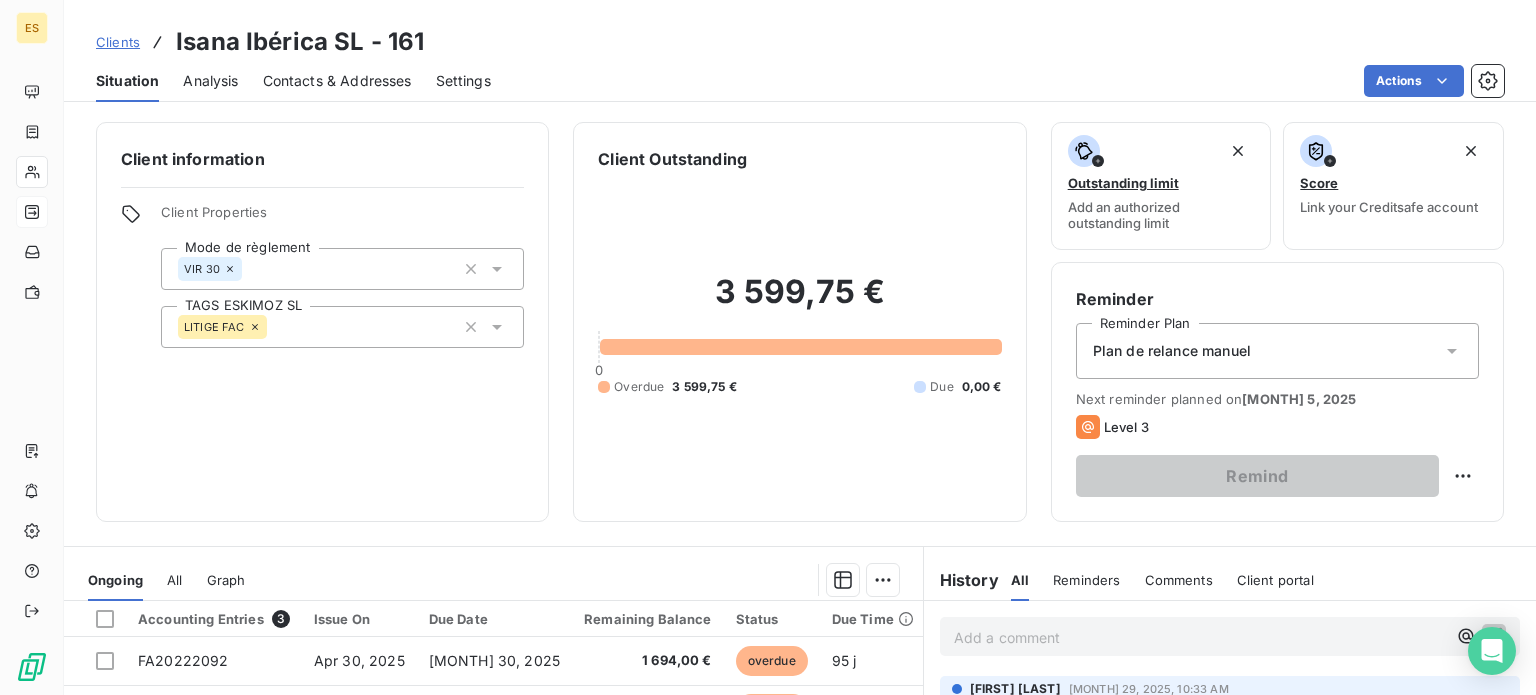 click on "[FIRST] [LAST] [MONTH] 29, 2025, 10:33 AM NE PAS RELANCER - résolution litige avec équipe commercial en cours Email" at bounding box center [768, 347] 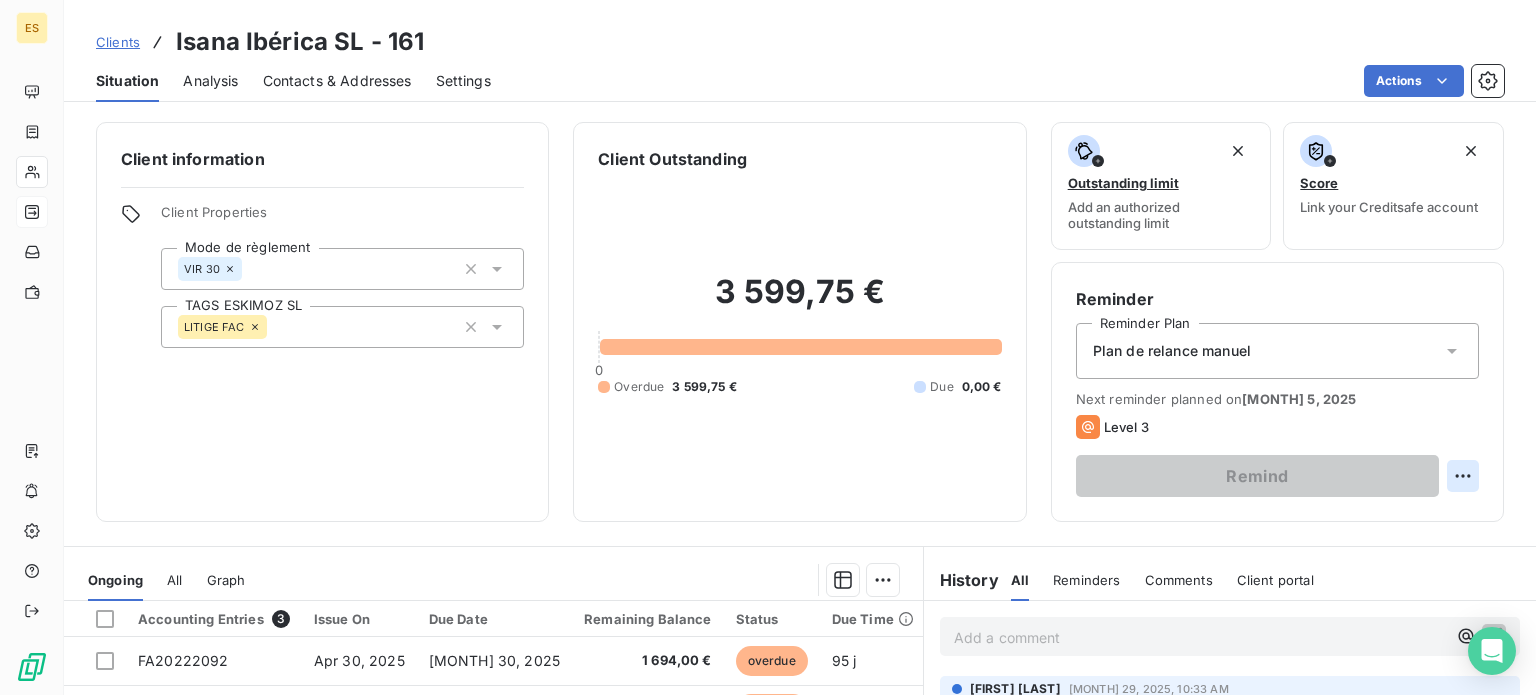 click on "[FIRST] [LAST] [MONTH] 29, 2025, 10:33 AM NE PAS RELANCER - résolution litige avec équipe commercial en cours Email" at bounding box center (768, 347) 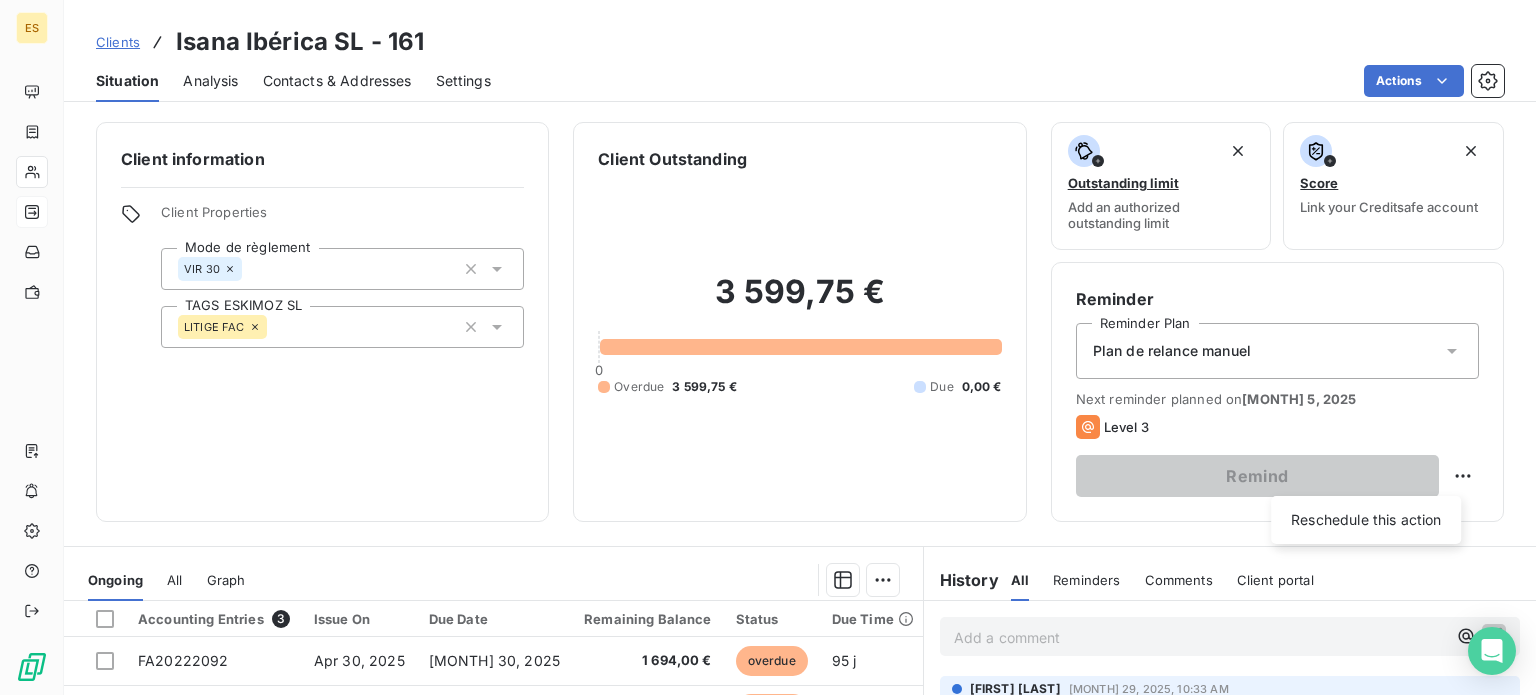 click on "Reschedule this action" at bounding box center (1366, 520) 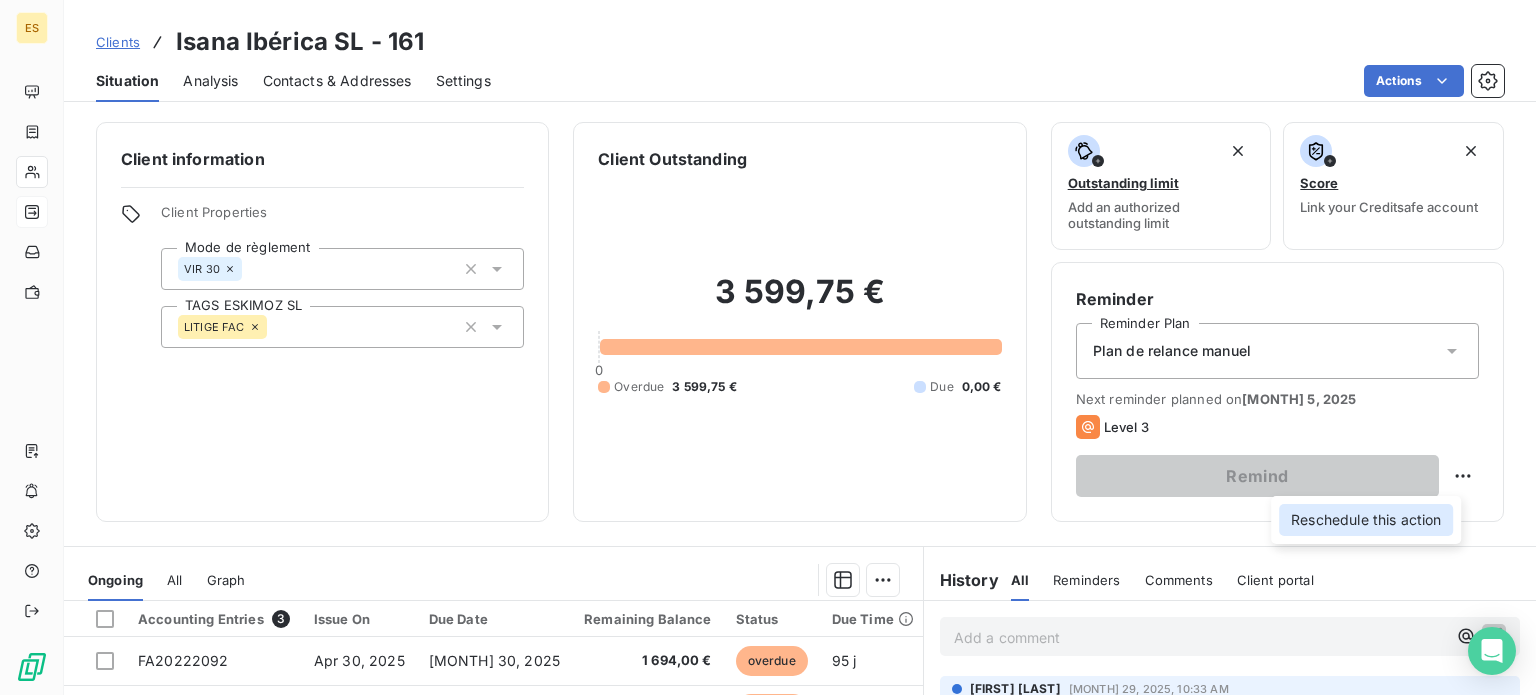 click on "Reschedule this action" at bounding box center (1366, 520) 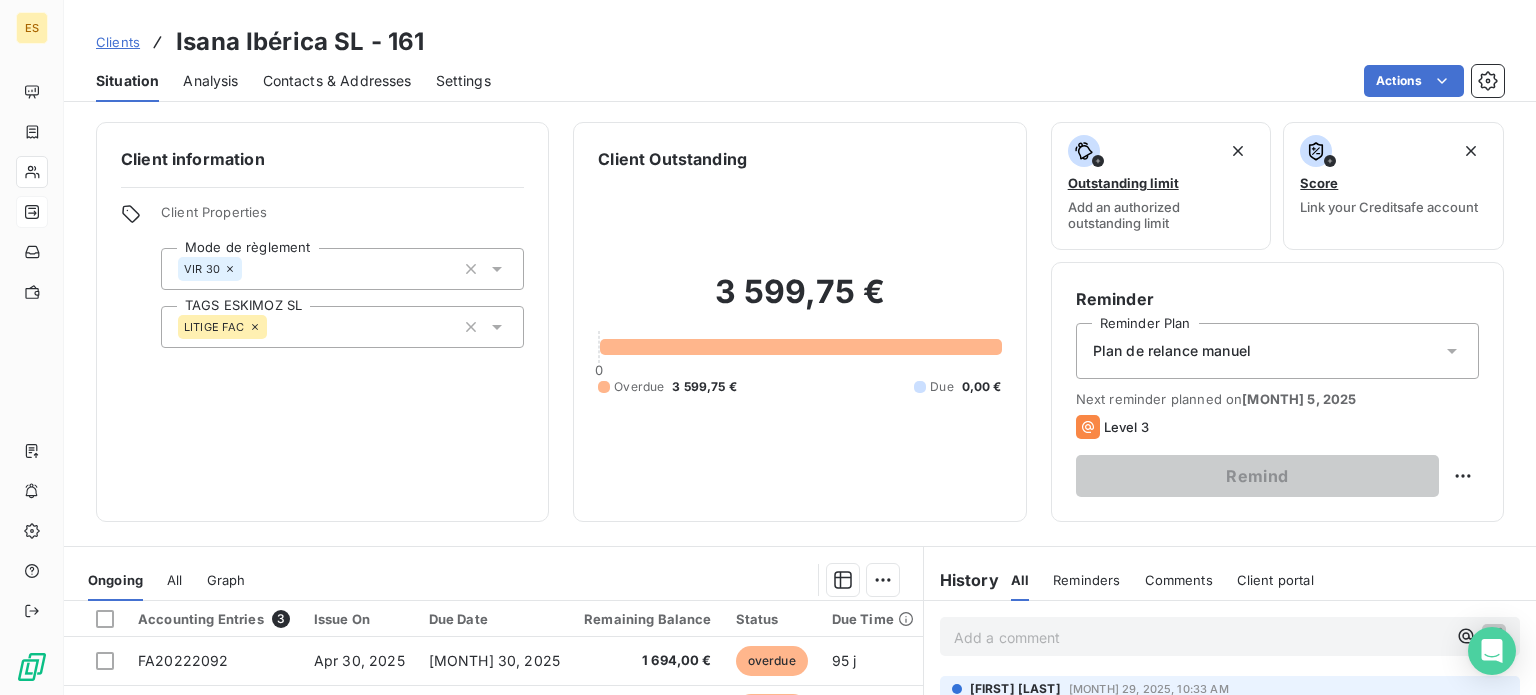 select on "7" 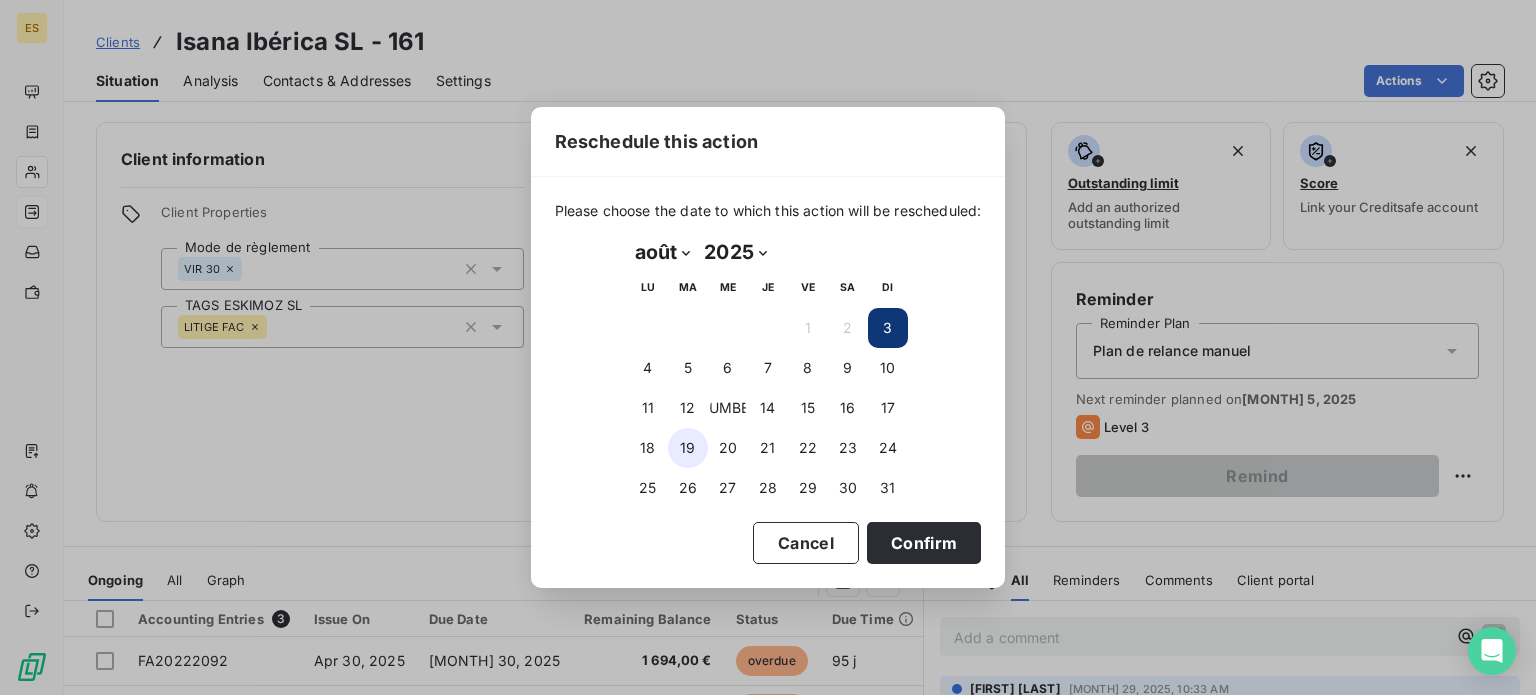 click on "19" at bounding box center (688, 448) 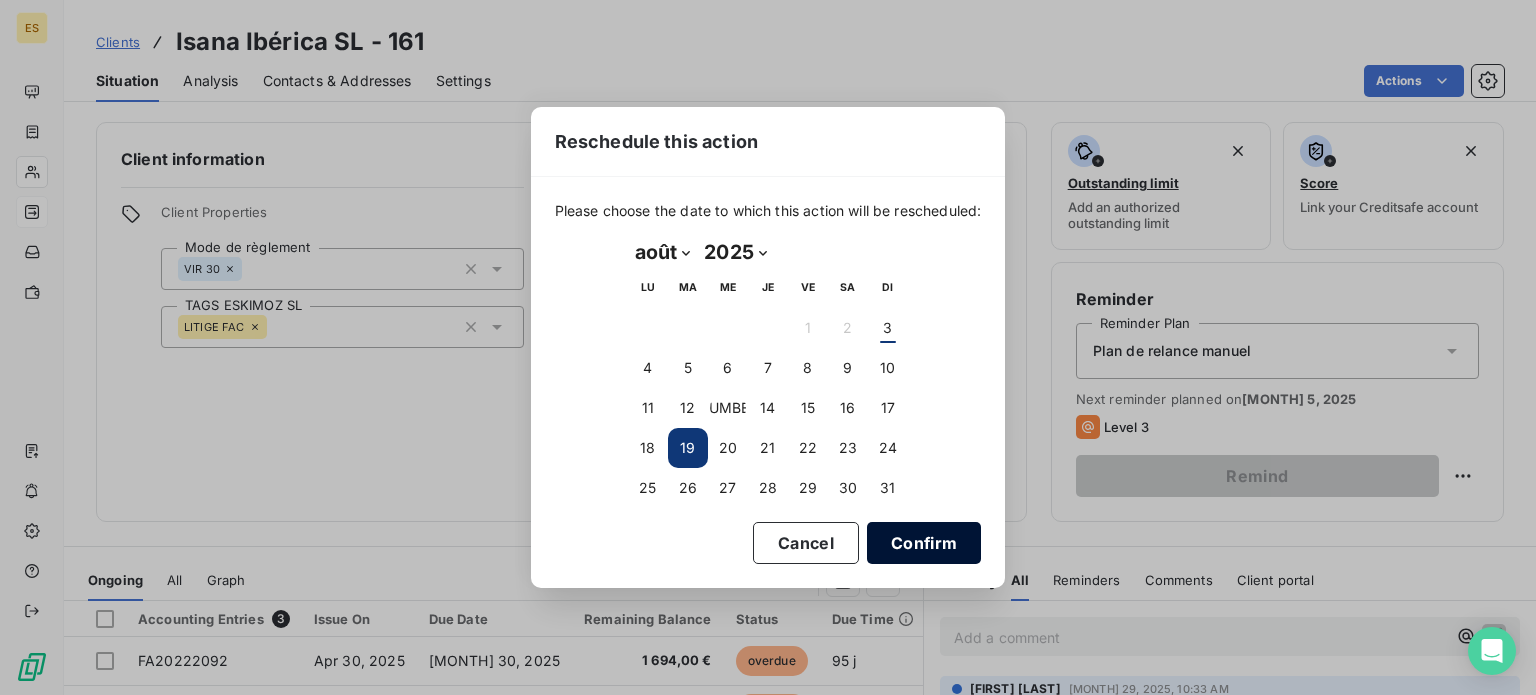 click on "Confirm" at bounding box center (924, 543) 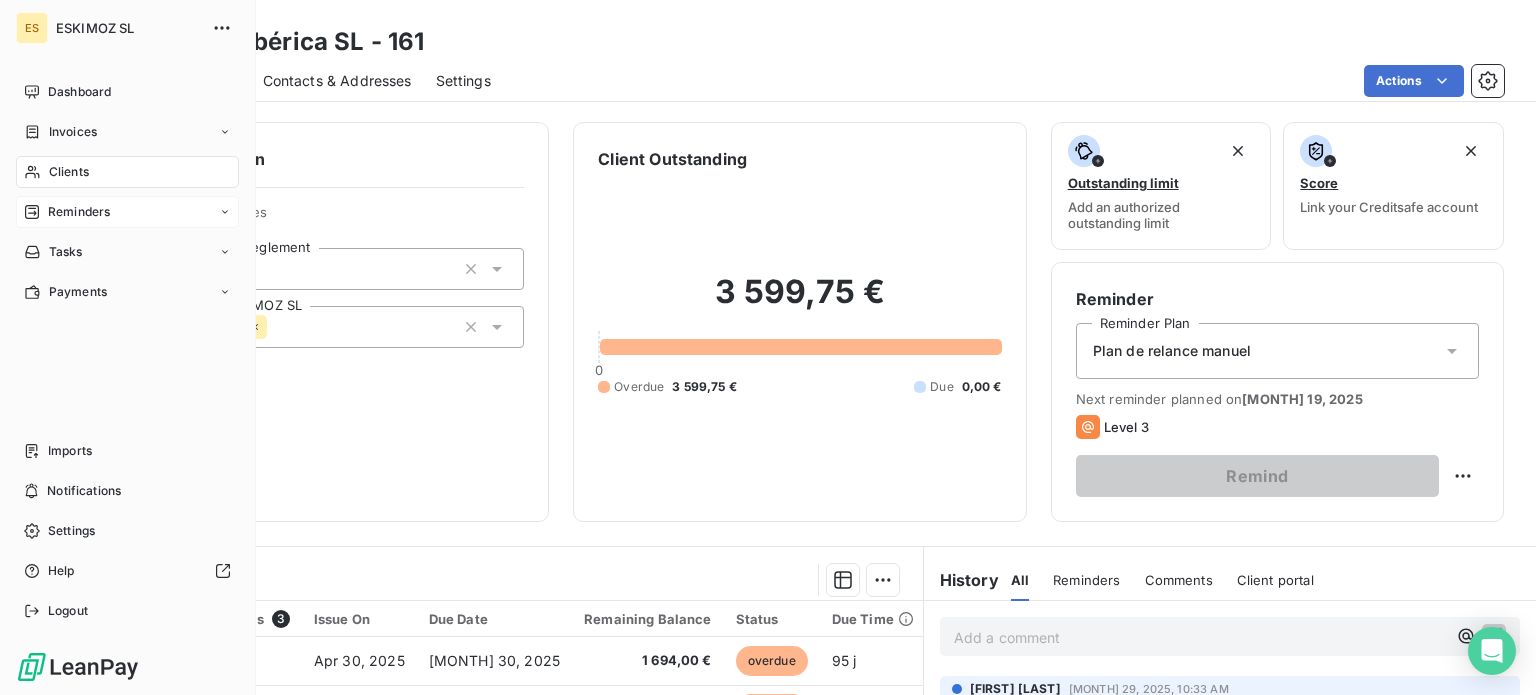 click on "Clients" at bounding box center (69, 172) 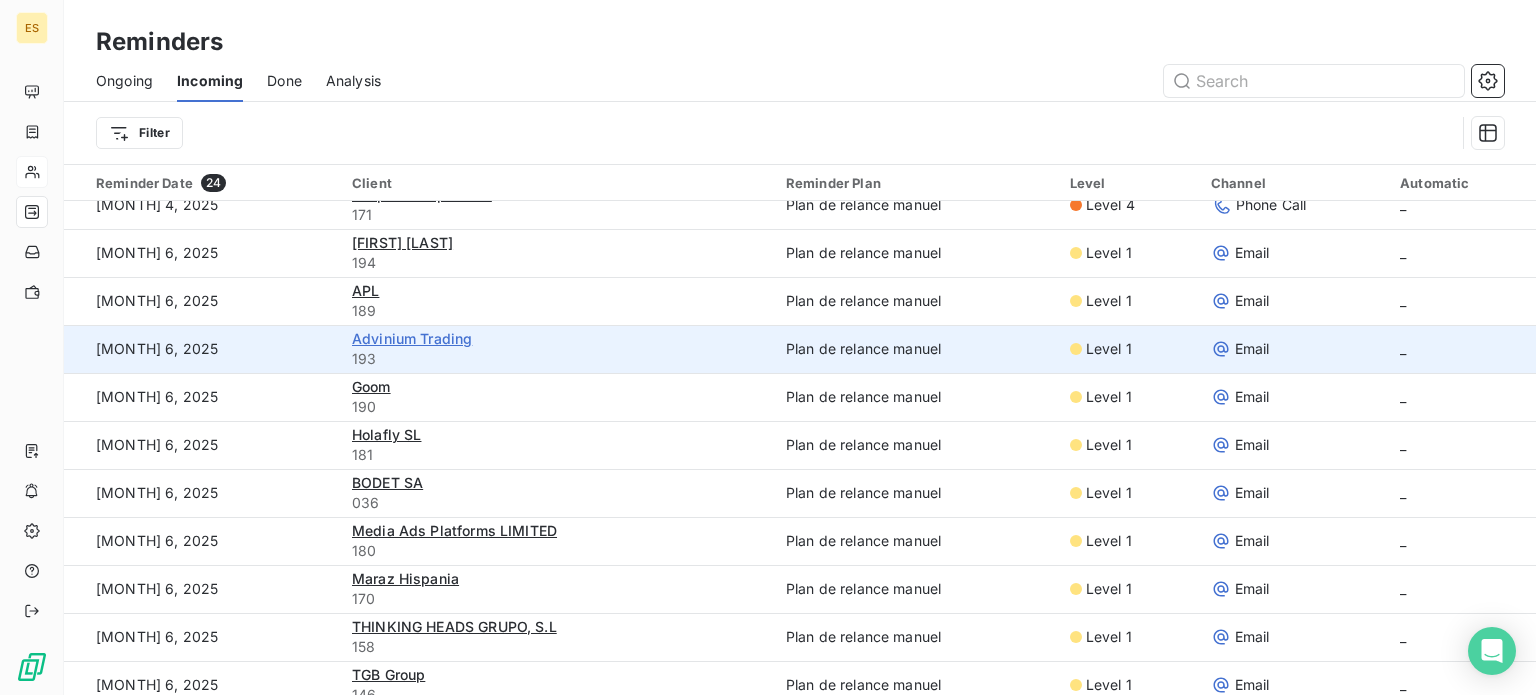 scroll, scrollTop: 400, scrollLeft: 0, axis: vertical 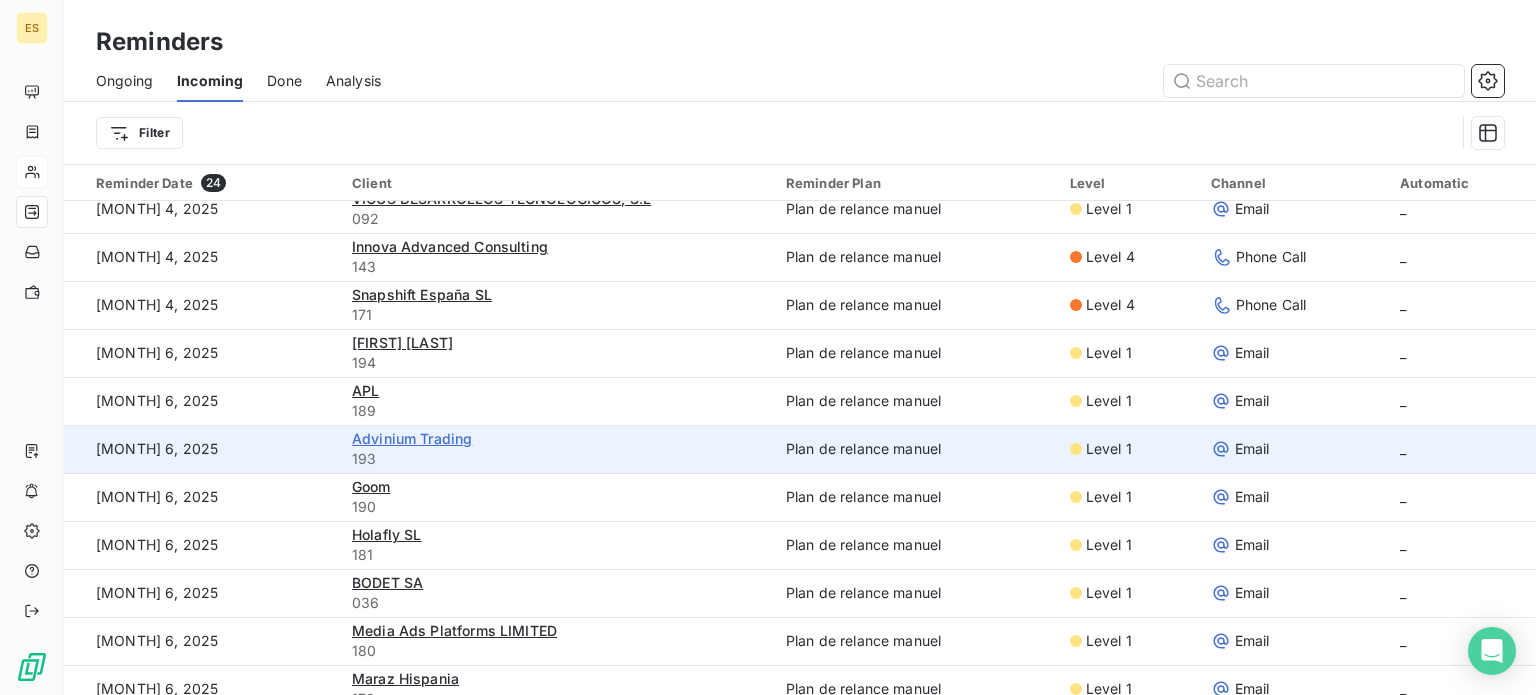 click on "[FIRST] [LAST]" at bounding box center (402, 342) 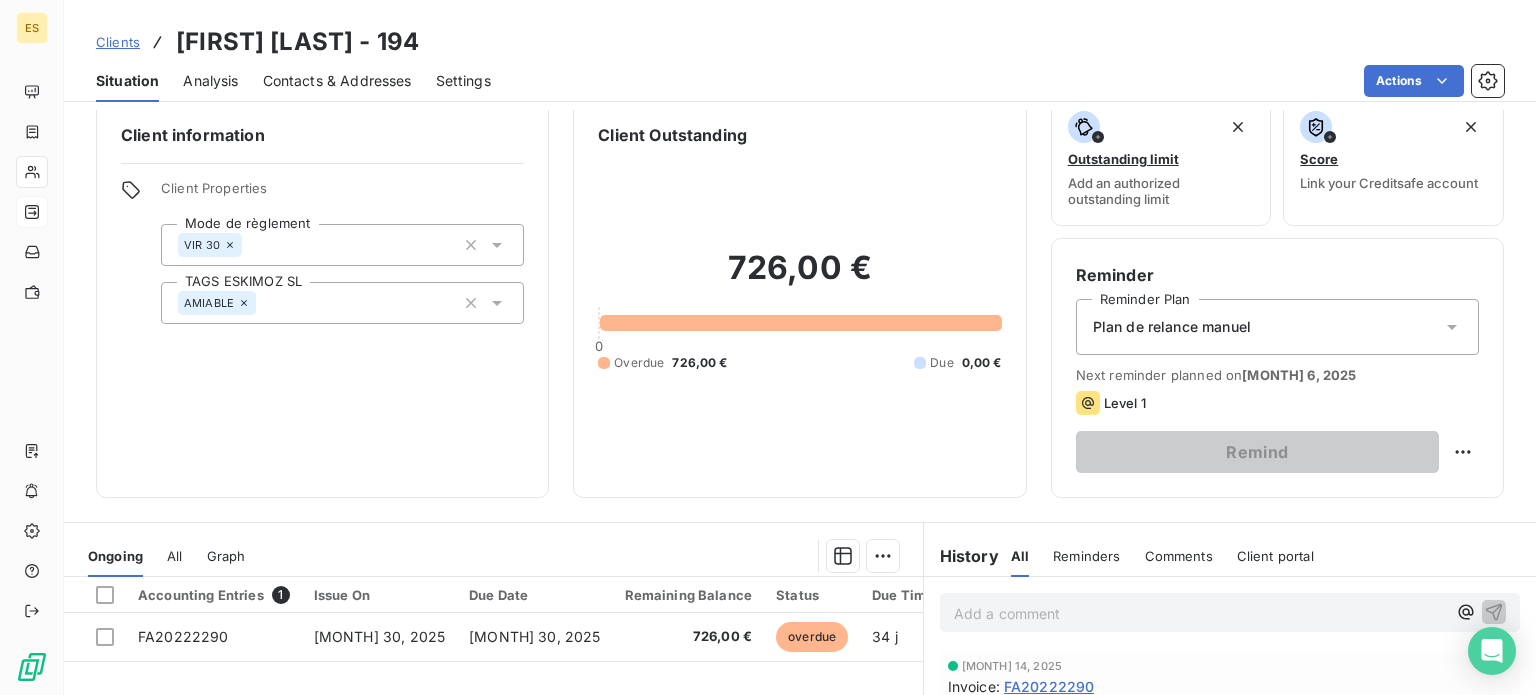 scroll, scrollTop: 0, scrollLeft: 0, axis: both 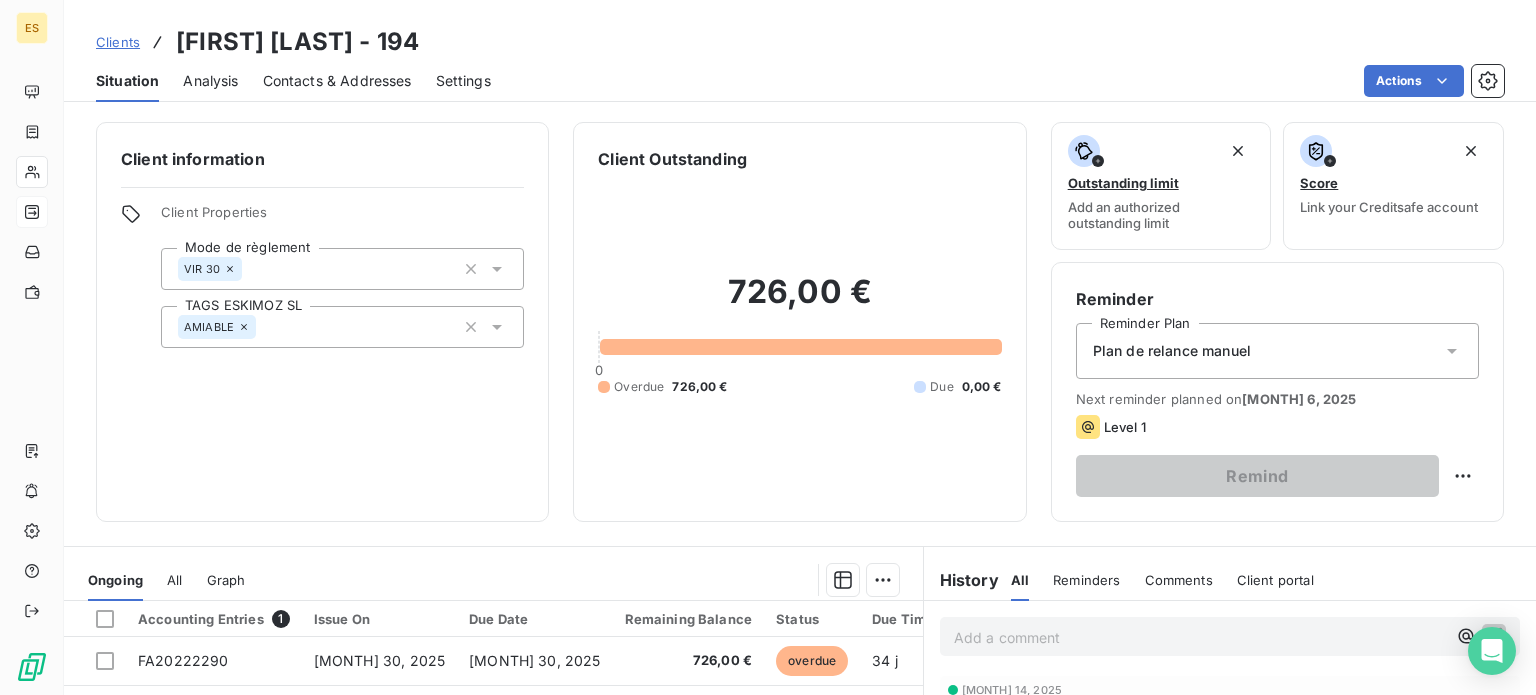 click on "Plan de relance manuel" at bounding box center (1172, 351) 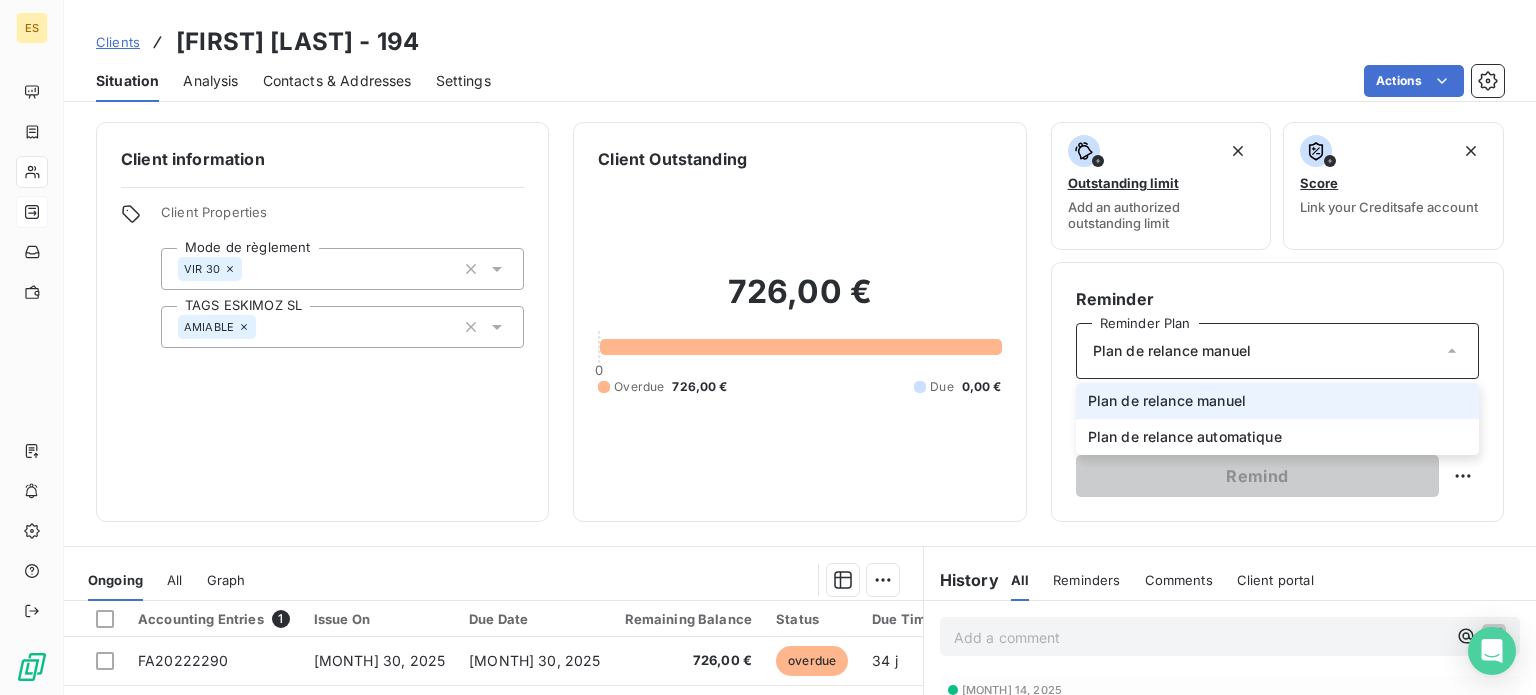 click on "Plan de relance manuel" at bounding box center (1172, 351) 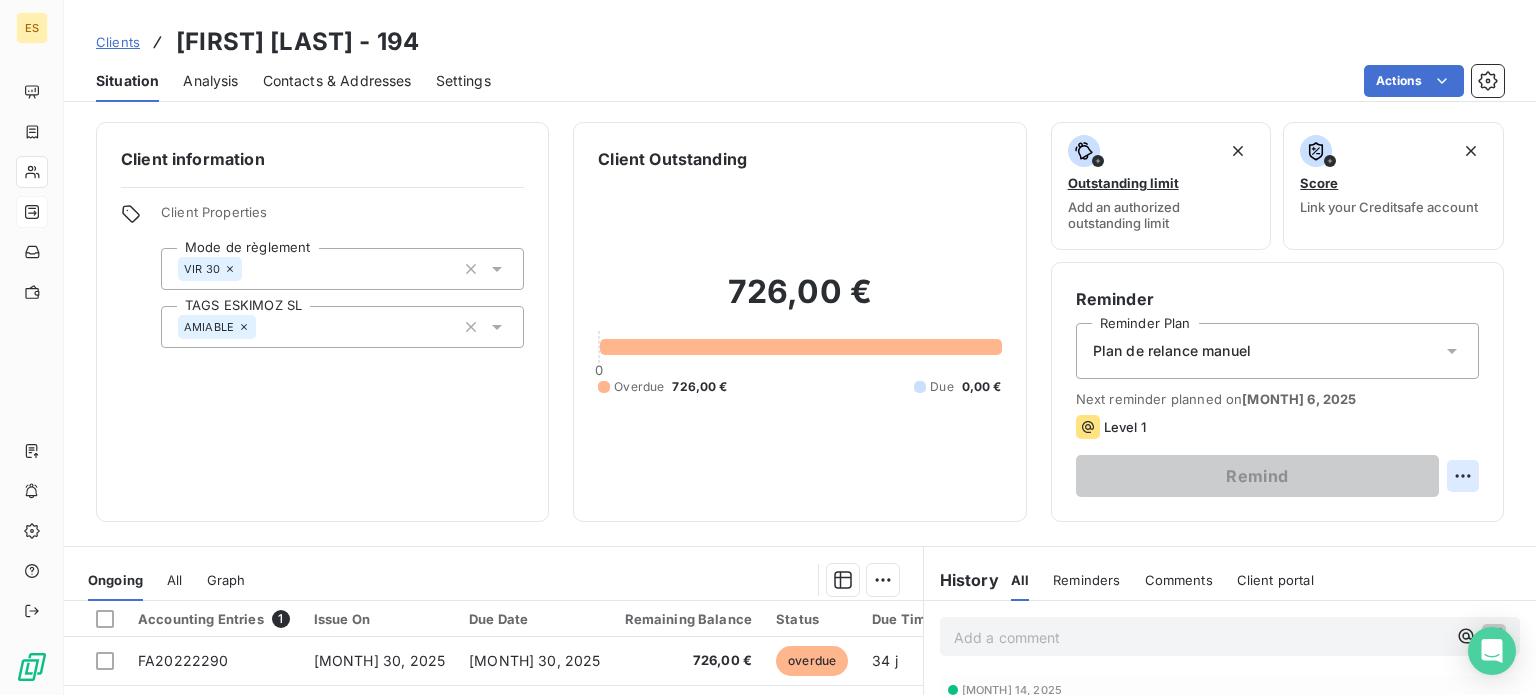click on "ES Clients Thais Amich - 194 Situation Analysis Contacts & Addresses Settings Actions Client information Client Properties Mode de règlement VIR 30 TAGS ESKIMOZ SL AMIABLE Client Outstanding   726,00 € 0 Overdue 726,00 € Due 0,00 €     Outstanding limit Add an authorized outstanding limit Score Link your Creditsafe account Reminder Reminder Plan Plan de relance manuel Next reminder planned on  [MONTH] 6, 2025 Level 1 Remind Ongoing All Graph Accounting Entries 1 Issue On Due Date Remaining Balance Status Due Time   Delay   FA20222290 [MONTH] 30, 2025 [MONTH] 30, 2025 726,00 € overdue 34 j +4 j Lines per Page 25 Previous 1 Next History All Reminders Comments Client portal All Reminders Comments Client portal Add a comment ﻿ [MONTH] 14, 2025 Invoice  : FA20222290 Payment Received 181,50 € [MONTH] 14, 2025 Invoice  : FA20222268 Payment Received 363,00 € [MONTH] 14, 2025 Invoice  : FA20222195 Payment Received 544,50 € Email [MONTH] 14, 2025, 09:34 AM Level 2 Email [MONTH] 7, 2025, 09:47 AM Level 1  :  :" at bounding box center (768, 347) 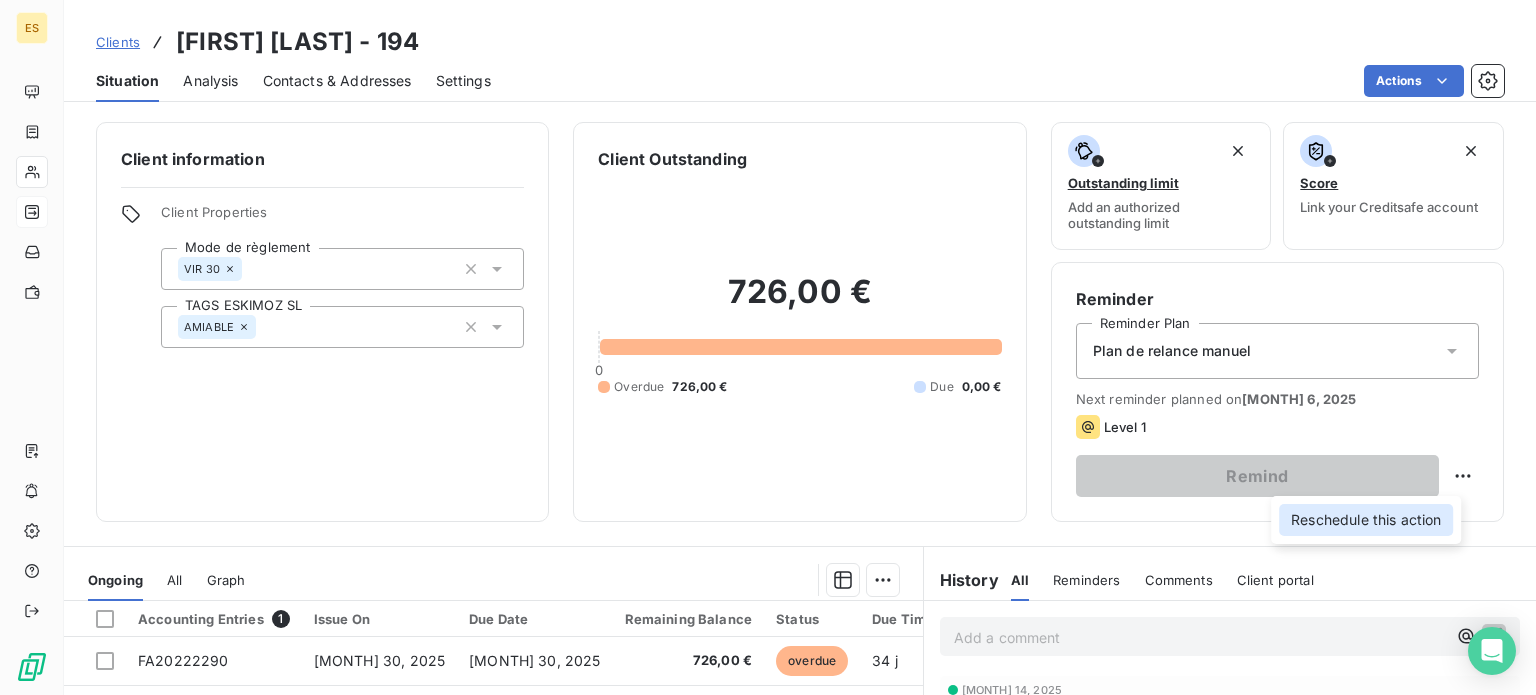 click on "Reschedule this action" at bounding box center (1366, 520) 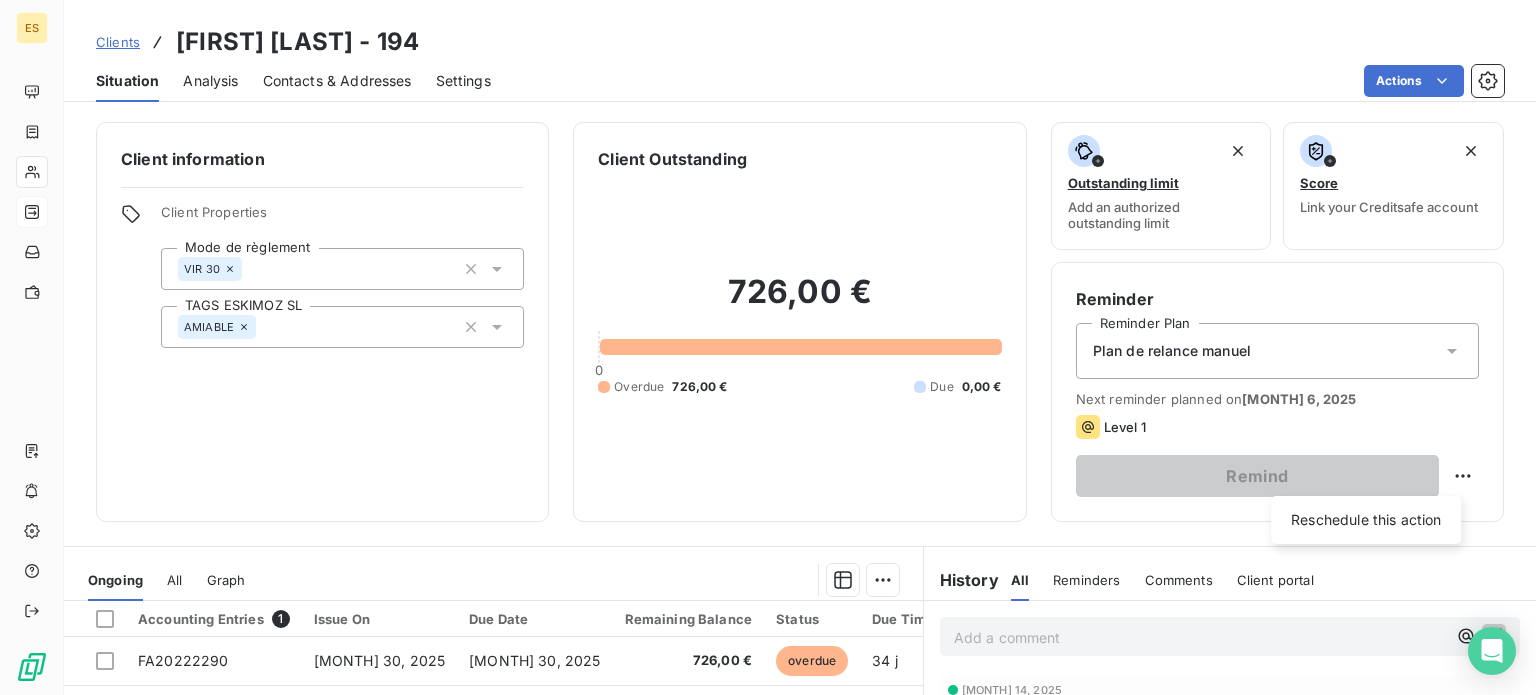 select on "7" 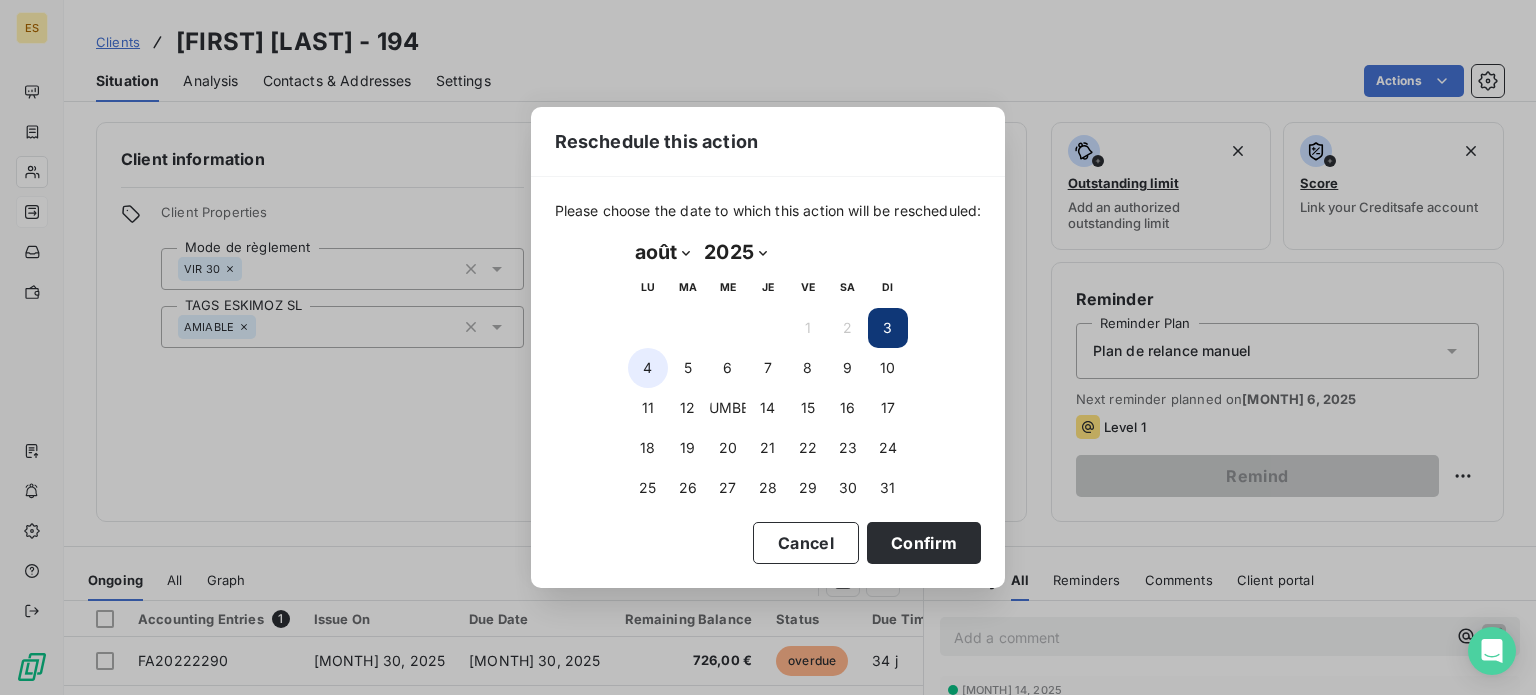 click on "4" at bounding box center [648, 368] 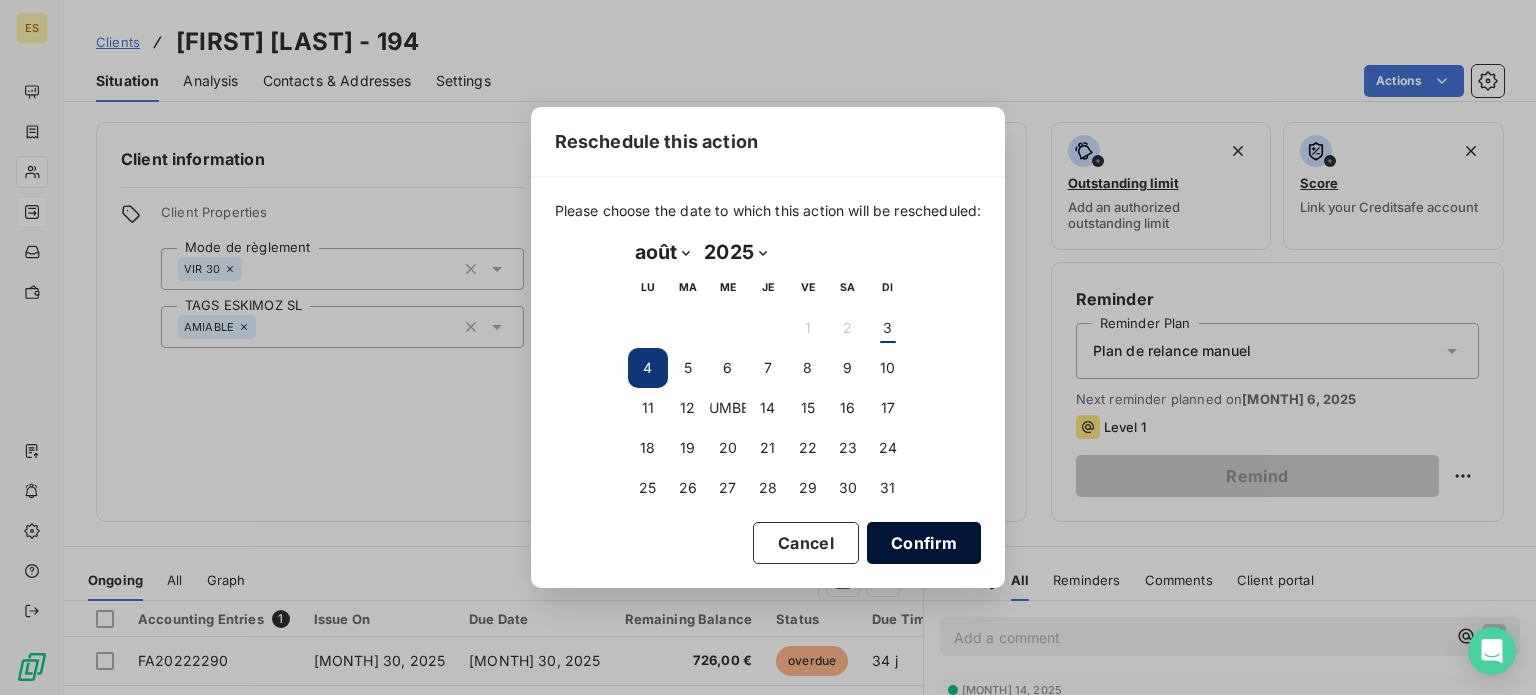 click on "Confirm" at bounding box center [924, 543] 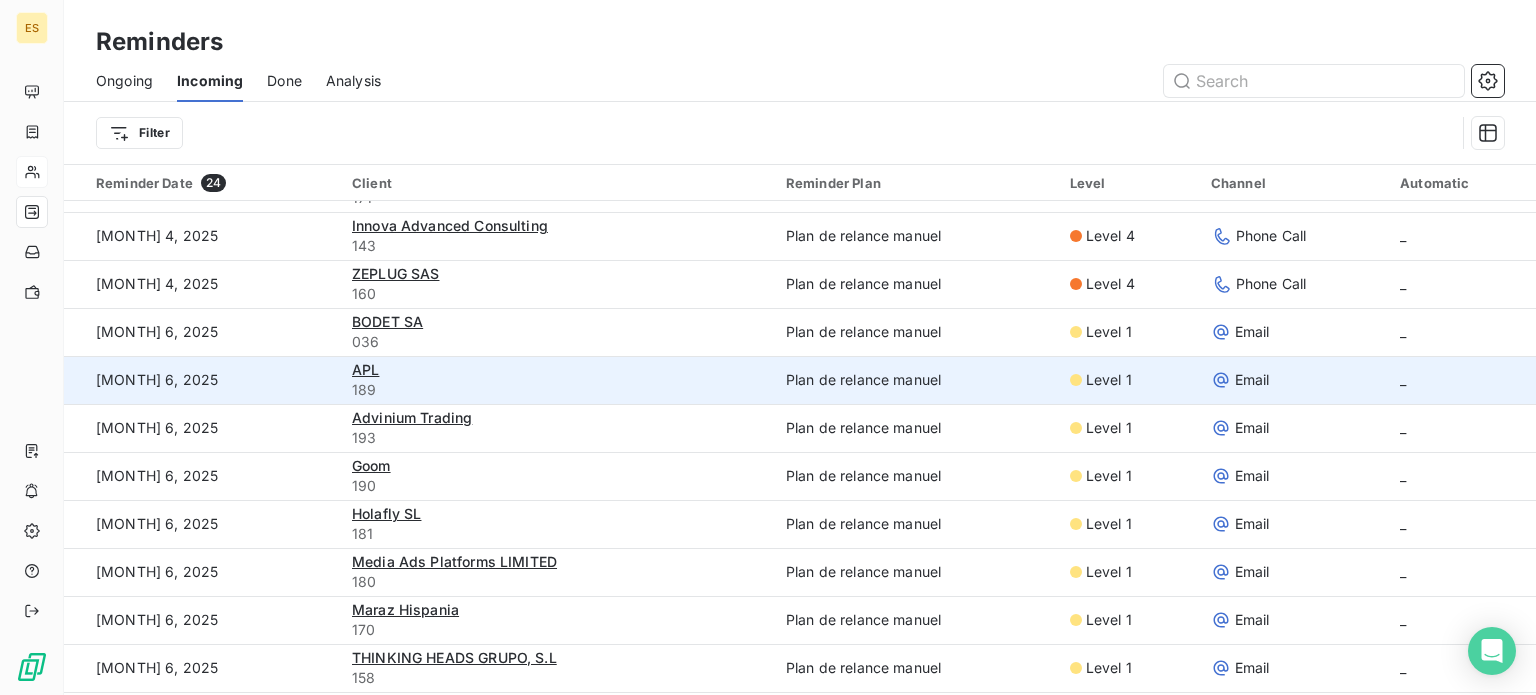 scroll, scrollTop: 500, scrollLeft: 0, axis: vertical 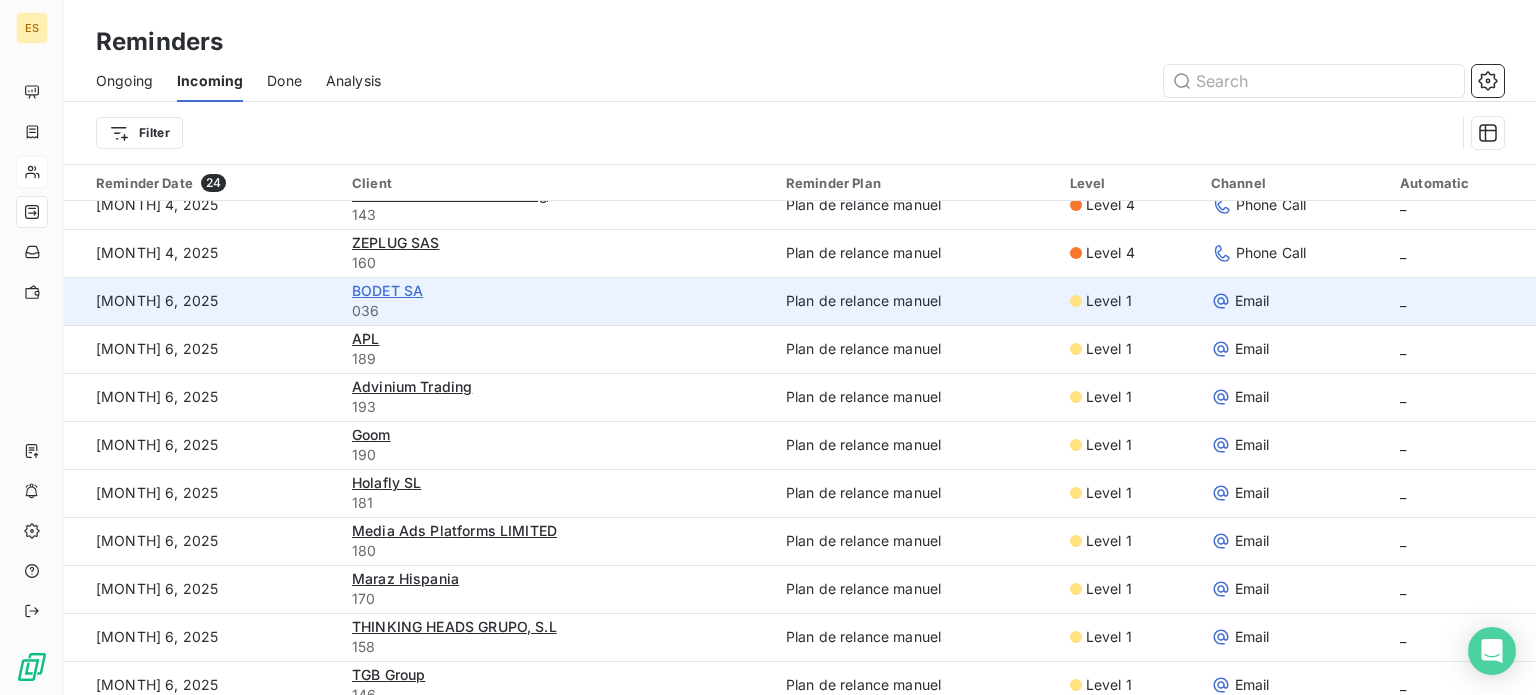 click on "BODET SA" at bounding box center (387, 290) 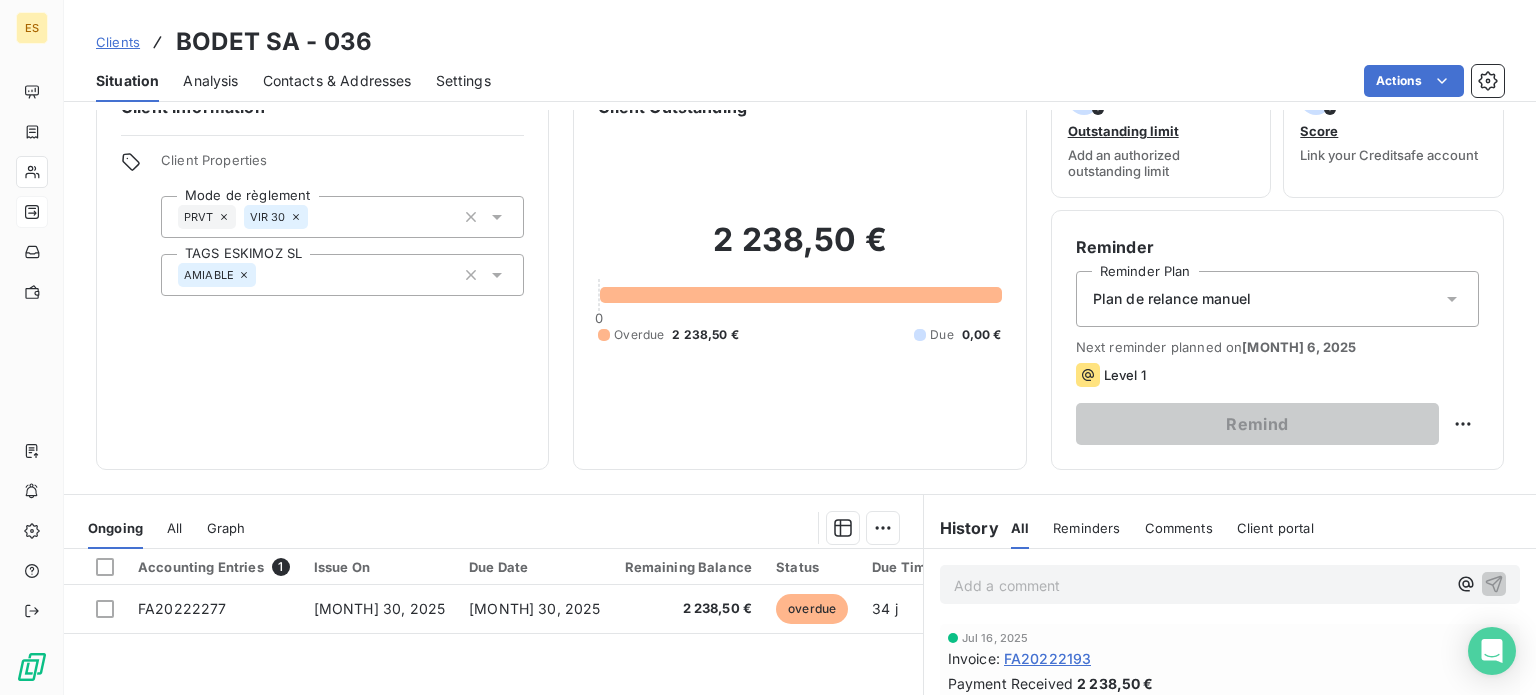 scroll, scrollTop: 100, scrollLeft: 0, axis: vertical 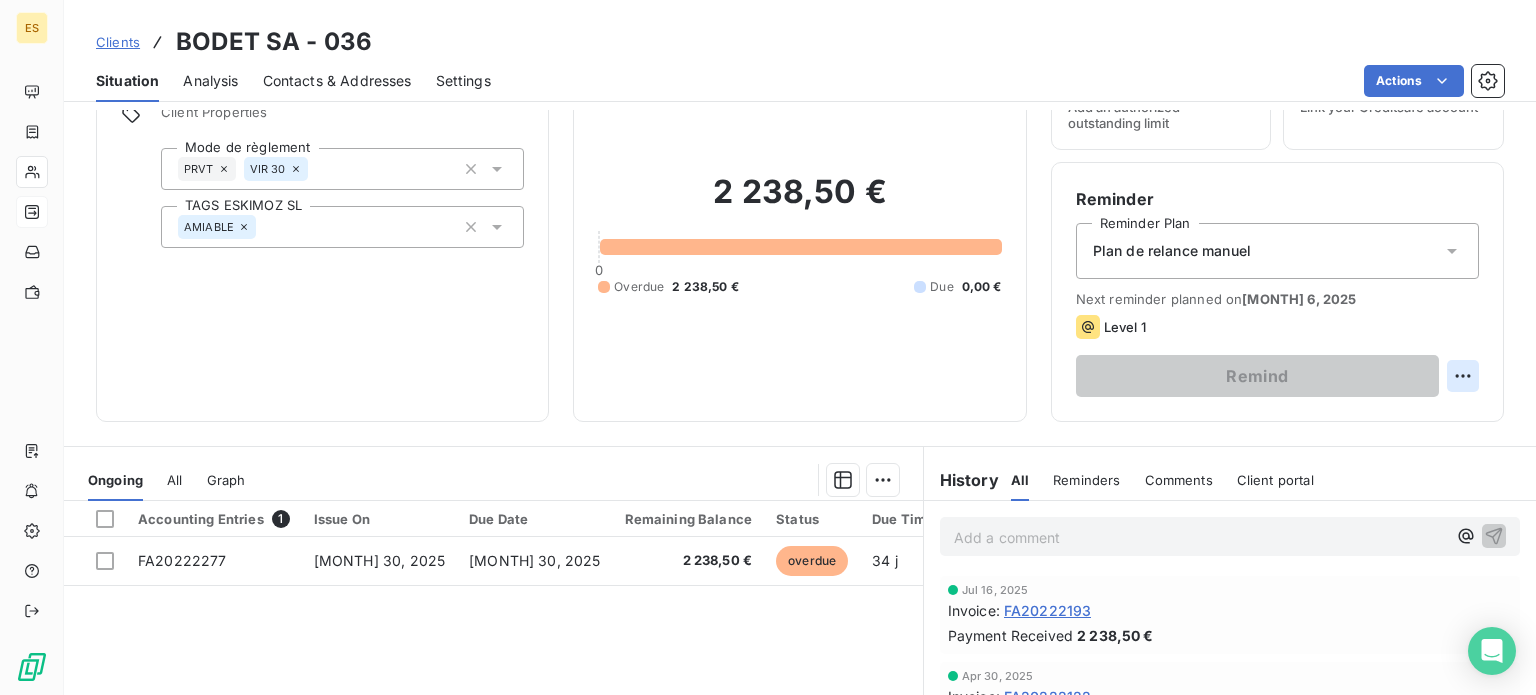 click on "ES Clients BODET SA - 036 Situation Analysis Contacts & Addresses Settings Actions Client information Client Properties Mode de règlement PRVT VIR 30 TAGS ESKIMOZ SL AMIABLE Client Outstanding   2 238,50 € 0 Overdue 2 238,50 € Due 0,00 €     Outstanding limit Add an authorized outstanding limit Score Link your Creditsafe account Reminder Reminder Plan Plan de relance manuel Next reminder planned on  [MONTH] 6, 2025 Level 1 Remind Ongoing All Graph Accounting Entries 1 Issue On Due Date Remaining Balance Status Due Time   Delay   FA20222277 [MONTH] 30, 2025 [MONTH] 30, 2025 2 238,50 € overdue 34 j +4 j Lines per Page 25 Previous 1 Next History All Reminders Comments Client portal All Reminders Comments Client portal Add a comment ﻿ [MONTH] 16, 2025 Invoice  : FA20222193 Payment Received 2 238,50 € [MONTH] 30, 2025 Invoice  : FA20222122 Payment Received 2 238,50 € [MONTH] 30, 2025 Invoice  : FA20222046 Payment Received 2 238,50 € [MONTH] 28, 2025 Invoice  : FA20221954 Payment Received Invoice" at bounding box center (768, 347) 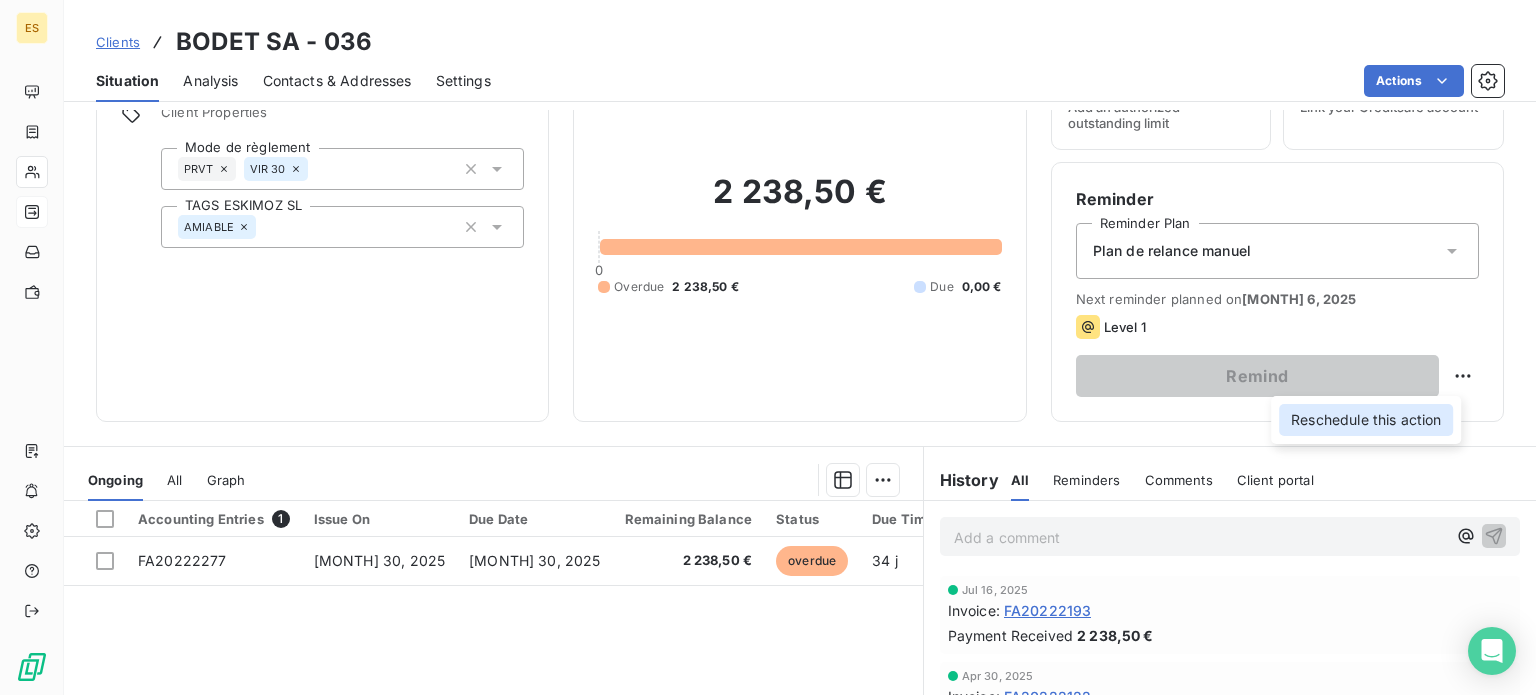 click on "Reschedule this action" at bounding box center (1366, 420) 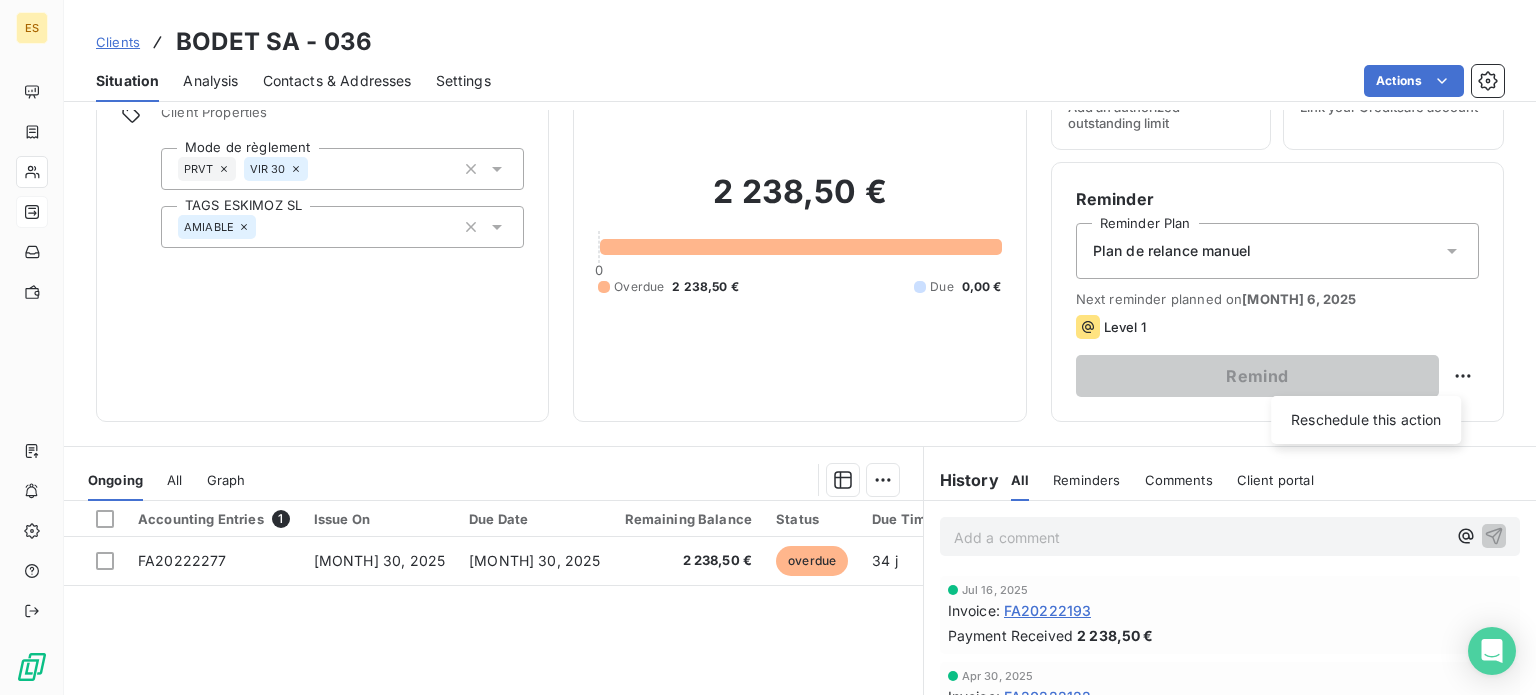 select on "7" 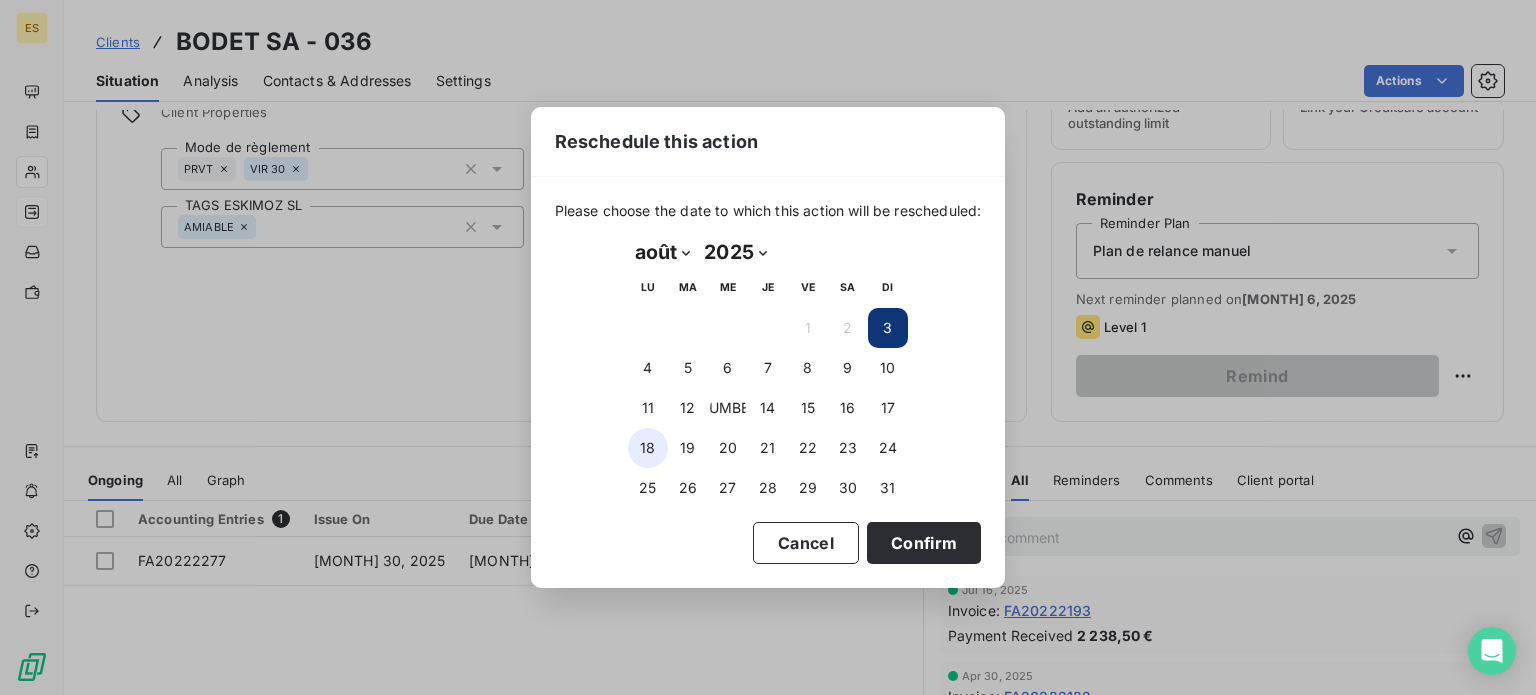 drag, startPoint x: 668, startPoint y: 446, endPoint x: 648, endPoint y: 447, distance: 20.024984 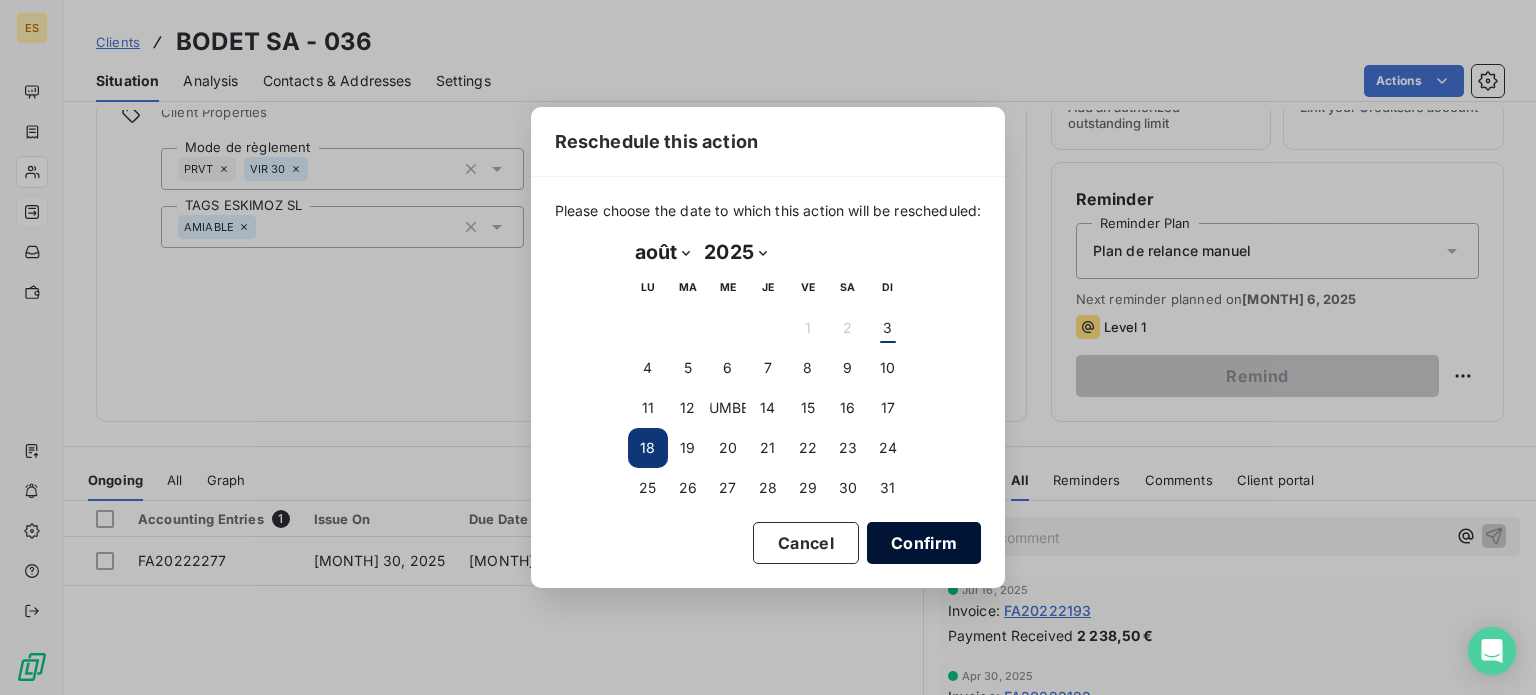 drag, startPoint x: 946, startPoint y: 544, endPoint x: 875, endPoint y: 539, distance: 71.17584 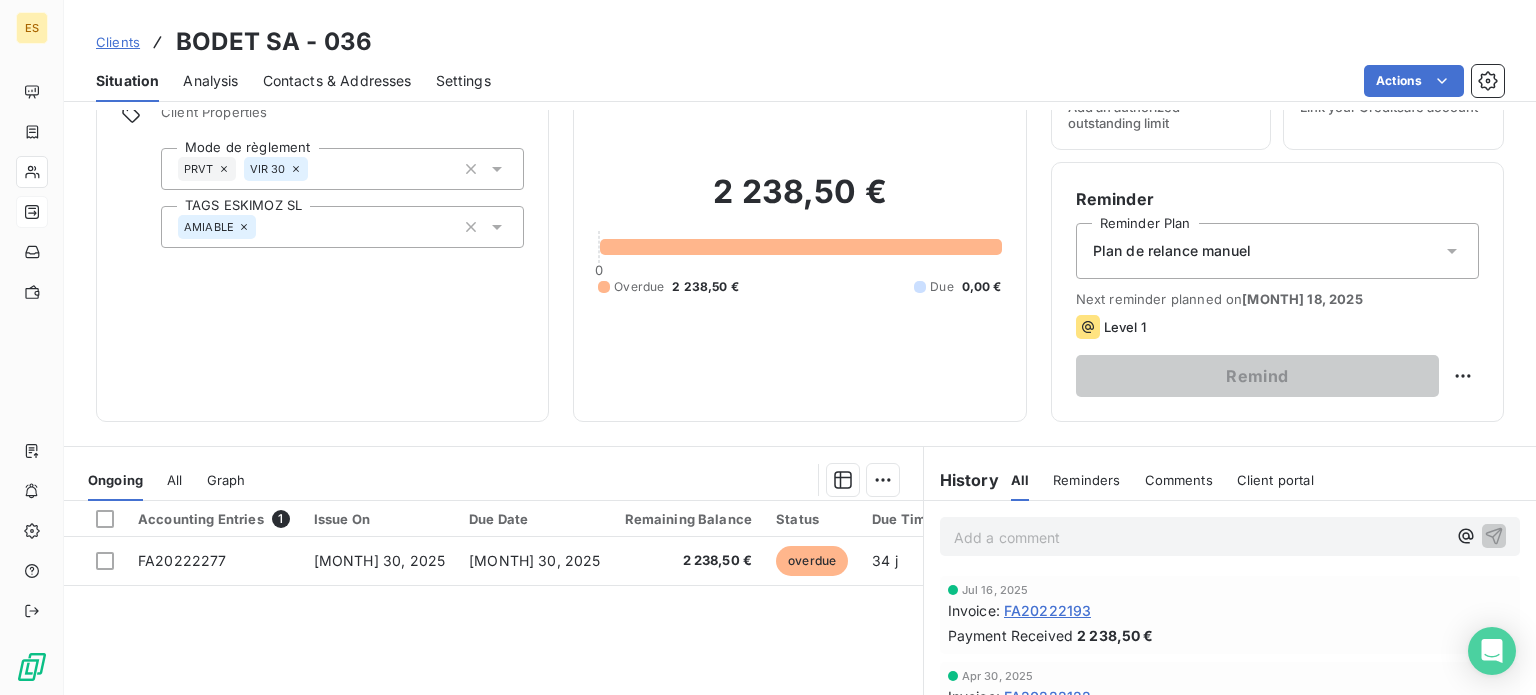 scroll, scrollTop: 0, scrollLeft: 0, axis: both 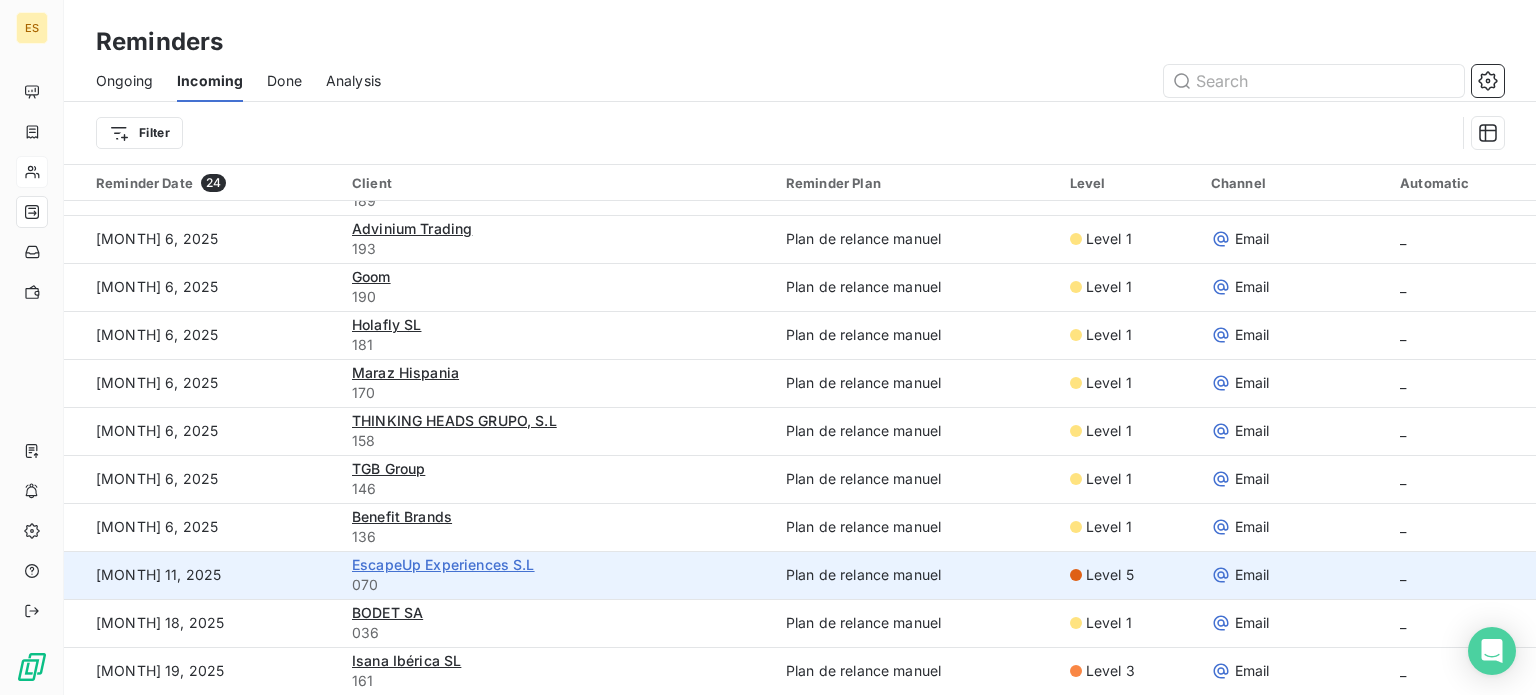 click on "EscapeUp Experiences S.L" at bounding box center (443, 564) 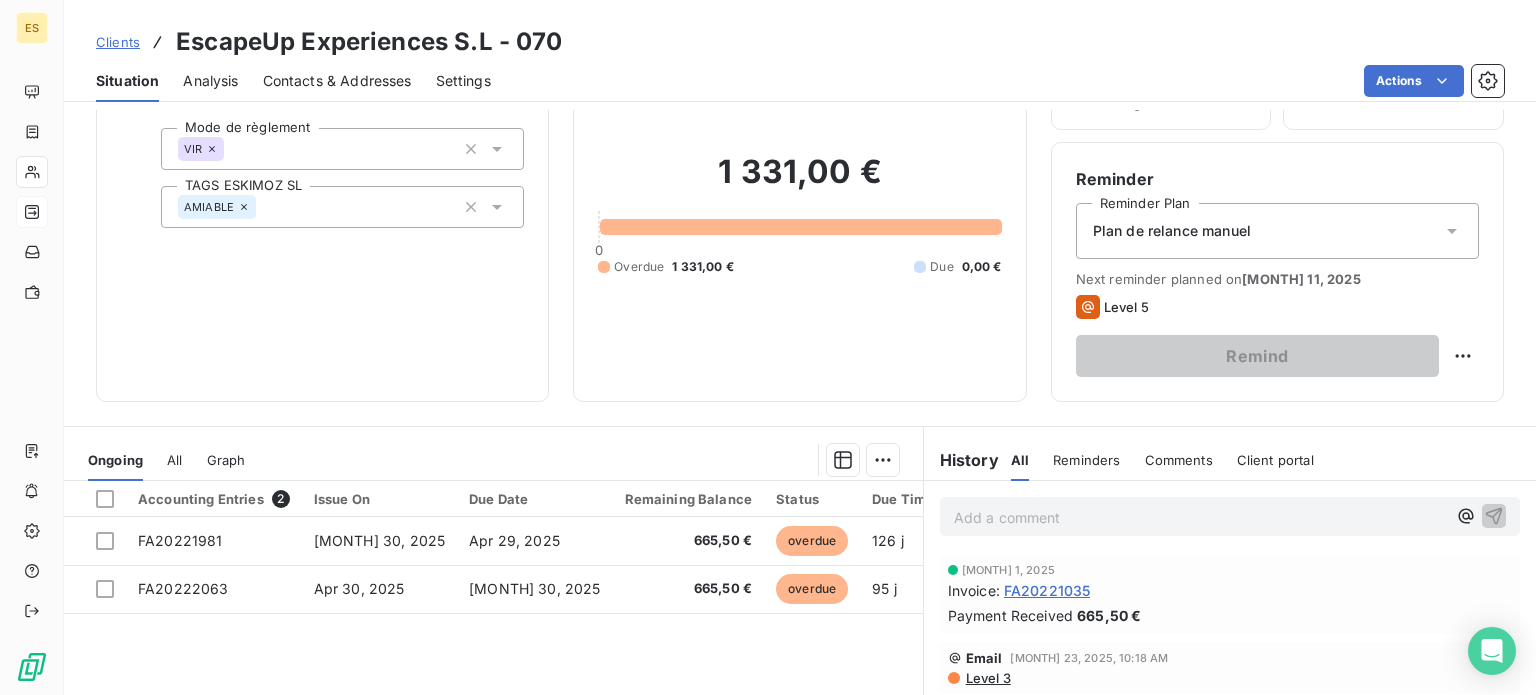 scroll, scrollTop: 0, scrollLeft: 0, axis: both 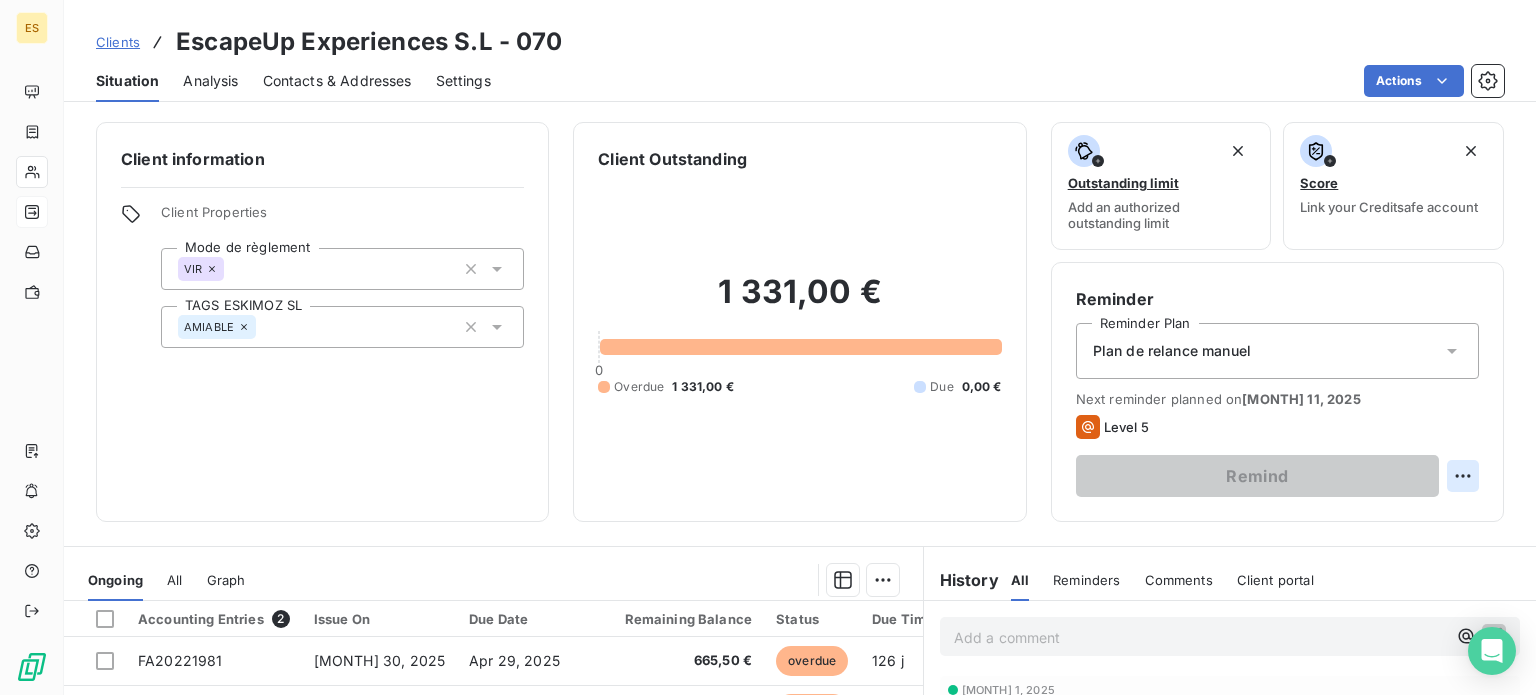 click on "ES Clients EscapeUp Experiences S.L - 070 Situation Analysis Contacts & Addresses Settings Actions Client information Client Properties Mode de règlement VIR TAGS ESKIMOZ SL AMIABLE Client Outstanding 1 331,00 € 0 Overdue 1 331,00 € Due 0,00 € Outstanding limit Add an authorized outstanding limit Score Link your Creditsafe account Reminder Reminder Plan Plan de relance manuel Next reminder planned on Aug 11, 2025 Level 5 Remind Ongoing All Graph Accounting Entries 2 Issue On Due Date Remaining Balance Status Due Time Delay FA20221981 [MONTH] 30, 2025 [MONTH] 29, 2025 665,50 € overdue 126 j +96 j FA20222063 [MONTH] 30, 2025 [MONTH] 30, 2025 665,50 € overdue 95 j +65 j Lines per Page 25 Previous 1 Next History All Reminders Comments Client portal All Reminders Comments Client portal Add a comment ﻿ [MONTH] 1, 2025 Invoice : FA20221035 Payment Received 665,50 € Email Jun 23, 2025, 10:18 AM Level 3 Email Jun 16, 2025, 10:12 AM Level 2 [MONTH] 1, 2025 Invoice : FA20221711 665,50 €" at bounding box center [768, 347] 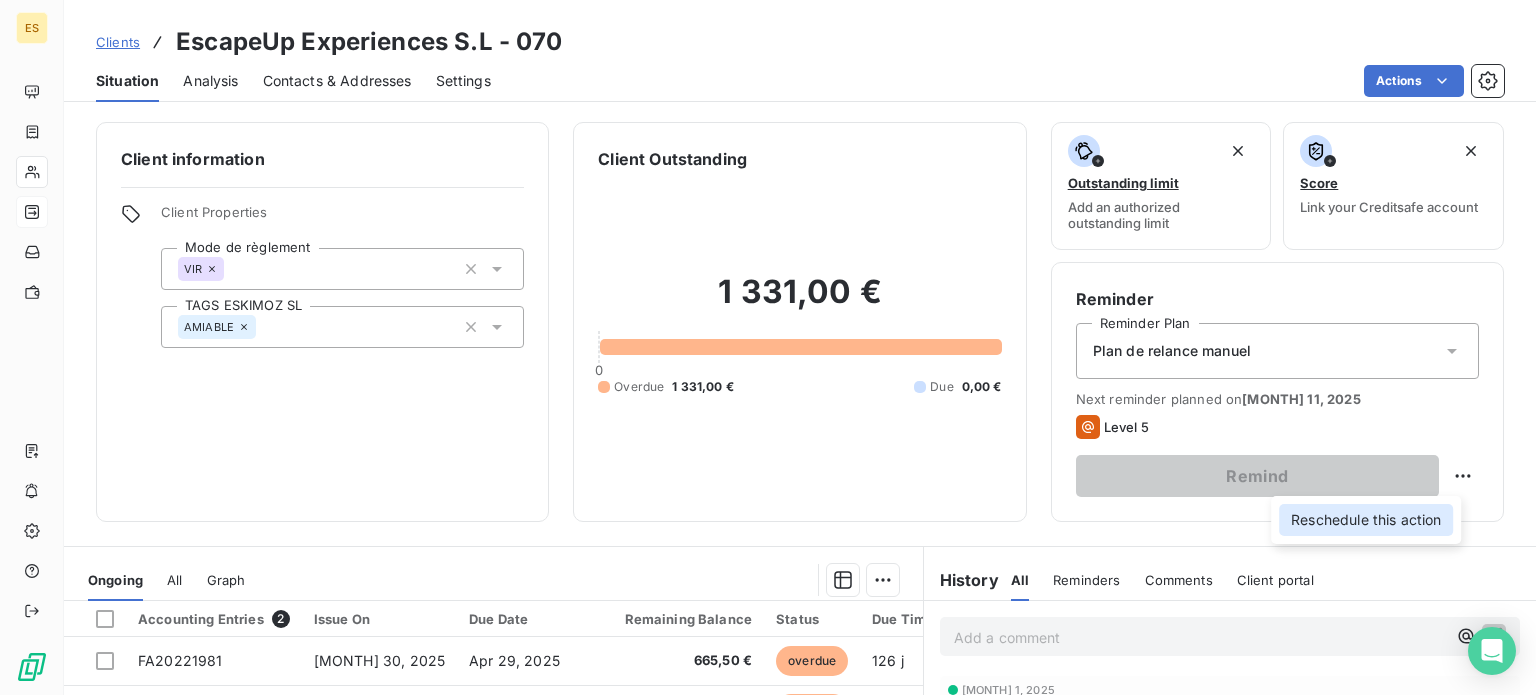 click on "Reschedule this action" at bounding box center (1366, 520) 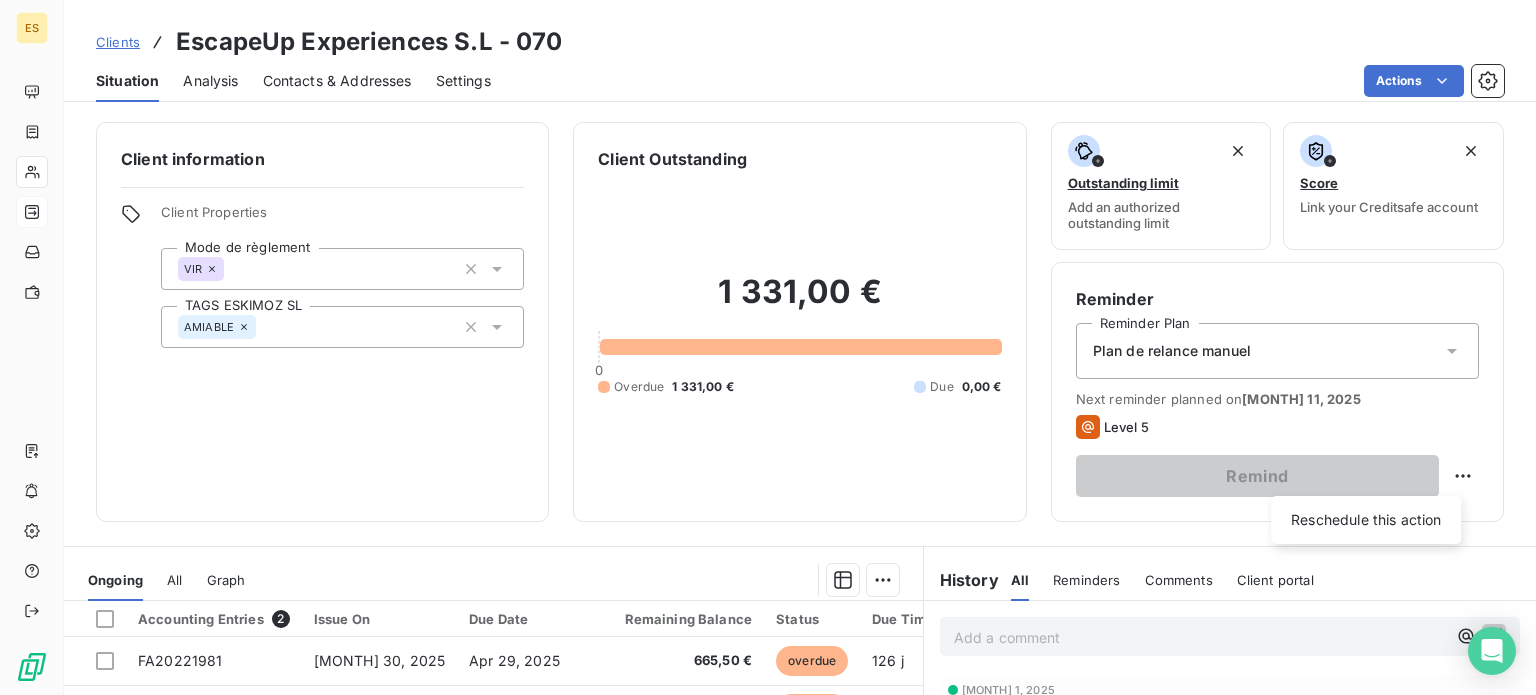select on "7" 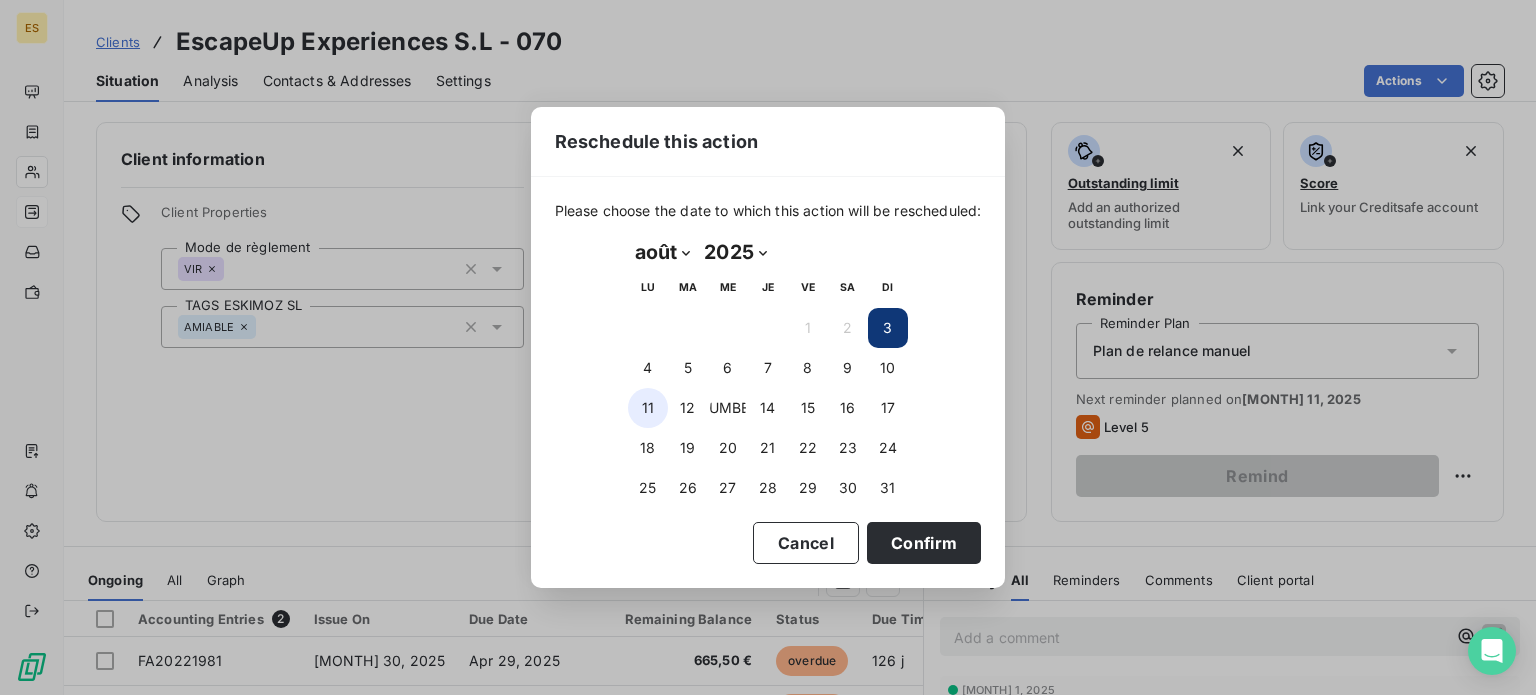 click on "11" at bounding box center [648, 408] 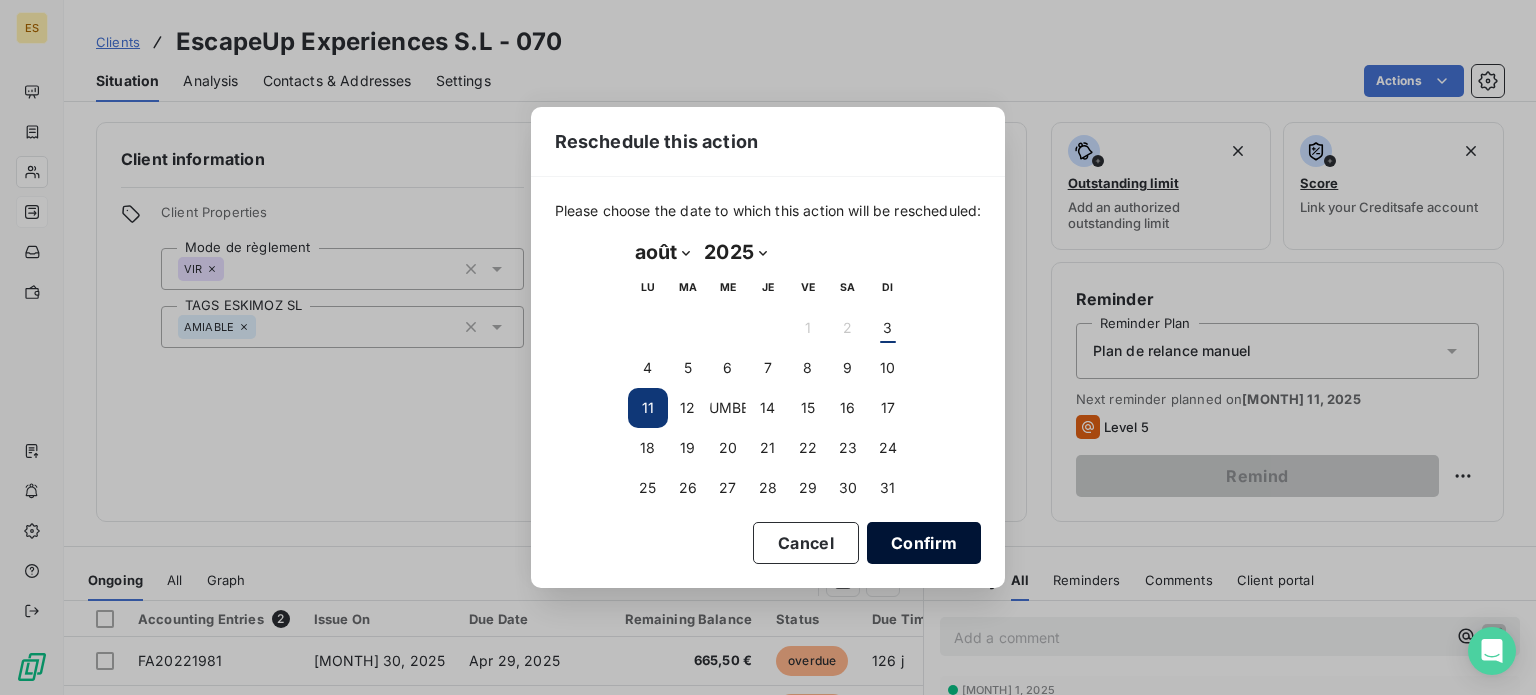 click on "Confirm" at bounding box center (924, 543) 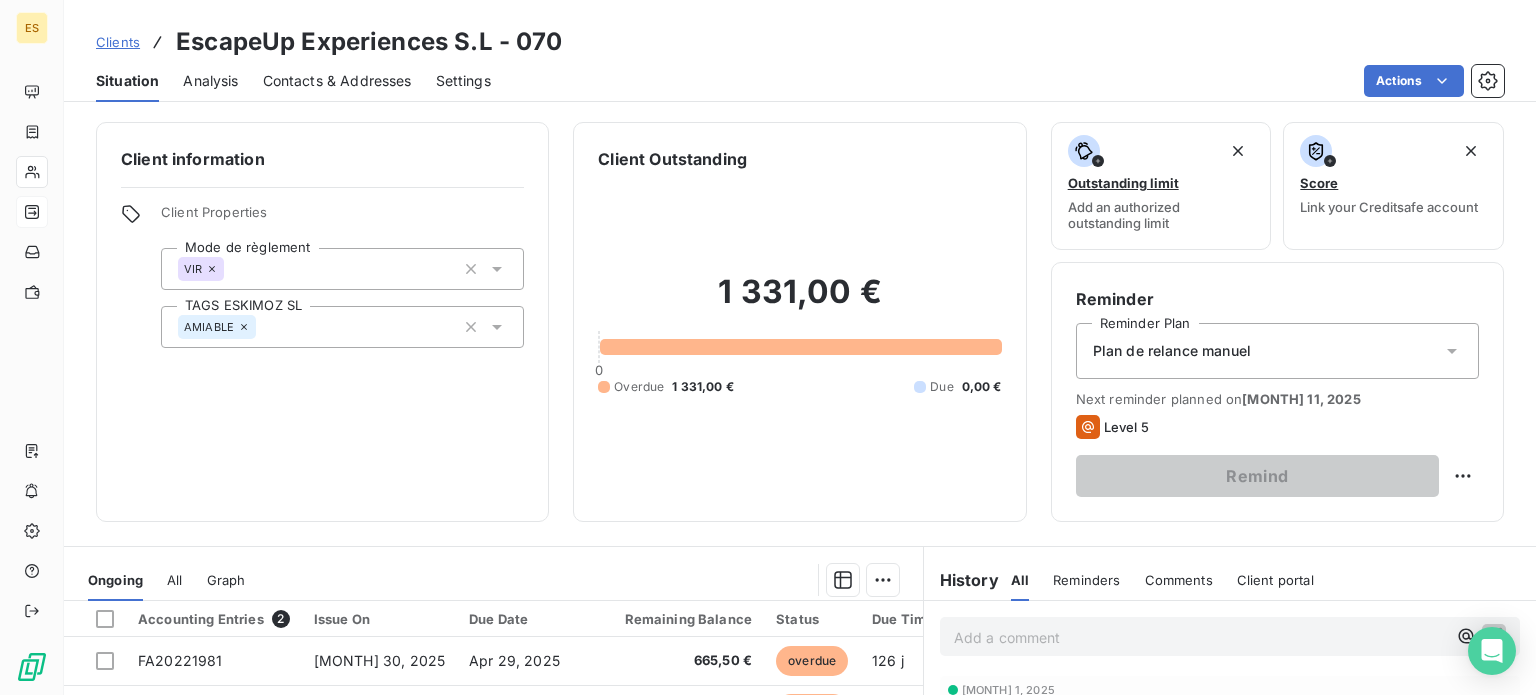 click on "Clients" at bounding box center [118, 42] 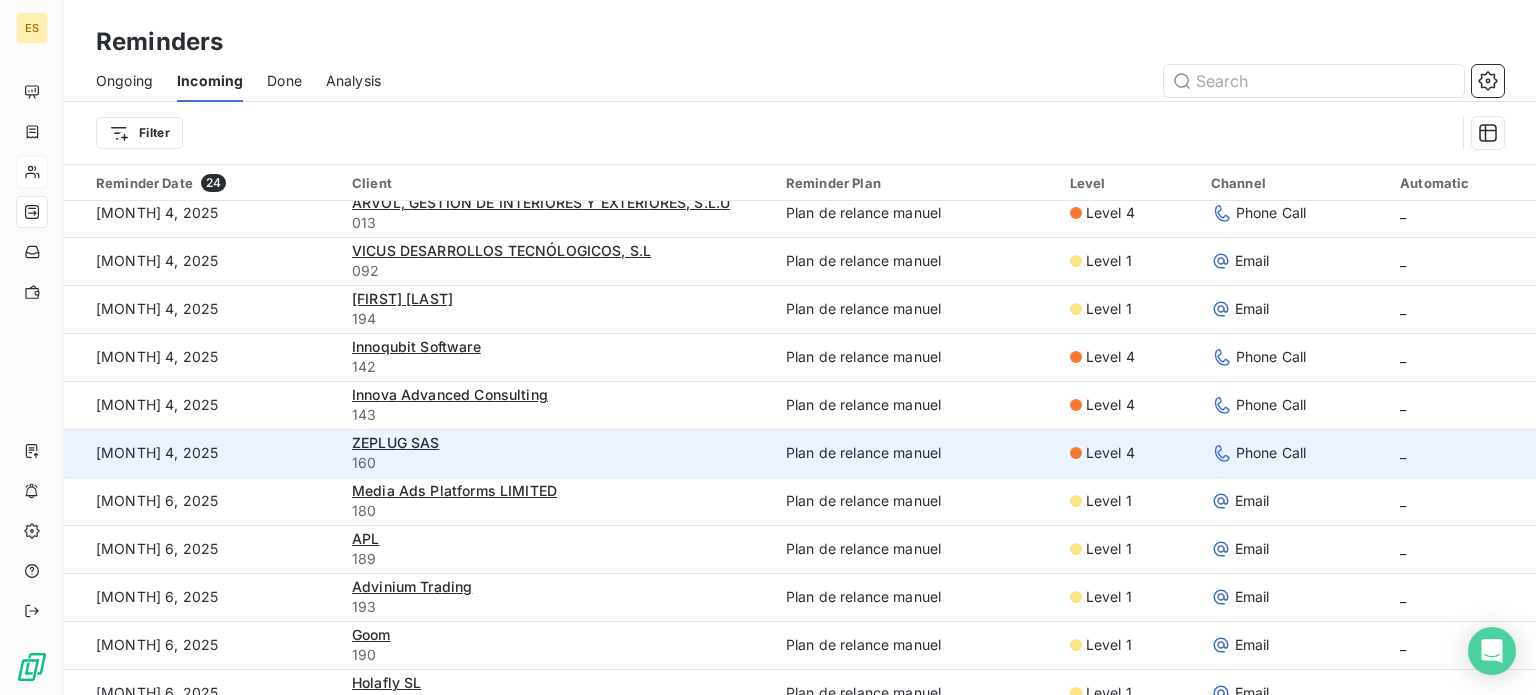 scroll, scrollTop: 400, scrollLeft: 0, axis: vertical 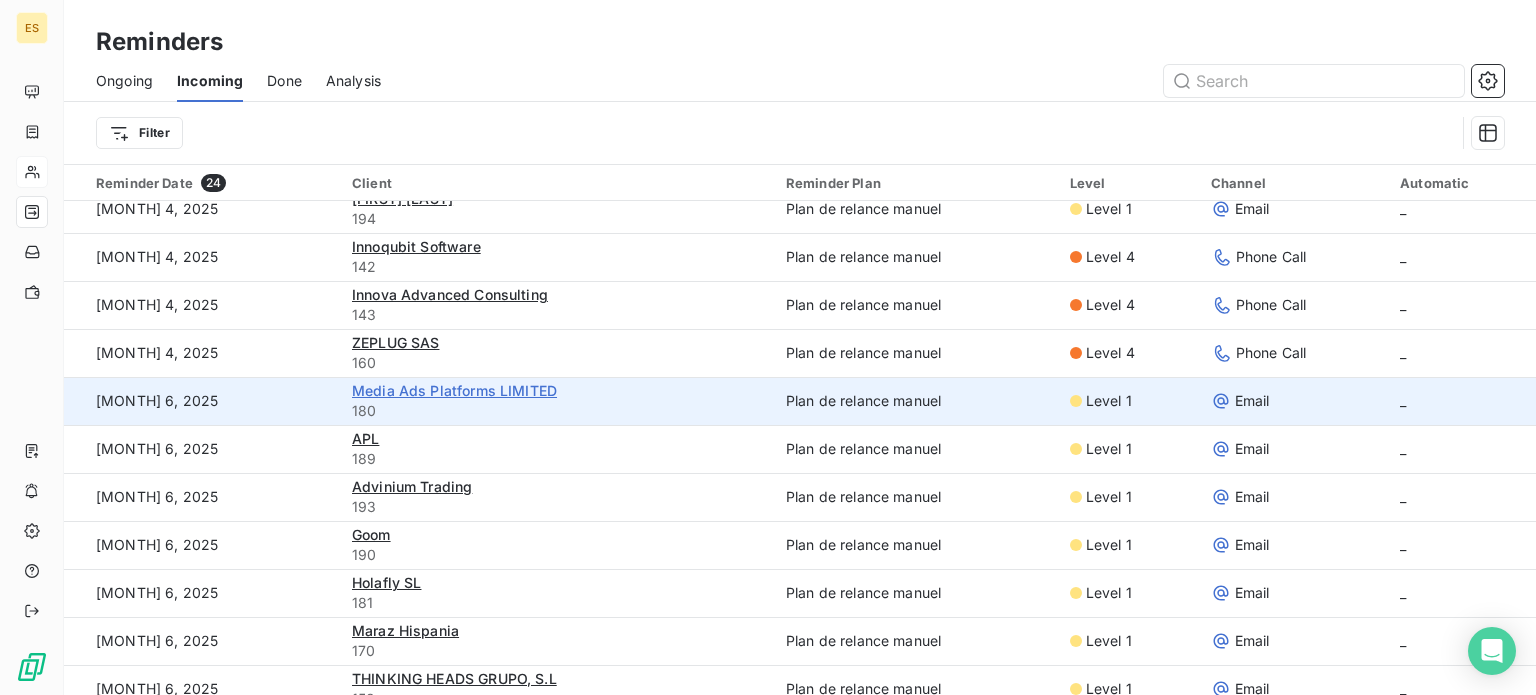 click on "Media Ads Platforms LIMITED" at bounding box center [454, 390] 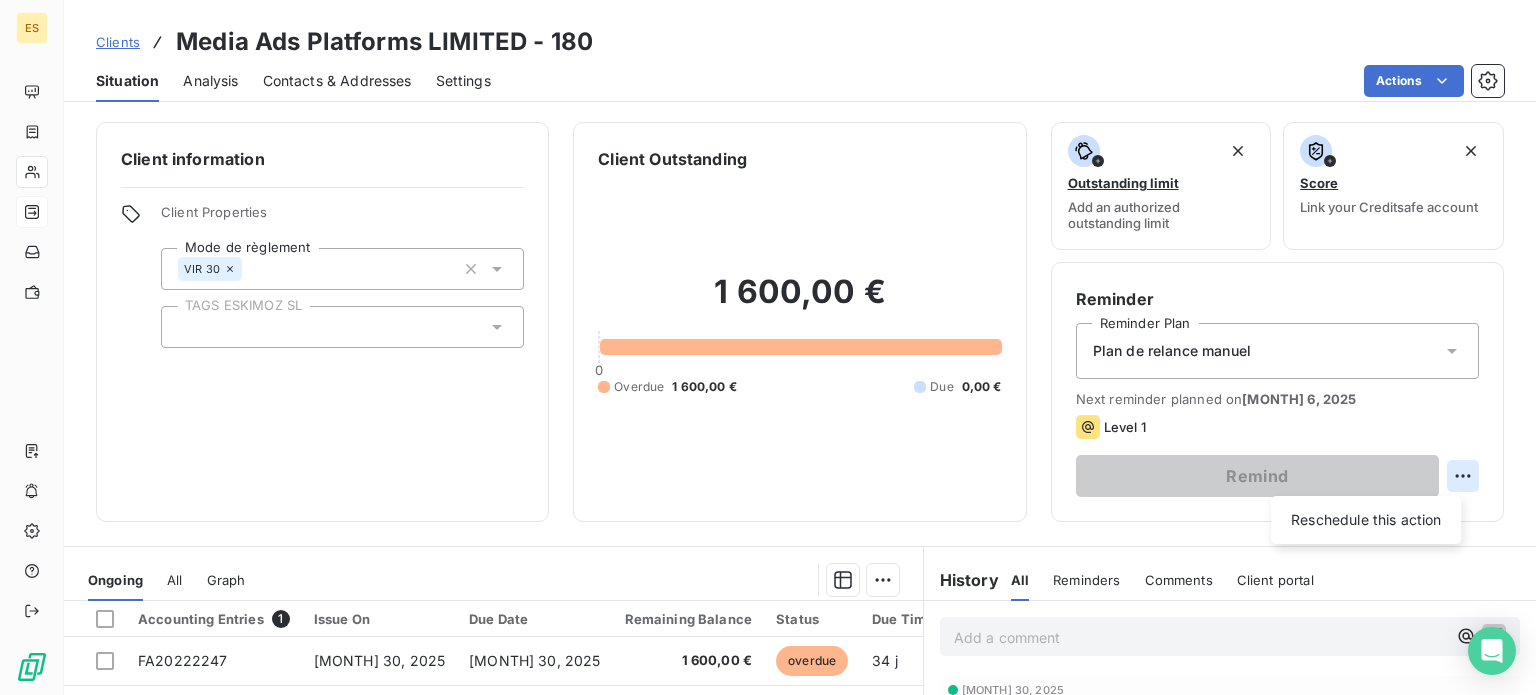 click on "ES Clients Media Ads Platforms LIMITED - 180 Situation Analysis Contacts & Addresses Settings Actions Client information Client Properties Mode de règlement VIR 30 TAGS ESKIMOZ SL Client Outstanding   1 600,00 € 0 Overdue 1 600,00 € Due 0,00 €     Outstanding limit Add an authorized outstanding limit Score Link your Creditsafe account Reminder Reminder Plan Plan de relance manuel Next reminder planned on  [MONTH] 6, 2025 Level 1 Remind Reschedule this action Ongoing All Graph Accounting Entries 1 Issue On Due Date Remaining Balance Status Due Time   Delay   FA20222247 [MONTH] 30, 2025 [MONTH] 30, 2025 1 600,00 € overdue 34 j +4 j Lines per Page 25 Previous 1 Next History All Reminders Comments Client portal All Reminders Comments Client portal Add a comment ﻿ [MONTH] 30, 2025 Invoice  : FA20222247 Payment Received 1 000,00 € [MONTH] 30, 2025 Invoice  : FA20222255 Payment Received 5 100,00 € [MONTH] 30, 2025 Invoice  : FA20222167 Payment Received 5 100,00 € [MONTH] 30, 2025 Invoice  :  :  :" at bounding box center [768, 347] 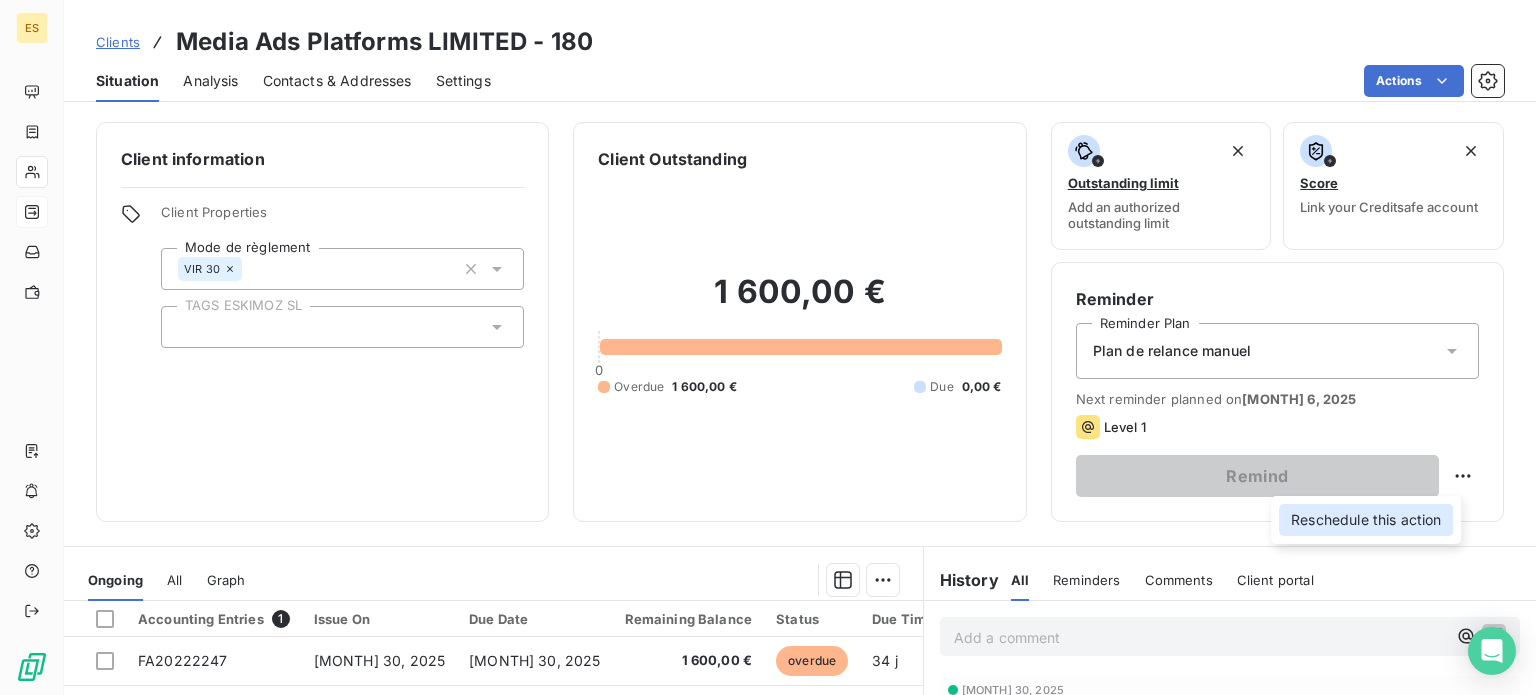 click on "Reschedule this action" at bounding box center (1366, 520) 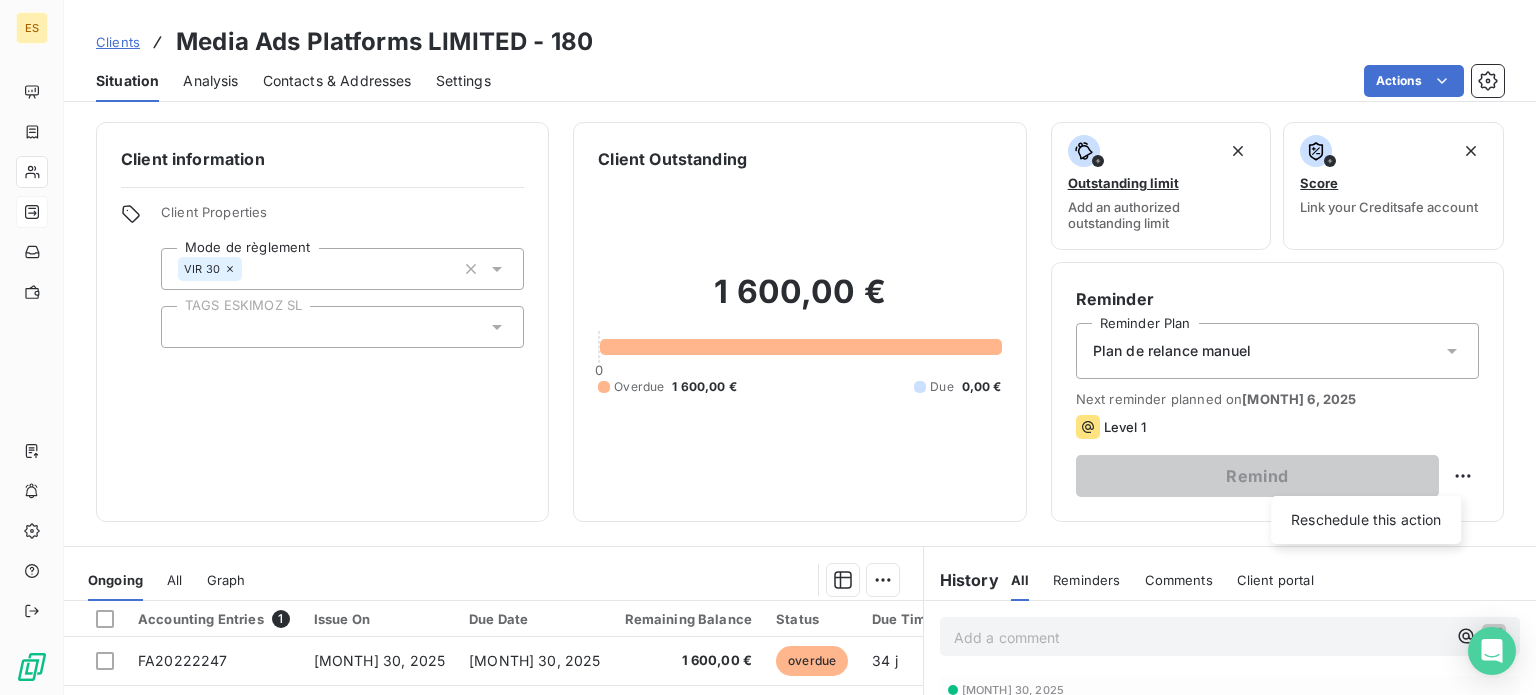 select on "7" 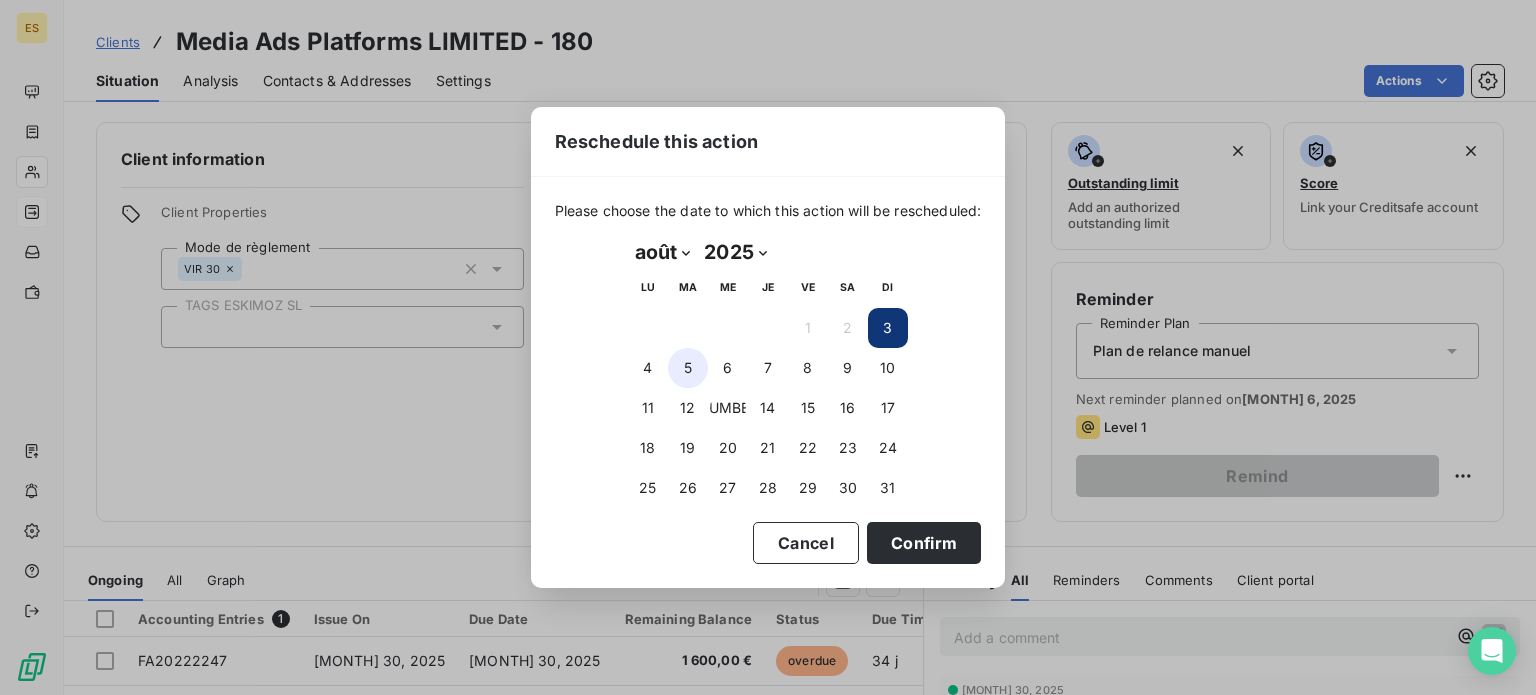 click on "5" at bounding box center (688, 368) 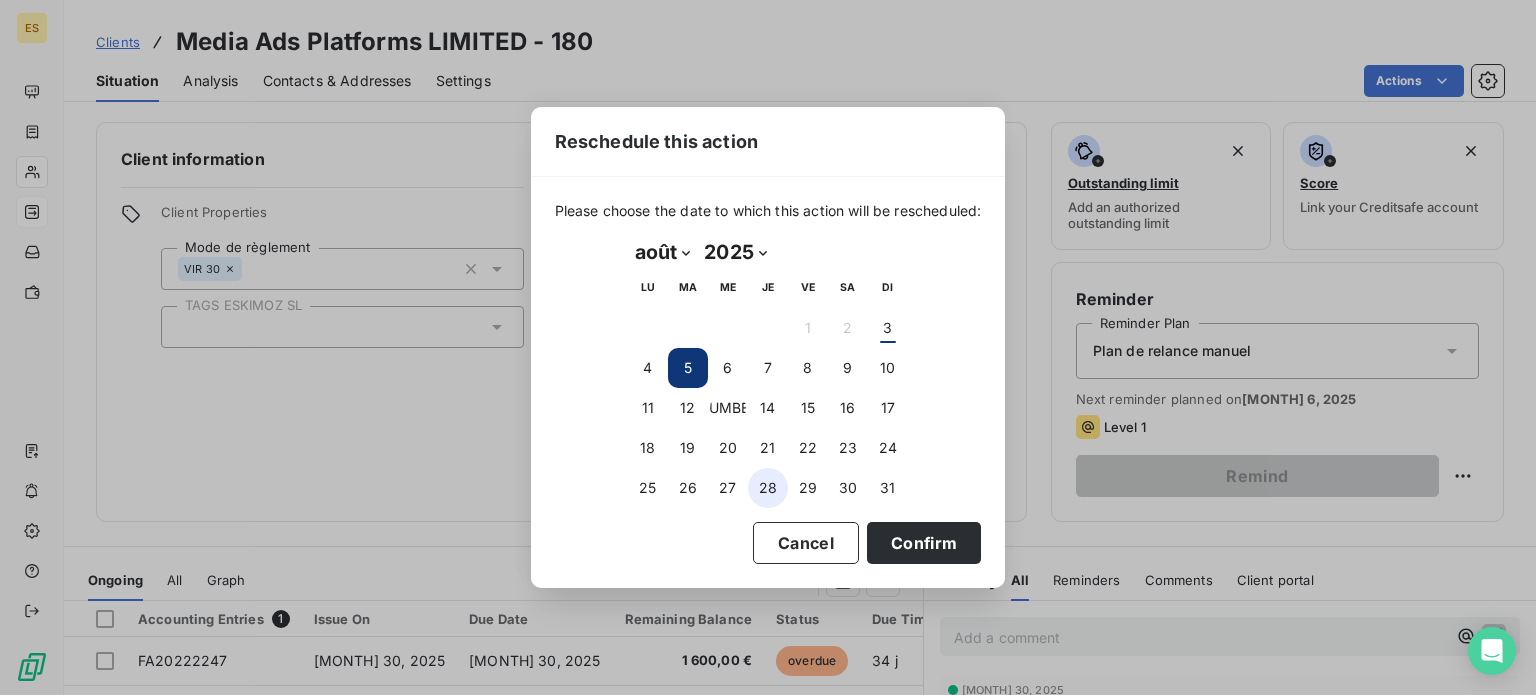 drag, startPoint x: 647, startPoint y: 365, endPoint x: 770, endPoint y: 500, distance: 182.63077 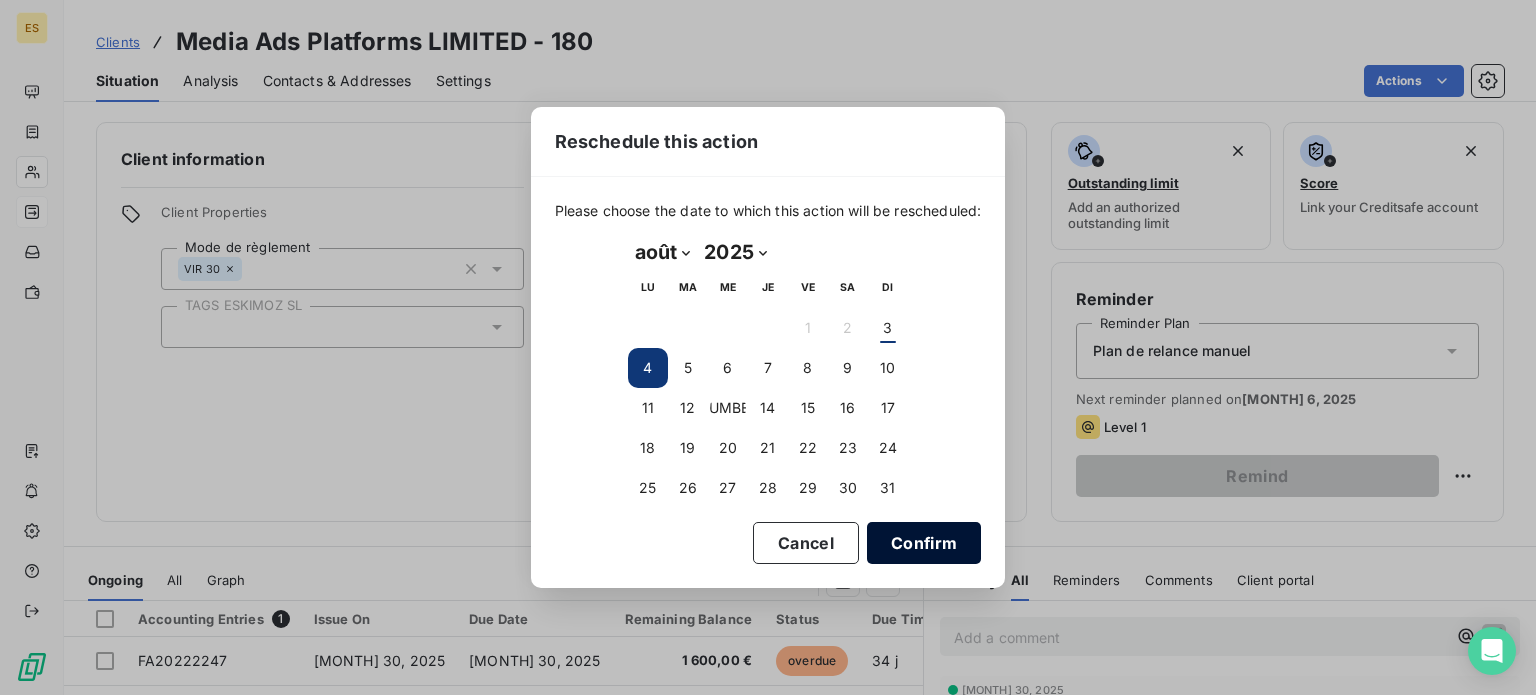 click on "Confirm" at bounding box center [924, 543] 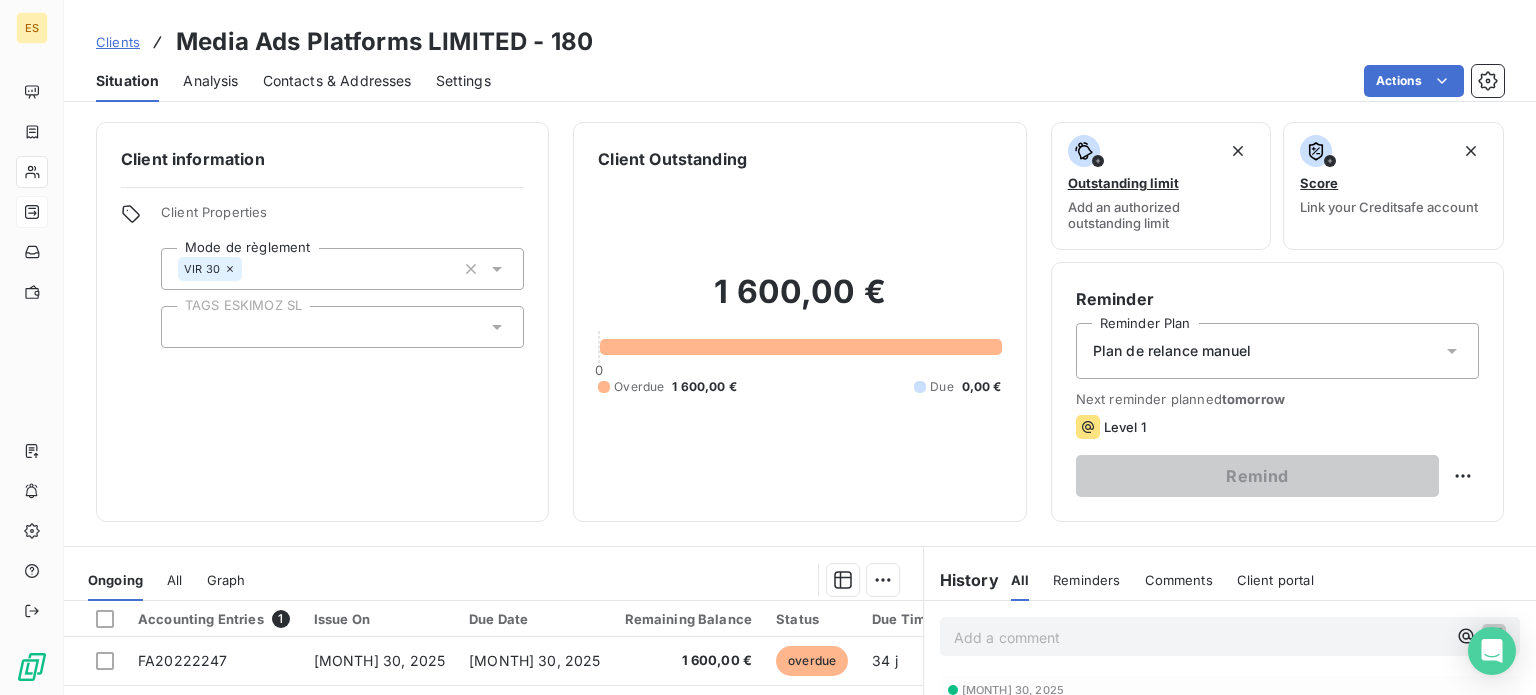 click on "Clients" at bounding box center (118, 42) 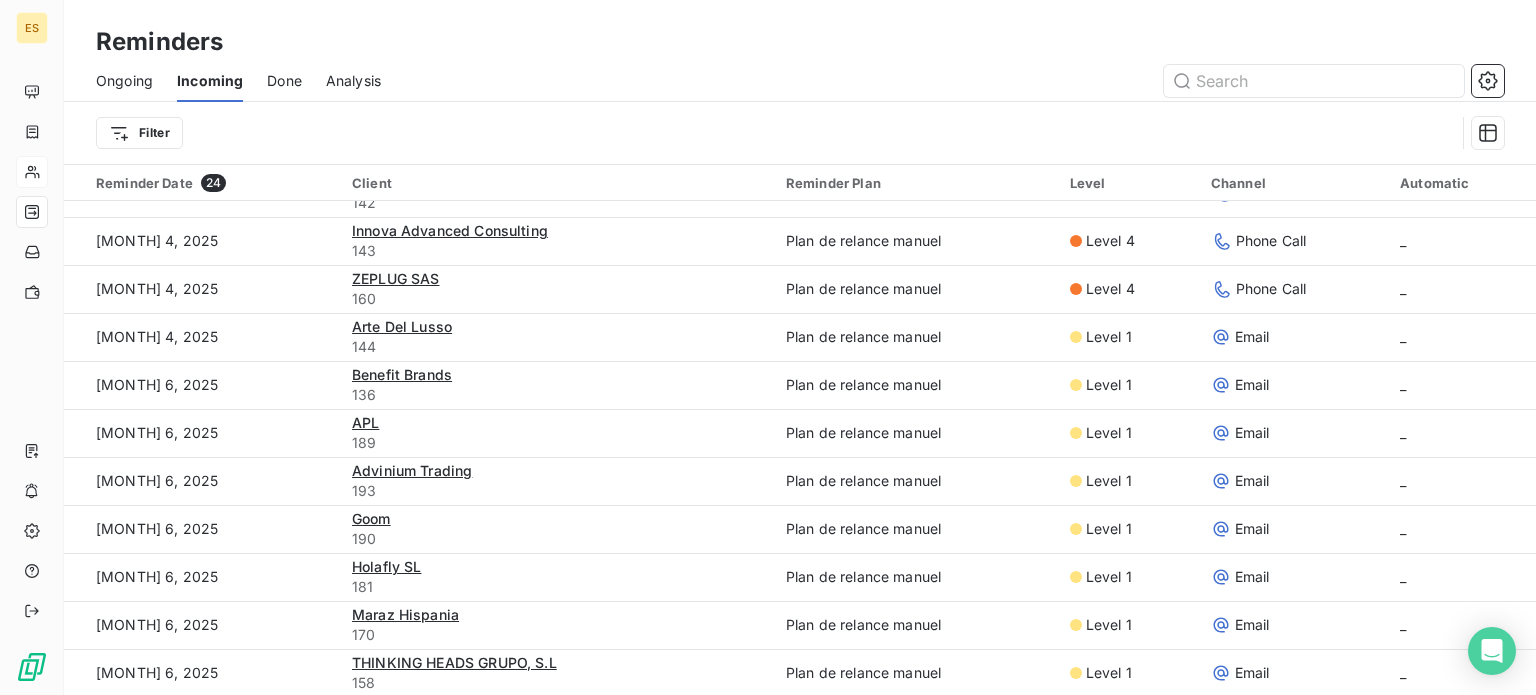 scroll, scrollTop: 500, scrollLeft: 0, axis: vertical 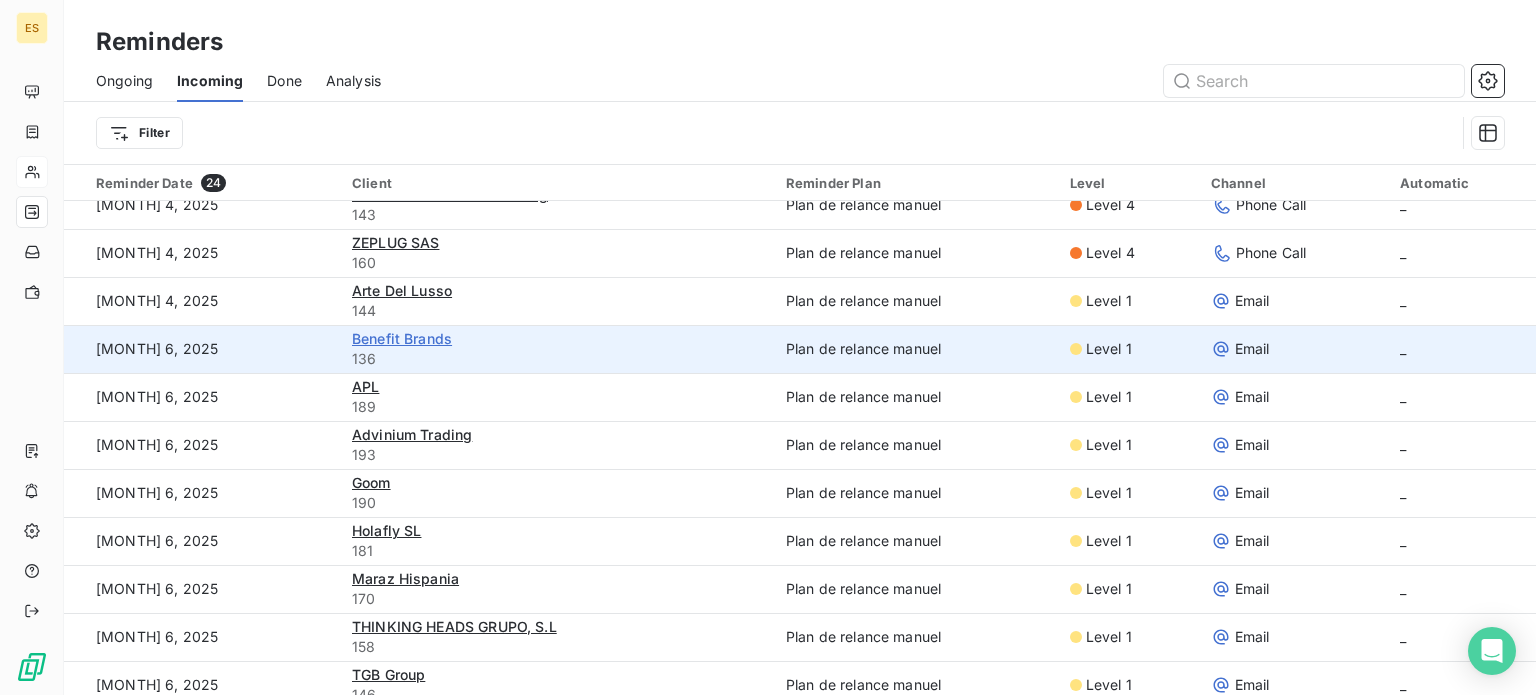 click on "Benefit Brands" at bounding box center [402, 338] 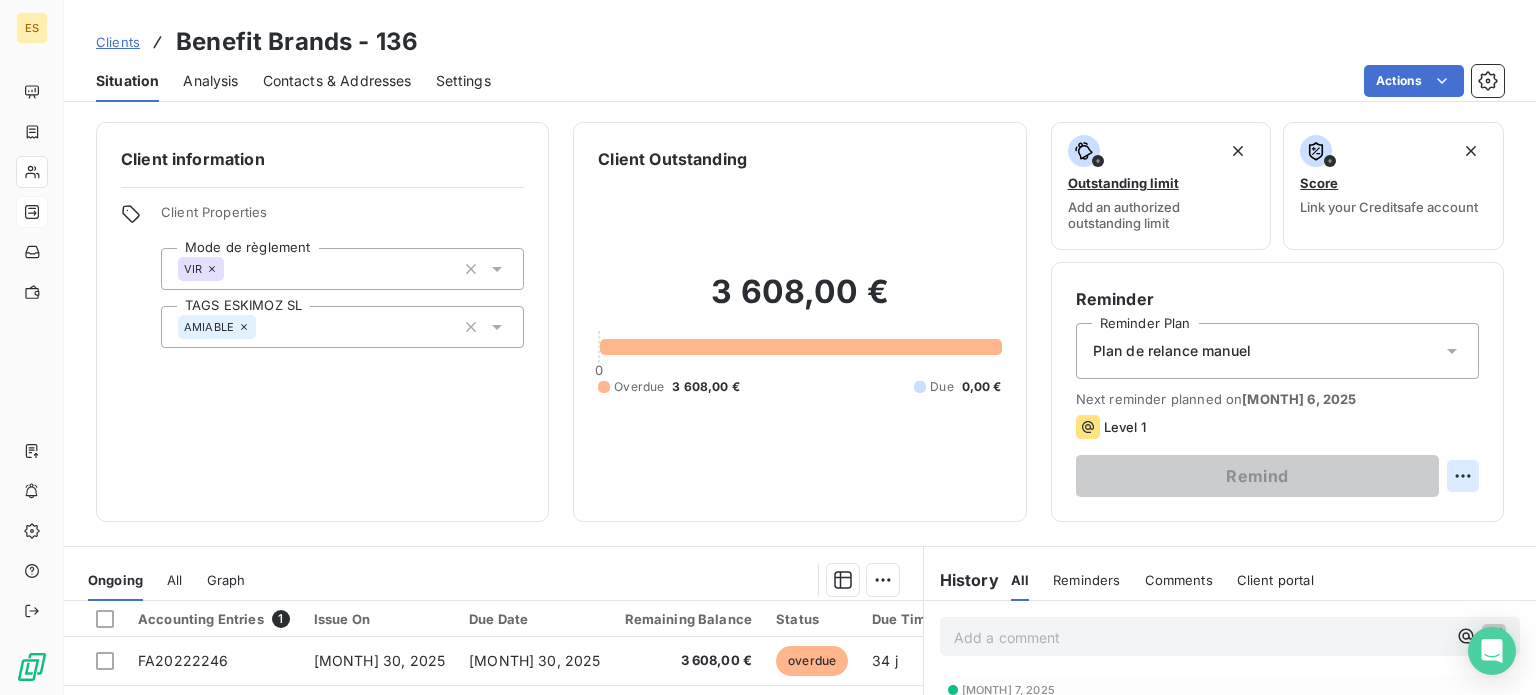 click on "ES Clients Benefit Brands - 136 Situation Analysis Contacts & Addresses Settings Actions Client information Client Properties Mode de règlement VIR TAGS ESKIMOZ SL AMIABLE Client Outstanding 3 608,00 € 0 Overdue 3 608,00 € Due 0,00 € Outstanding limit Add an authorized outstanding limit Score Link your Creditsafe account Reminder Reminder Plan Plan de relance manuel Next reminder planned on Aug 6, 2025 Level 1 Remind Ongoing All Graph Accounting Entries 1 Issue On Due Date Remaining Balance Status Due Time Delay FA20222246 Jun 30, 2025 Jul 30, 2025 3 608,00 € overdue 34 j +4 j Lines per Page 25 Previous 1 Next History All Reminders Comments Client portal All Reminders Comments Client portal Add a comment ﻿ Jul 7, 2025 Invoice : FA20222153 Payment Received 3 608,00 € Apr 30, 2025 Invoice : FA20222075 Payment Received 3 608,00 € Mar 30, 2025 Invoice : FA20221997 Payment Received 3 608,00 € Feb 28, 2025 Invoice : FA20221899 Payment Received Invoice :" at bounding box center (768, 347) 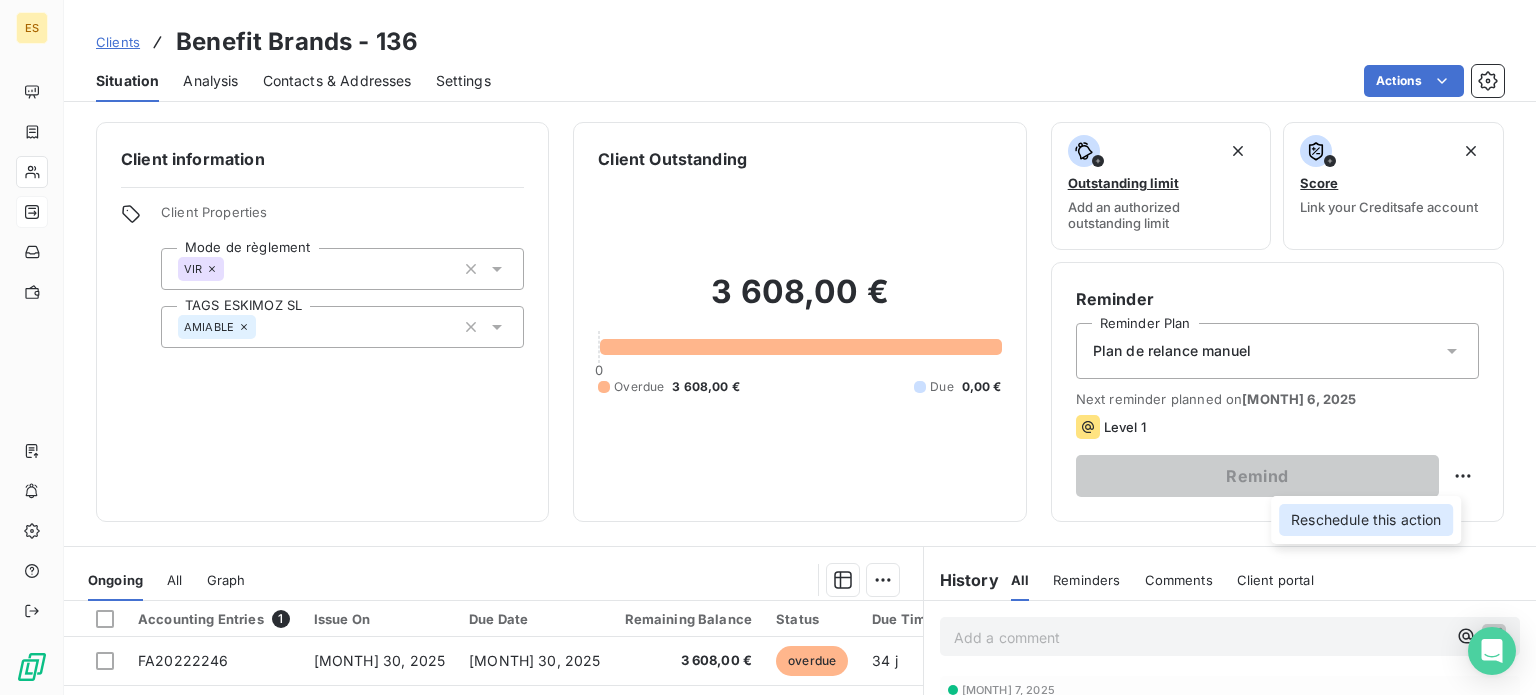 click on "Reschedule this action" at bounding box center [1366, 520] 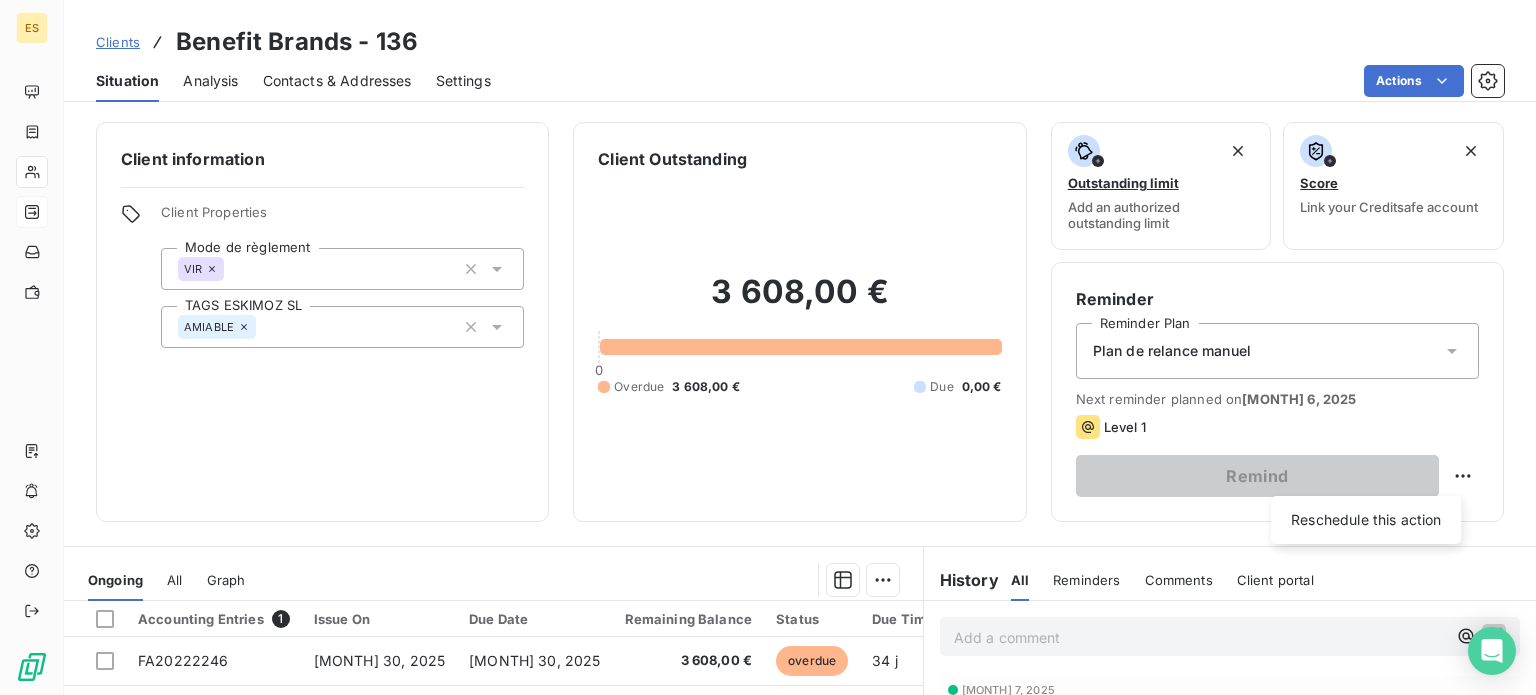 select on "7" 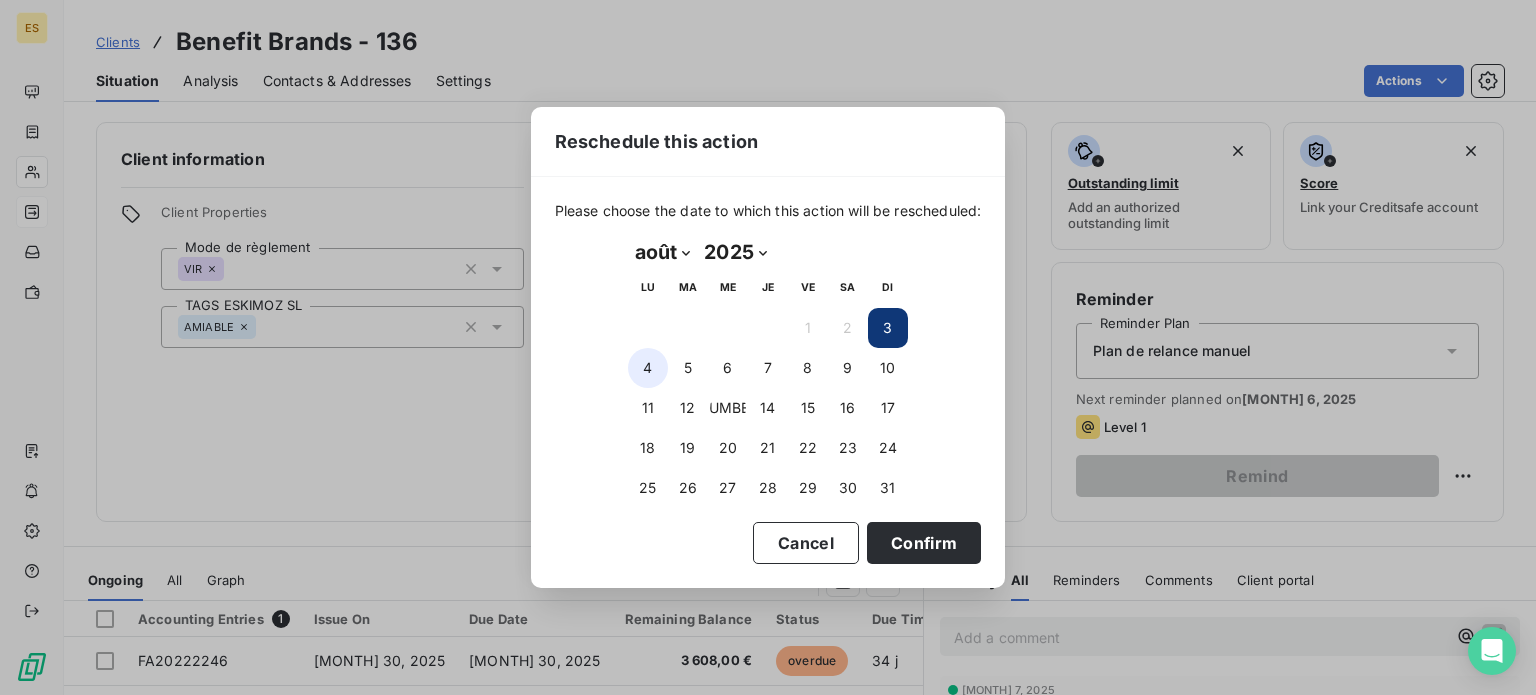 click on "4" at bounding box center (648, 368) 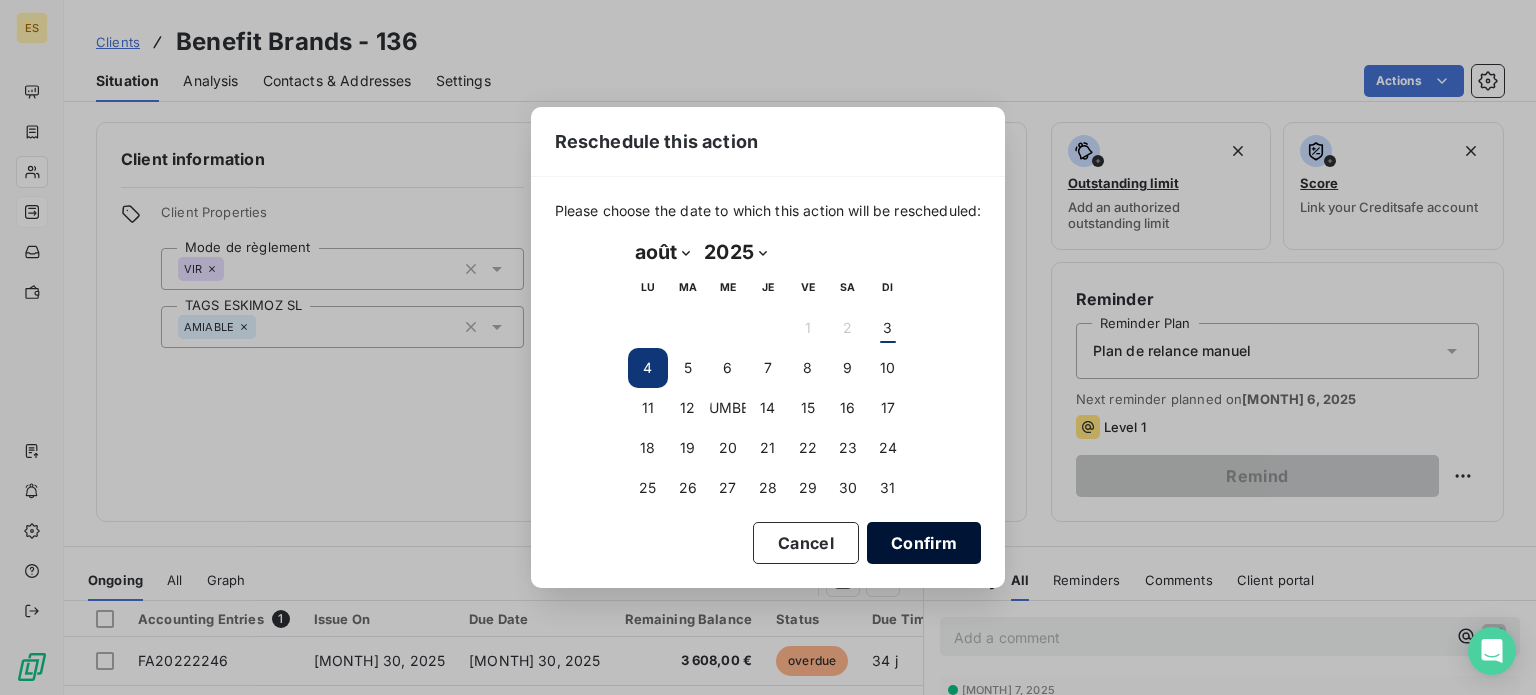 click on "Confirm" at bounding box center [924, 543] 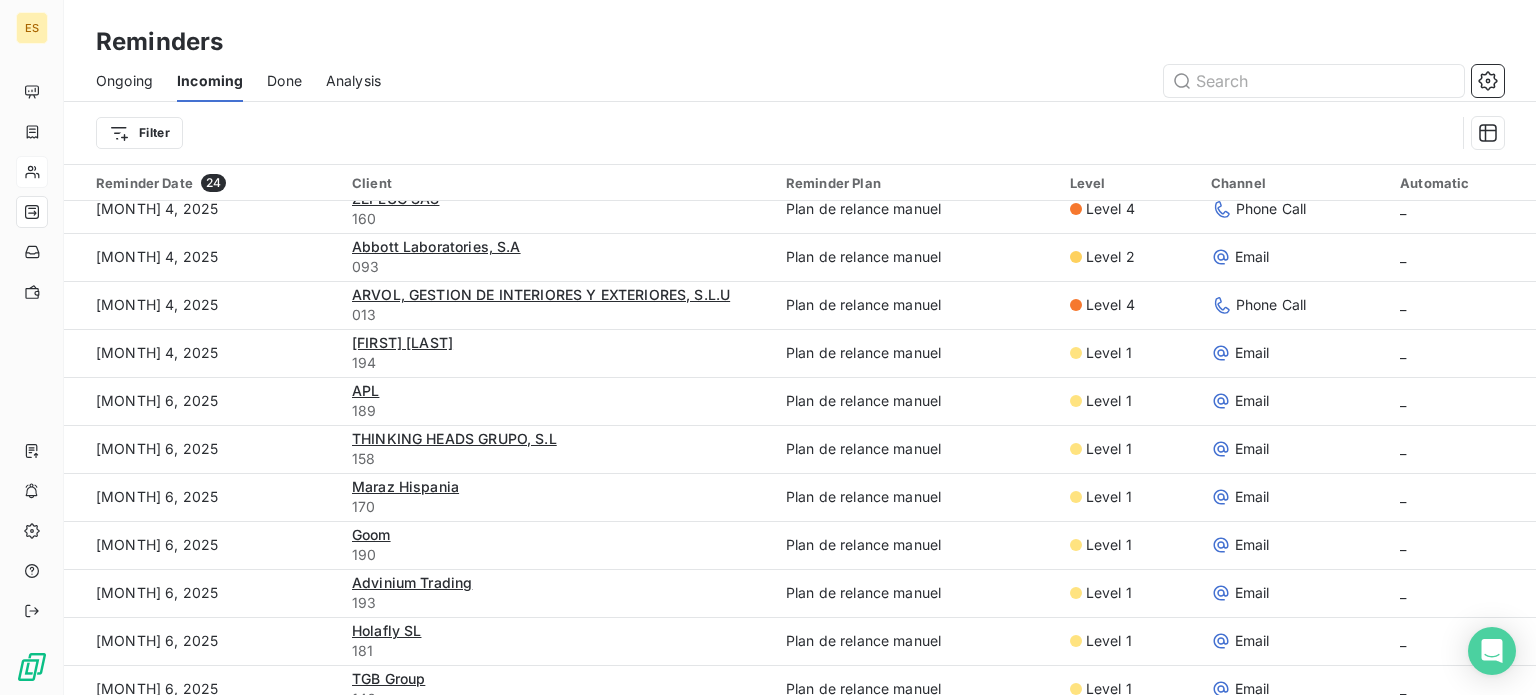 scroll, scrollTop: 500, scrollLeft: 0, axis: vertical 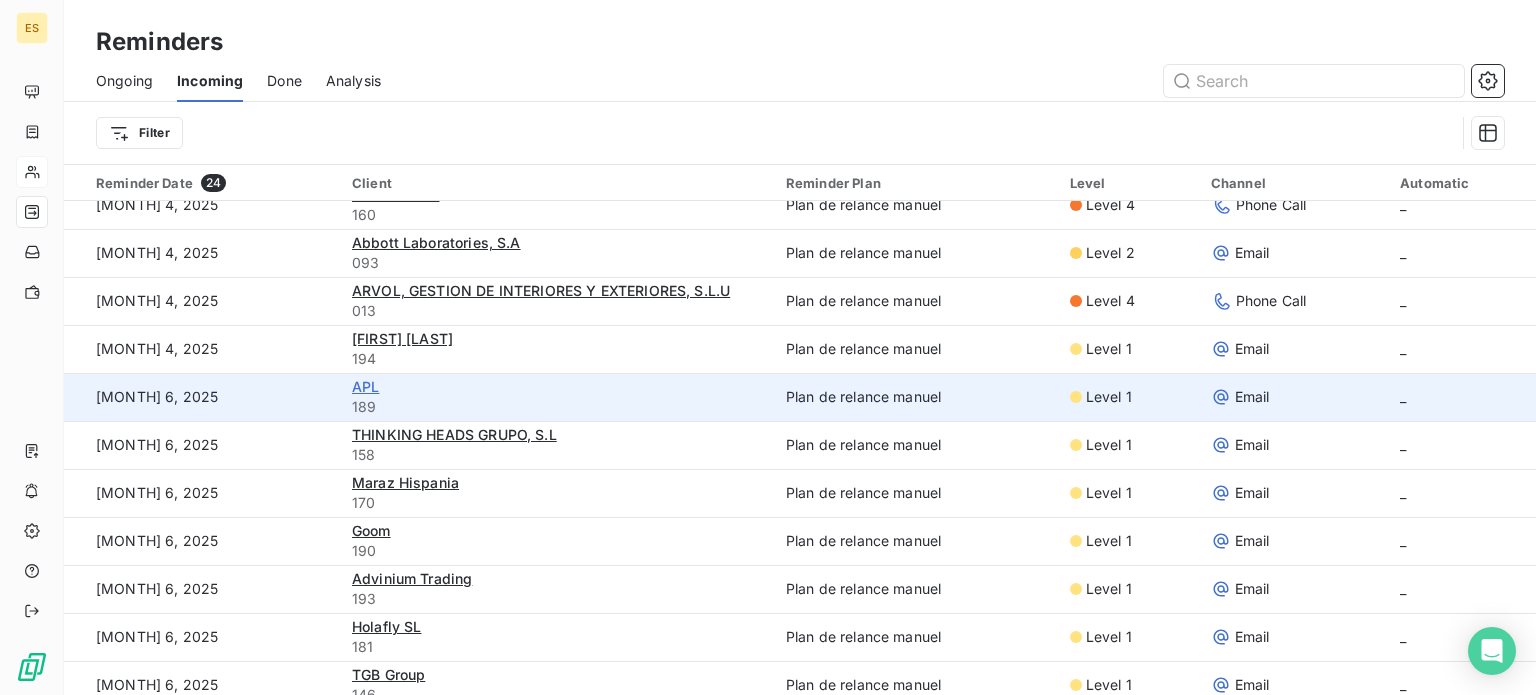 click on "APL" at bounding box center (365, 386) 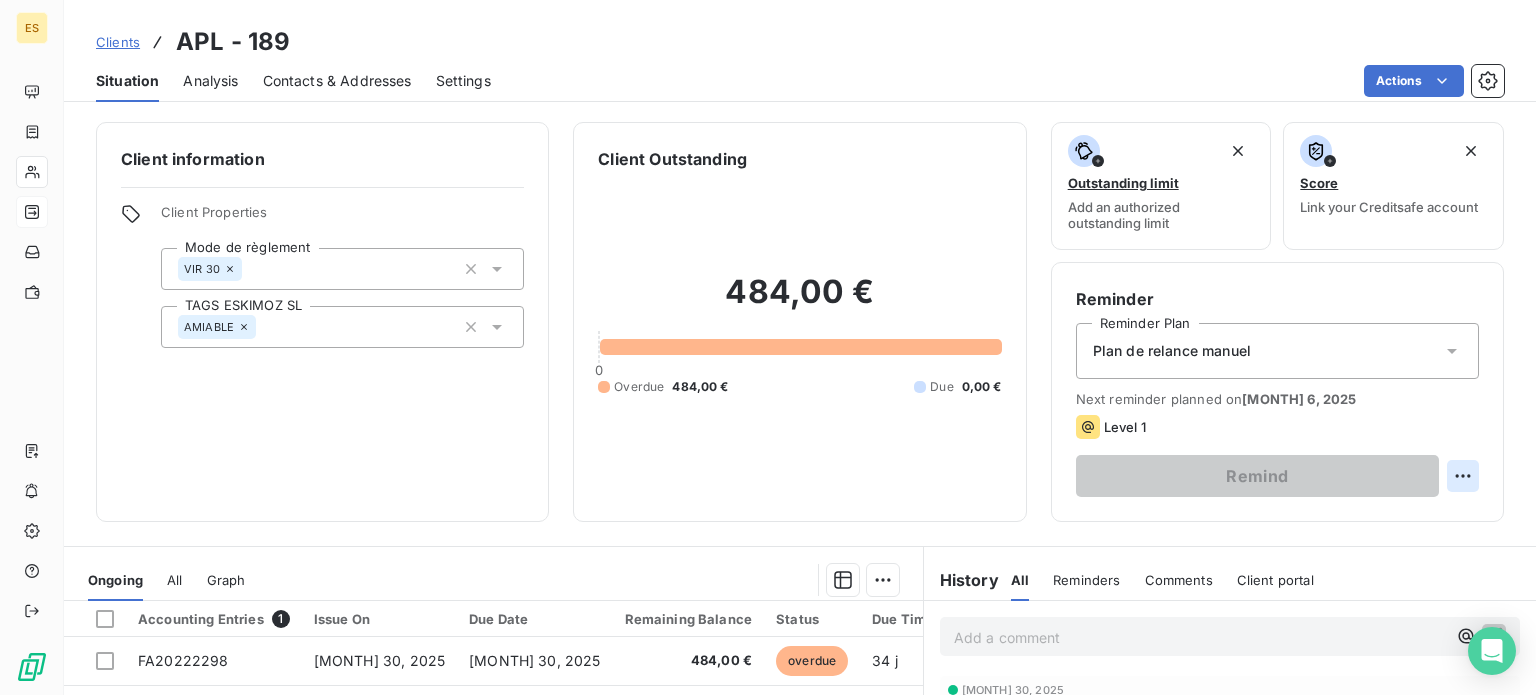 click on "ES Clients APL - 189 Situation Analysis Contacts & Addresses Settings Actions Client information Client Properties Mode de règlement VIR 30 TAGS ESKIMOZ SL AMIABLE Client Outstanding 484,00 € 0 Overdue 484,00 € Due 0,00 € Outstanding limit Add an authorized outstanding limit Score Link your Creditsafe account Reminder Reminder Plan Plan de relance manuel Next reminder planned on Aug 6, 2025 Level 1 Remind Ongoing All Graph Accounting Entries 1 Issue On Due Date Remaining Balance Status Due Time Delay FA20222298 [MONTH] 30, 2025 [MONTH] 30, 2025 484,00 € overdue 34 j +4 j Lines per Page 25 Previous 1 Next History All Reminders Comments Client portal All Reminders Comments Client portal Add a comment ﻿ [MONTH] 30, 2025 Invoice : FA20222155 Payment Received 484,00 € [MONTH] 30, 2025 Invoice : FA20222103 Payment Received 484,00 € [MONTH] 30, 2025 Invoice : FA20222026 Payment Received 484,00 € [MONTH] 28, 2025 Invoice : FA20221818 Payment Received 484,00 € [MONTH] 28, 2025 Invoice :" at bounding box center [768, 347] 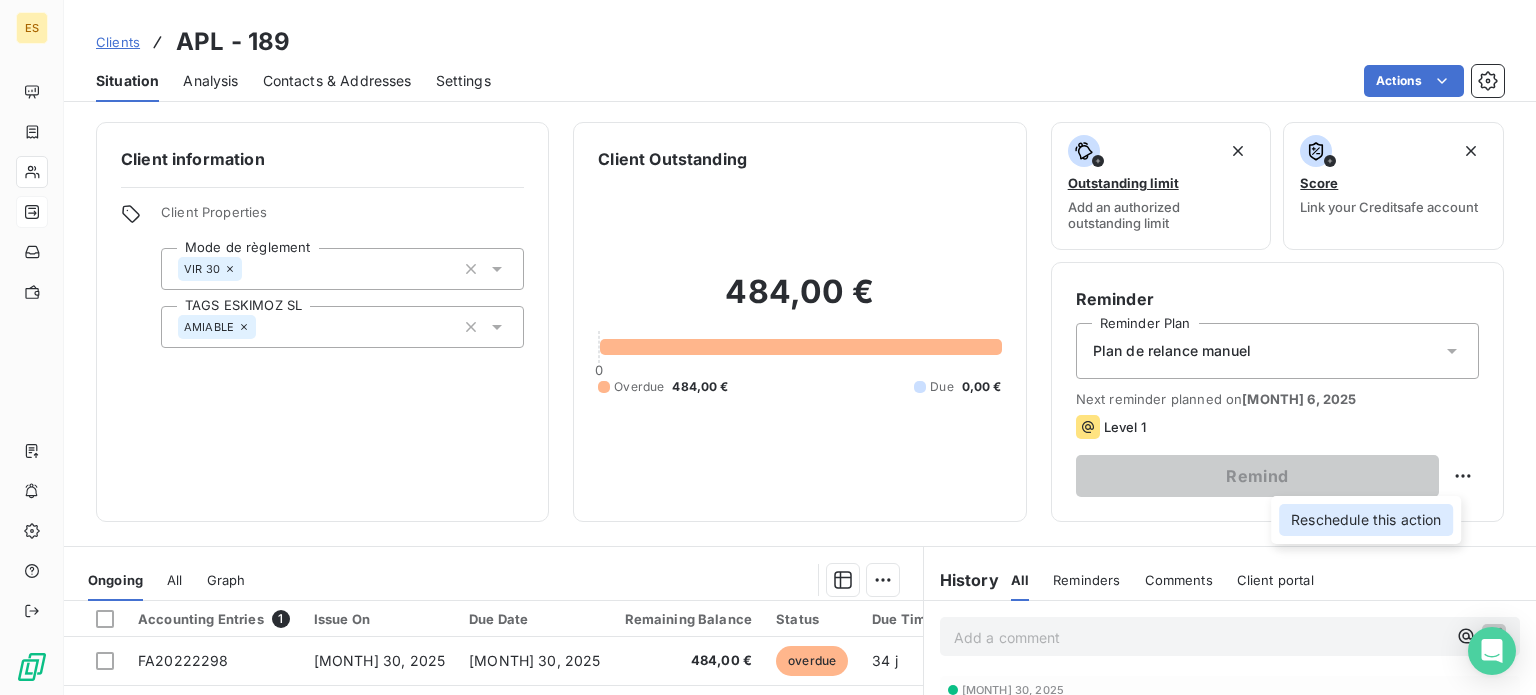 click on "Reschedule this action" at bounding box center (1366, 520) 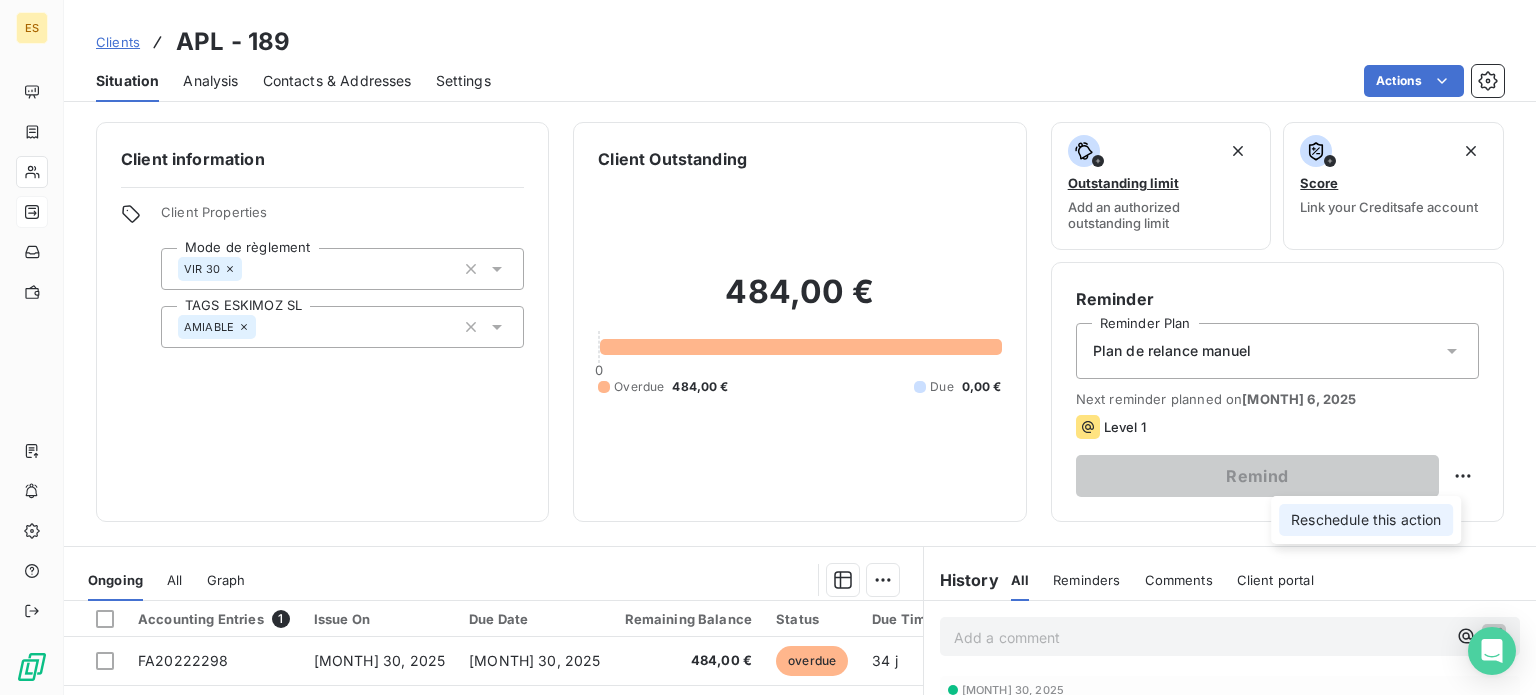 select on "7" 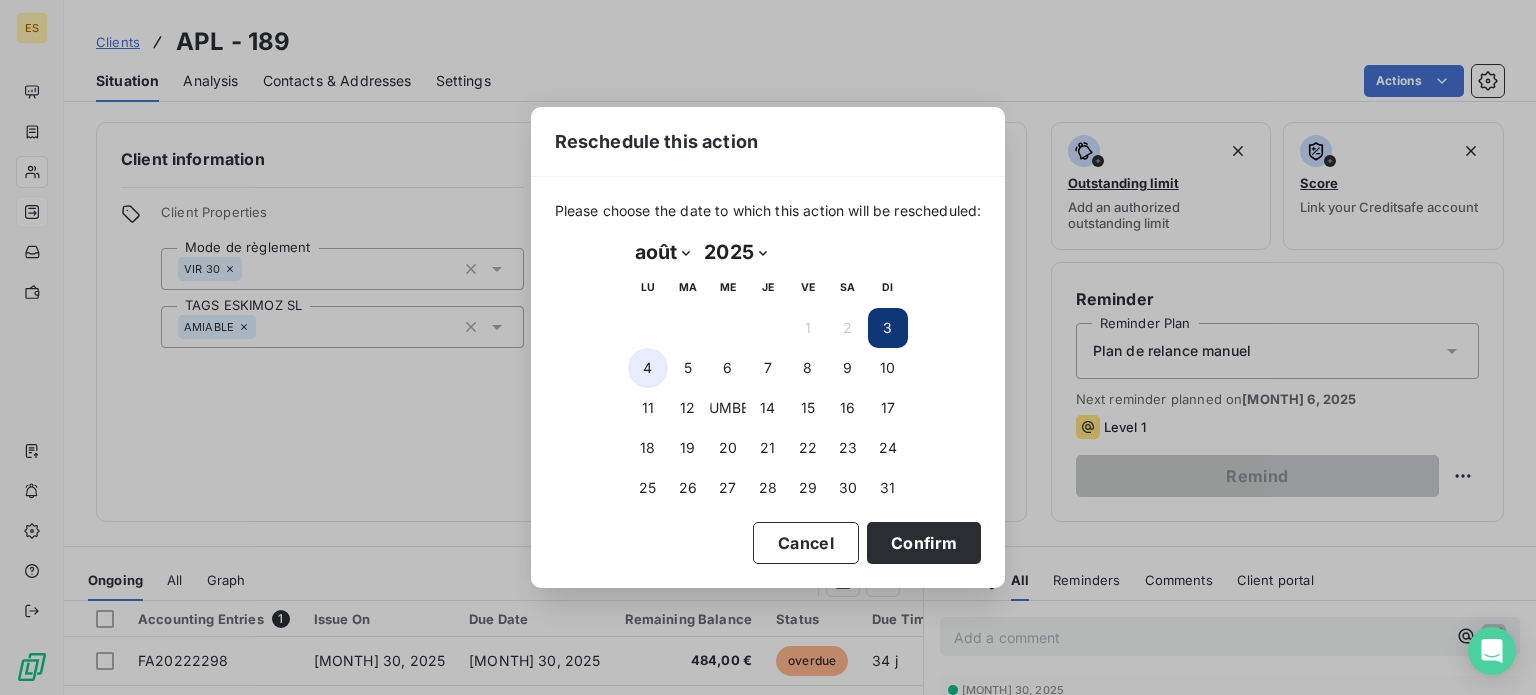click on "4" at bounding box center (648, 368) 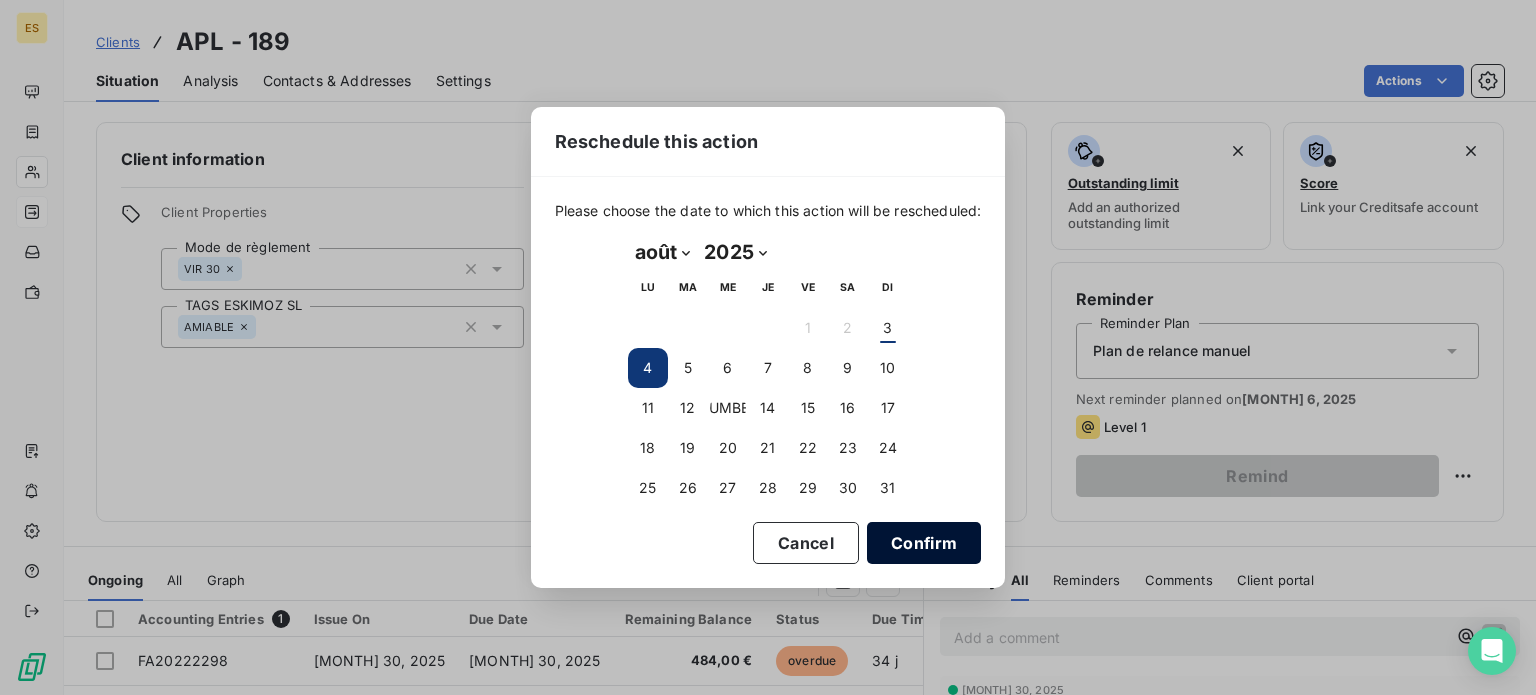 click on "Confirm" at bounding box center (924, 543) 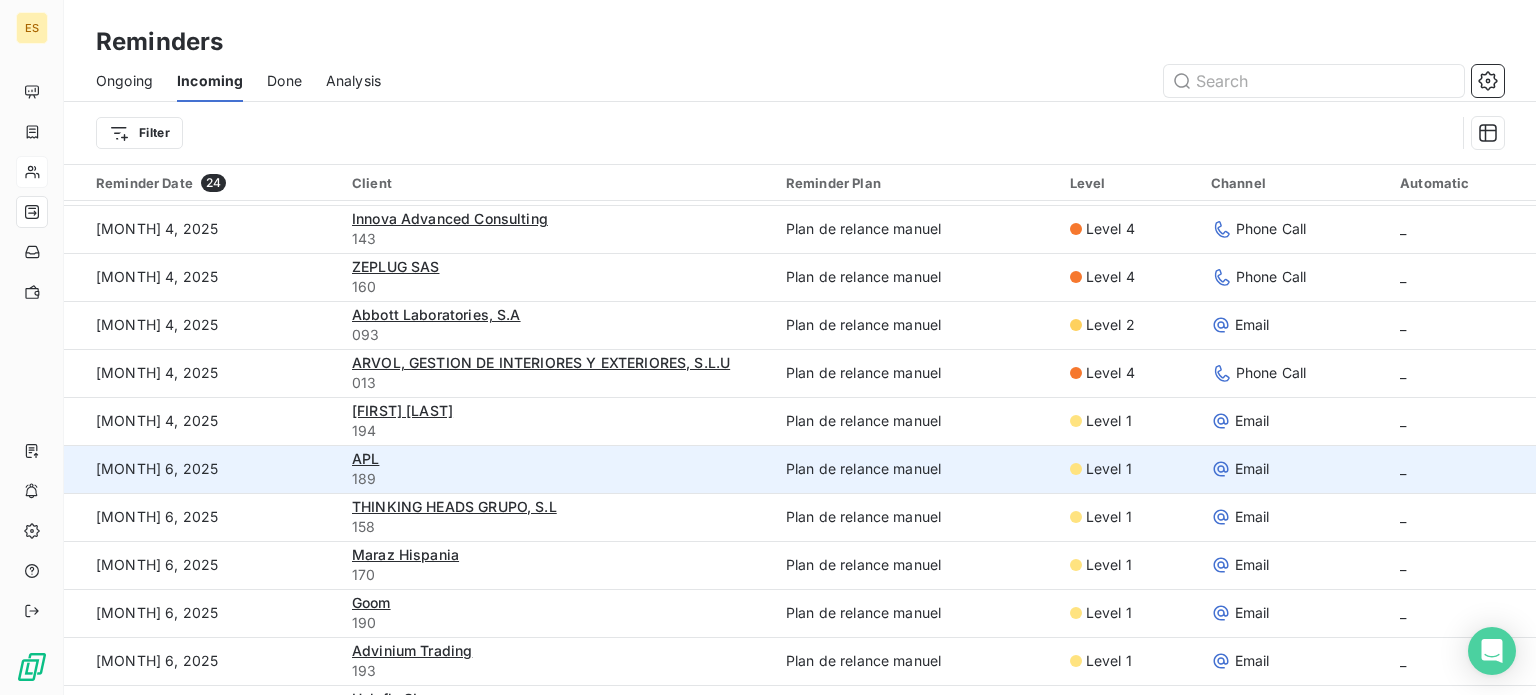 scroll, scrollTop: 658, scrollLeft: 0, axis: vertical 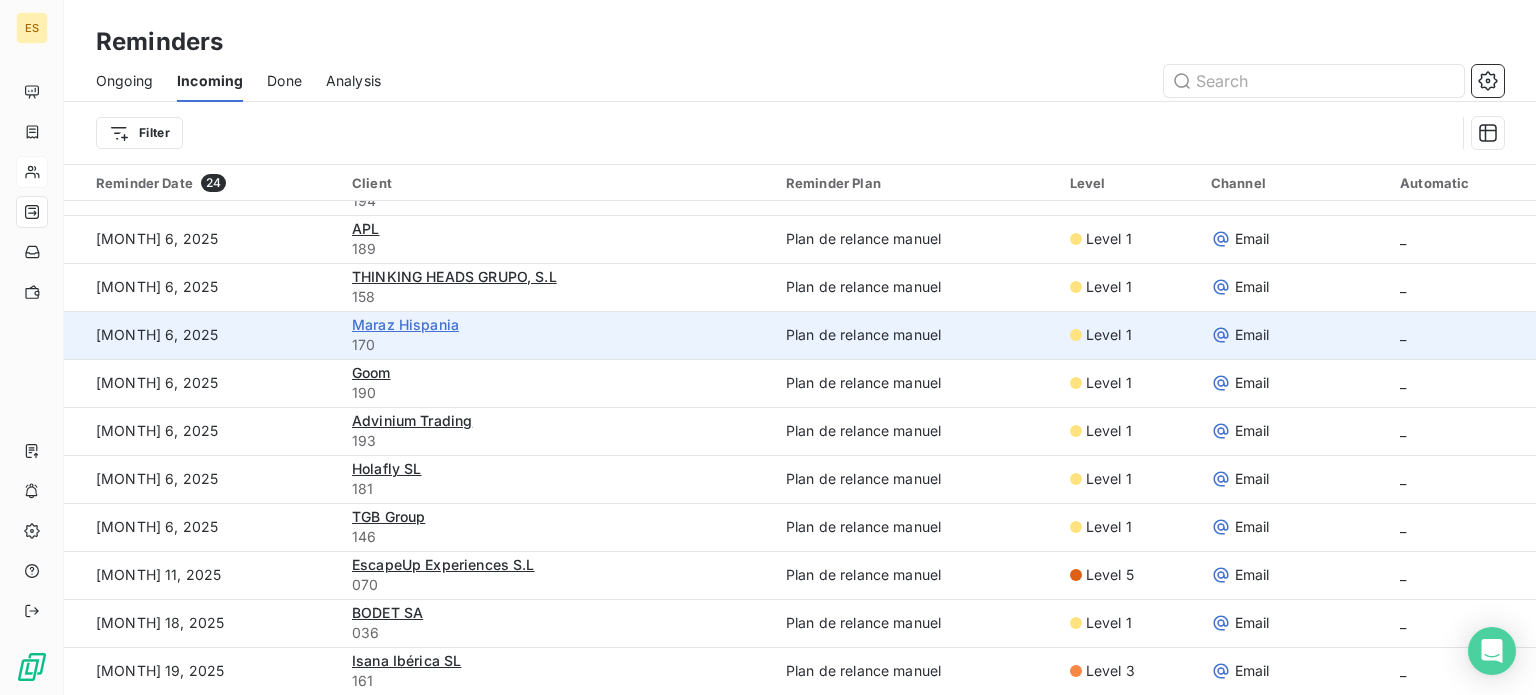 click on "Maraz Hispania" at bounding box center [405, 324] 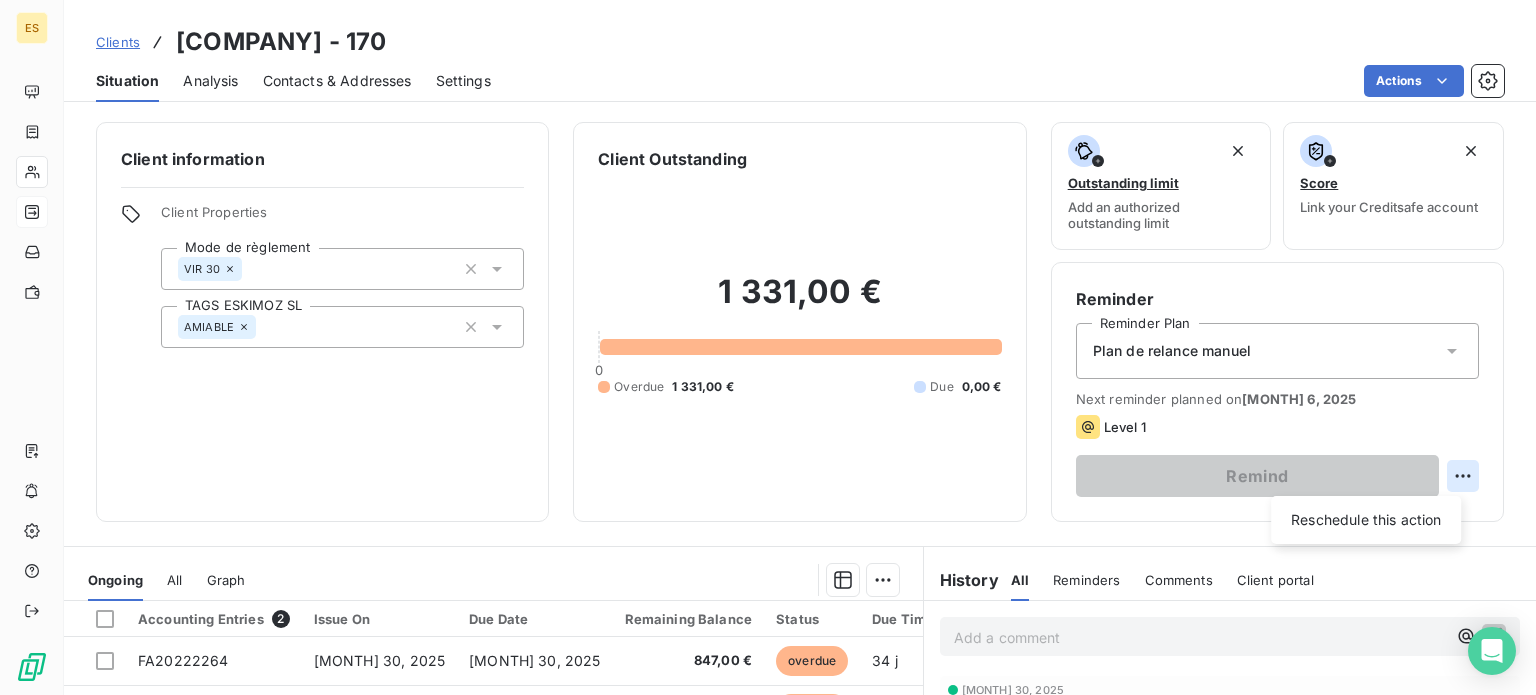 click on "ES Clients Maraz Hispania - 170 Situation Analysis Contacts & Addresses Settings Actions Client information Client Properties Mode de règlement VIR 30 TAGS ESKIMOZ SL AMIABLE Client Outstanding 1 331,00 € 0 Overdue 1 331,00 € Due 0,00 € Outstanding limit Add an authorized outstanding limit Score Link your Creditsafe account Reminder Reminder Plan Plan de relance manuel Next reminder planned on Aug 6, 2025 Level 1 Remind Reschedule this action Ongoing All Graph Accounting Entries 2 Issue On Due Date Remaining Balance Status Due Time Delay FA20222264 Jun 30, 2025 Jul 30, 2025 847,00 € overdue 34 j +4 j FA20222263 Jun 30, 2025 Jul 30, 2025 484,00 € overdue 34 j +4 j Lines per Page 25 Previous 1 Next History All Reminders Comments Client portal All Reminders Comments Client portal Add a comment ﻿ May 30, 2025 Invoice : FA20222163 Payment Received 847,00 € May 30, 2025 Invoice : FA20222162 Payment Received 484,00 € Apr 30, 2025 Invoice : FA20222093 Invoice" at bounding box center [768, 347] 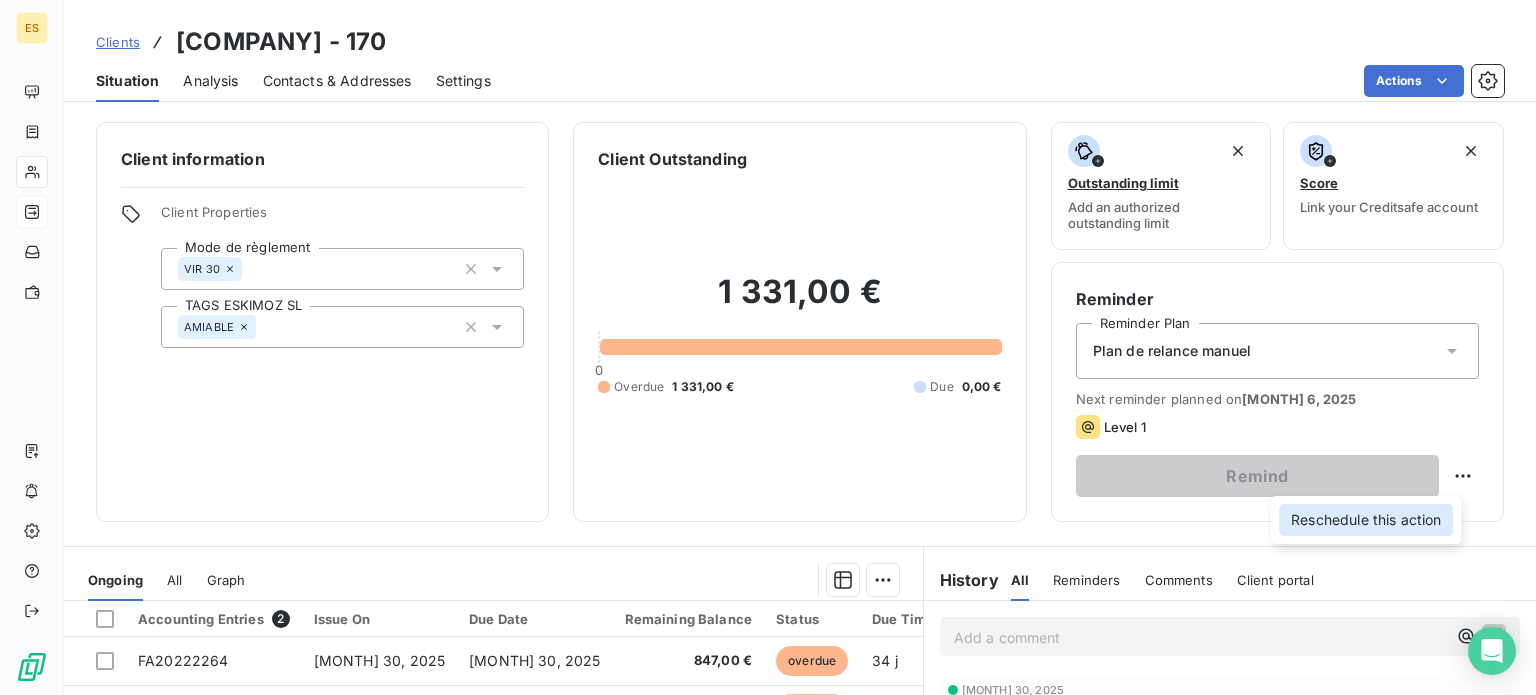 click on "Reschedule this action" at bounding box center (1366, 520) 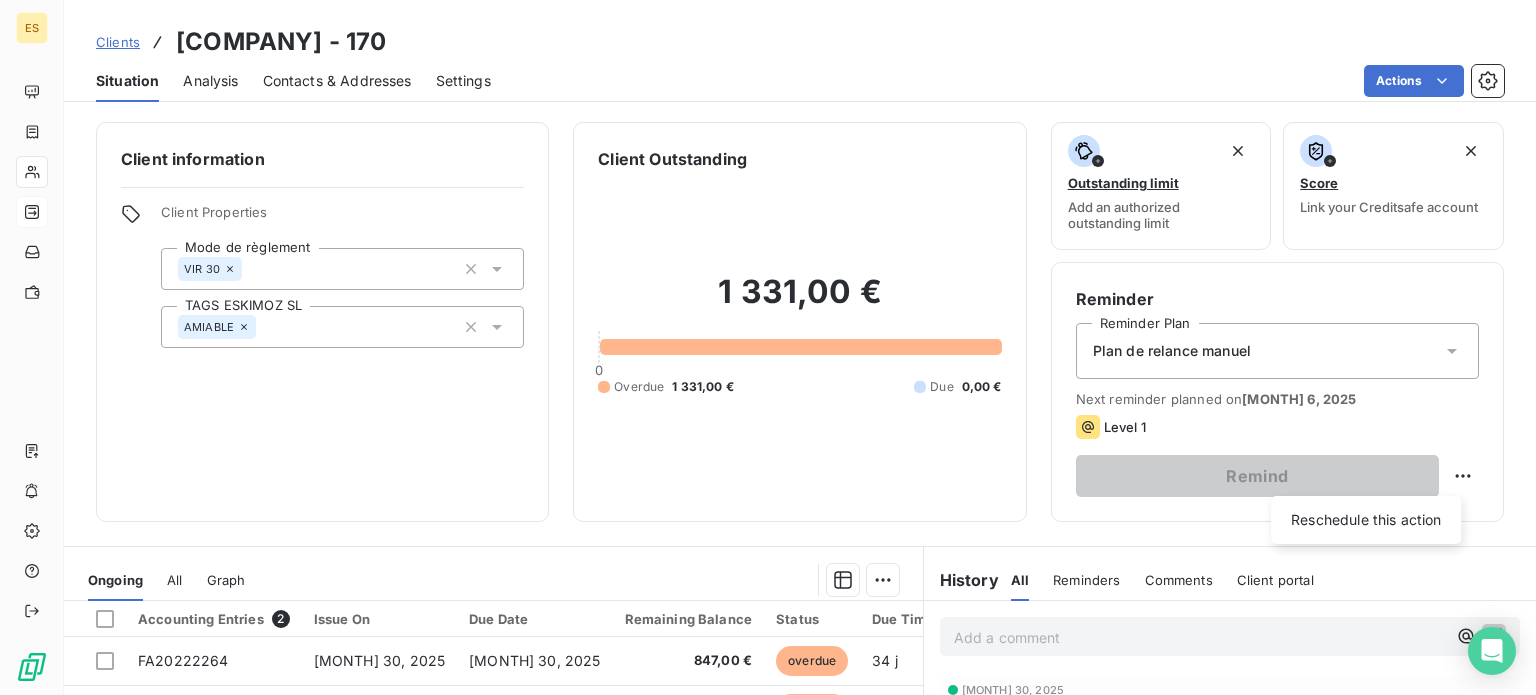 select on "7" 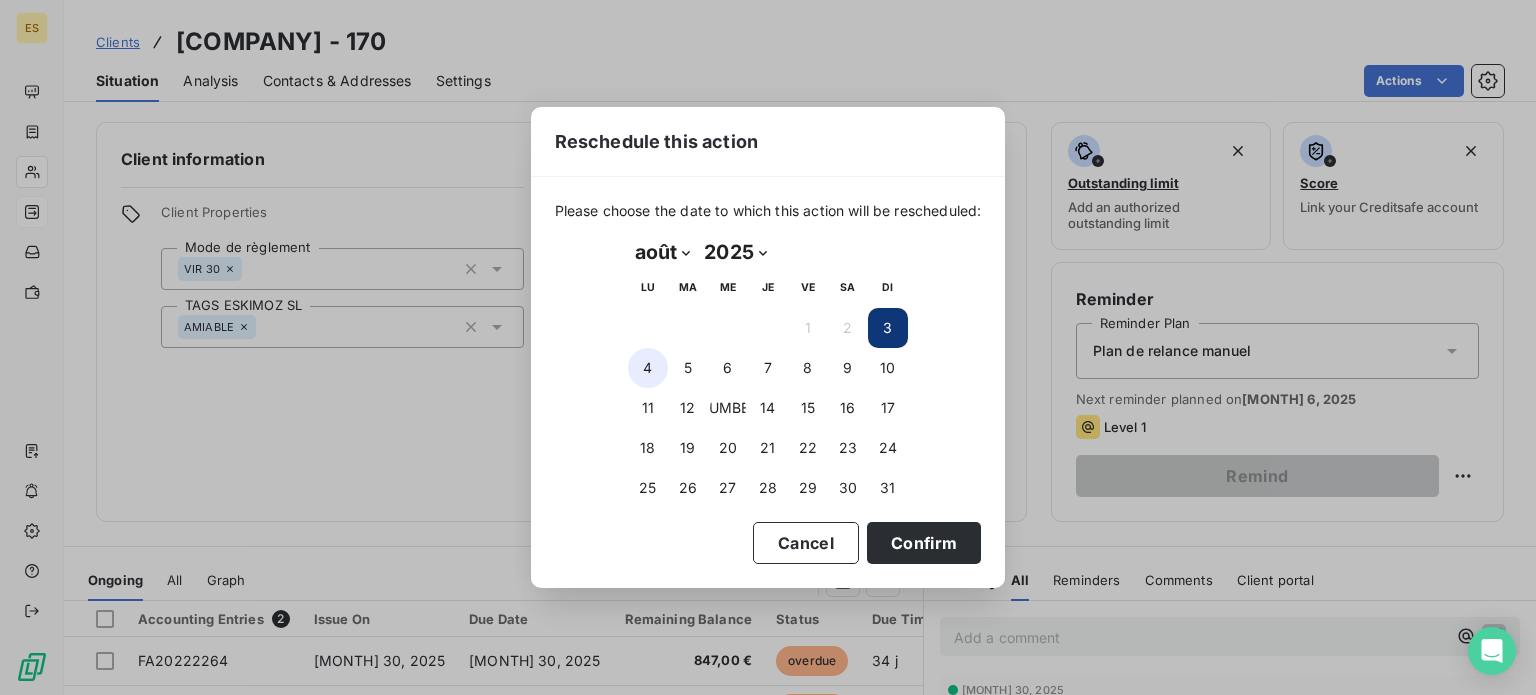 click on "4" at bounding box center (648, 368) 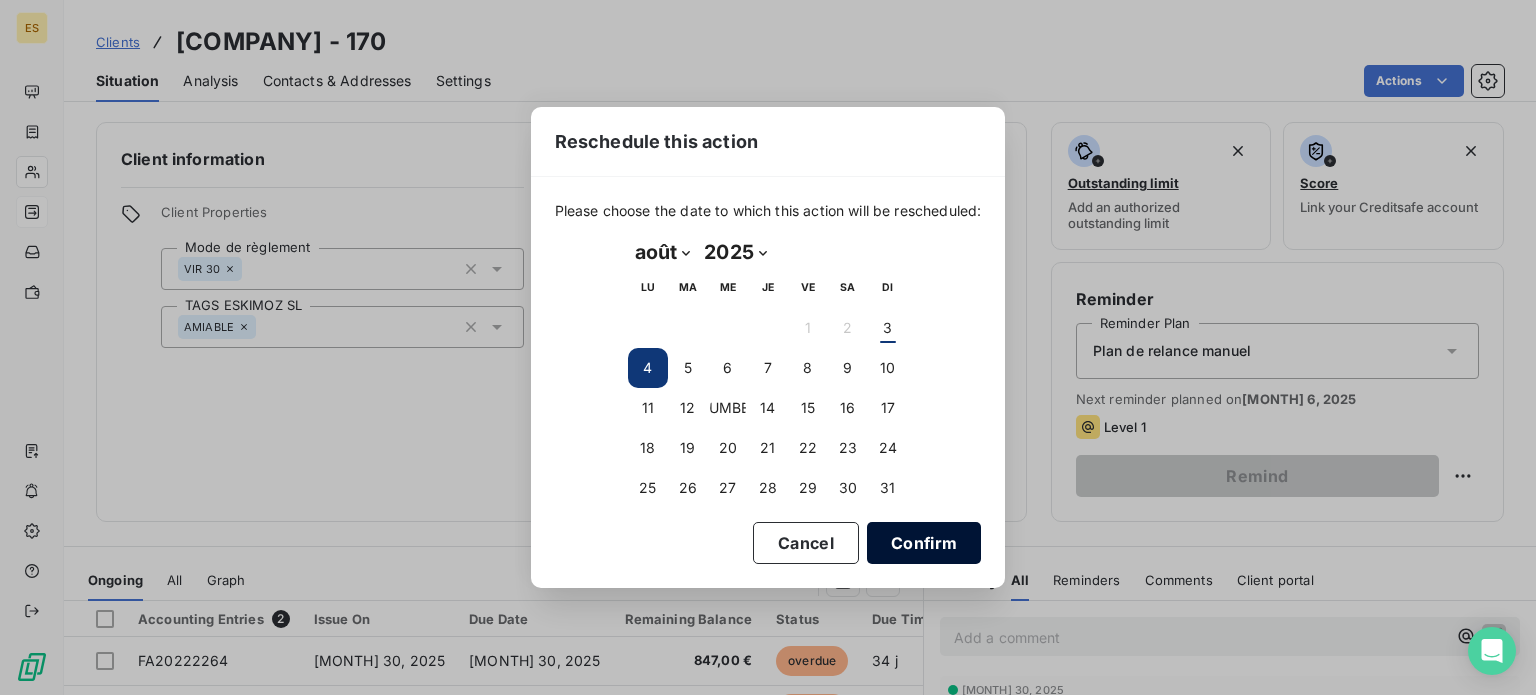 click on "Confirm" at bounding box center (924, 543) 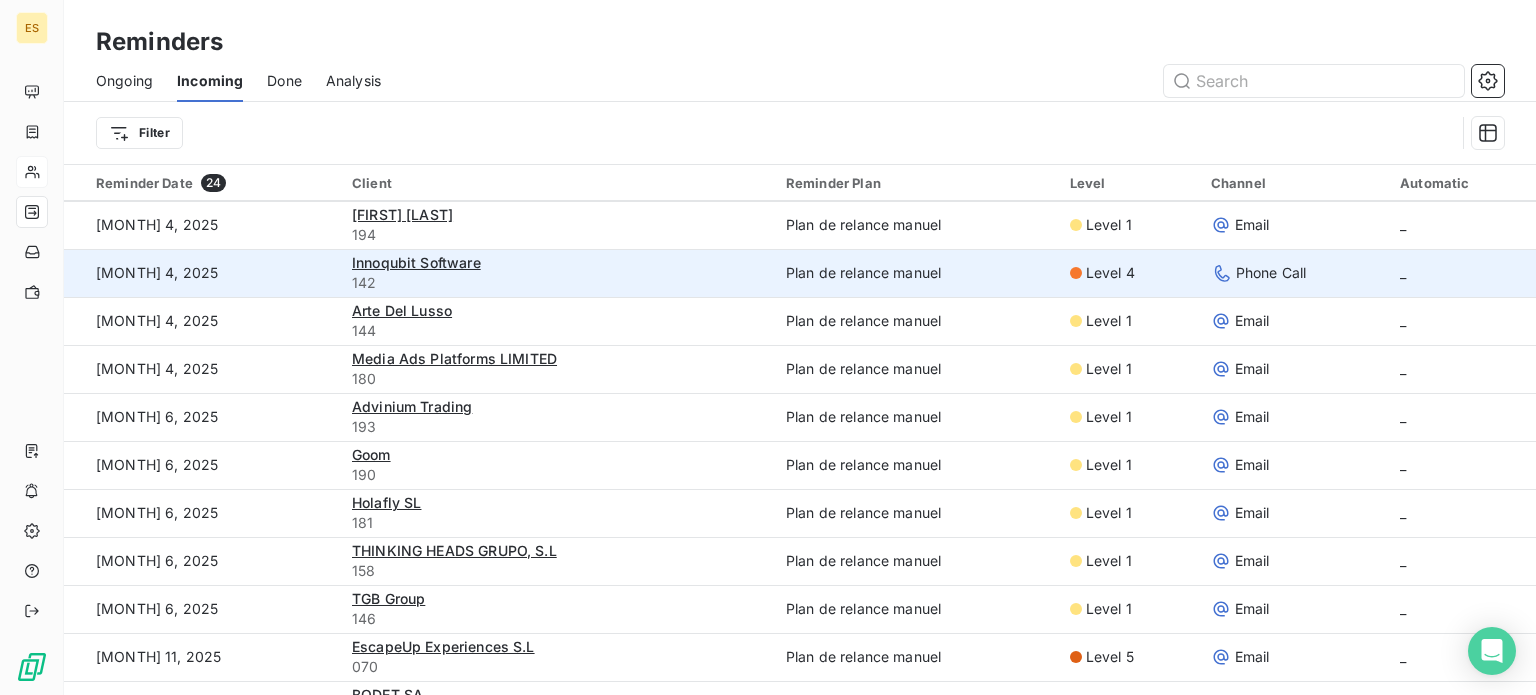 scroll, scrollTop: 658, scrollLeft: 0, axis: vertical 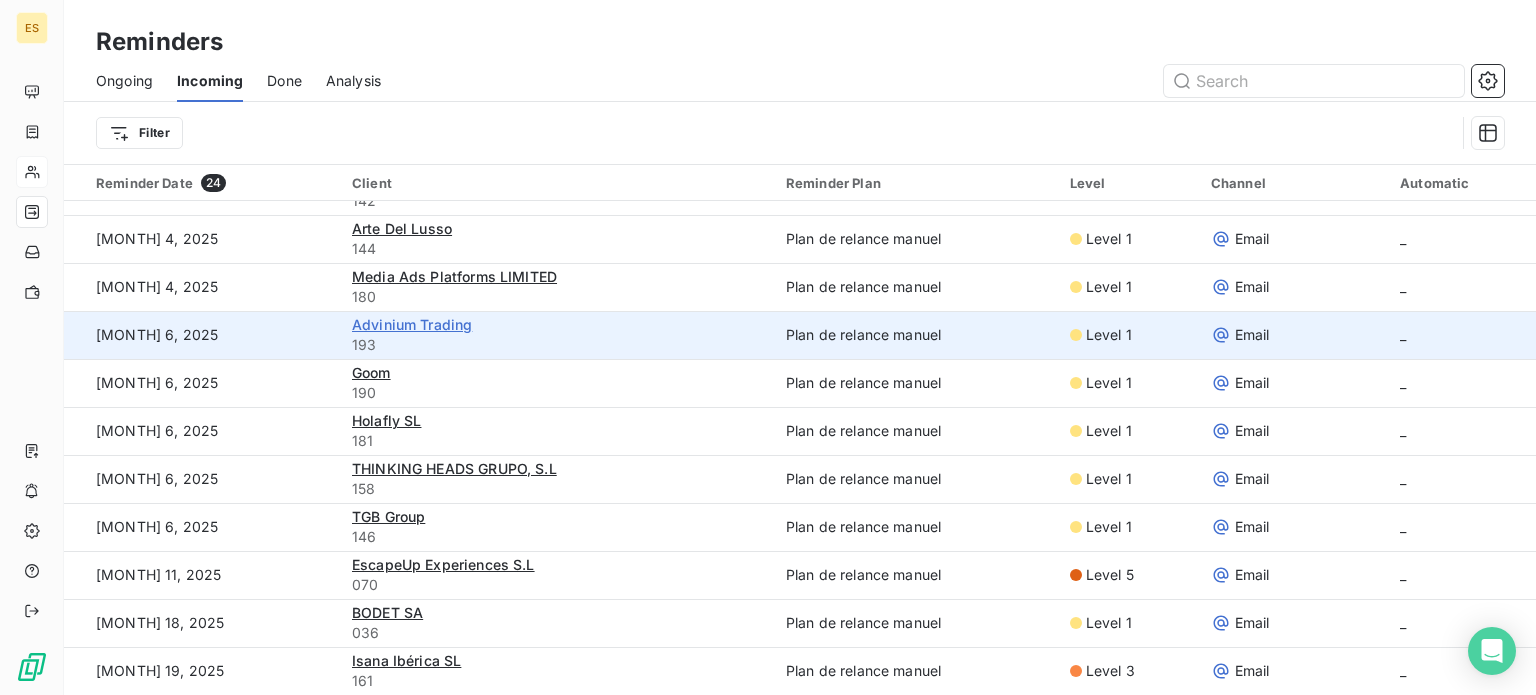 click on "Advinium Trading" at bounding box center [412, 324] 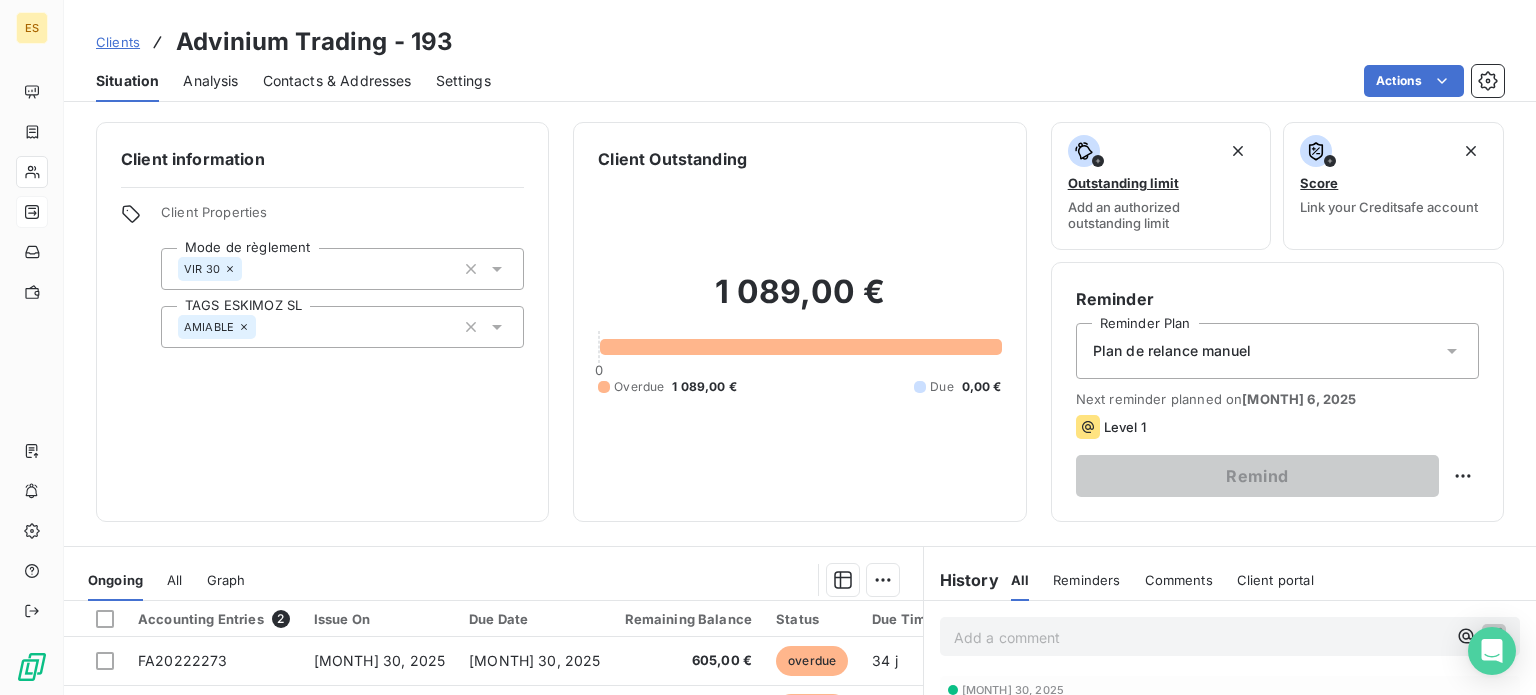 click on "Plan de relance manuel" at bounding box center (1172, 351) 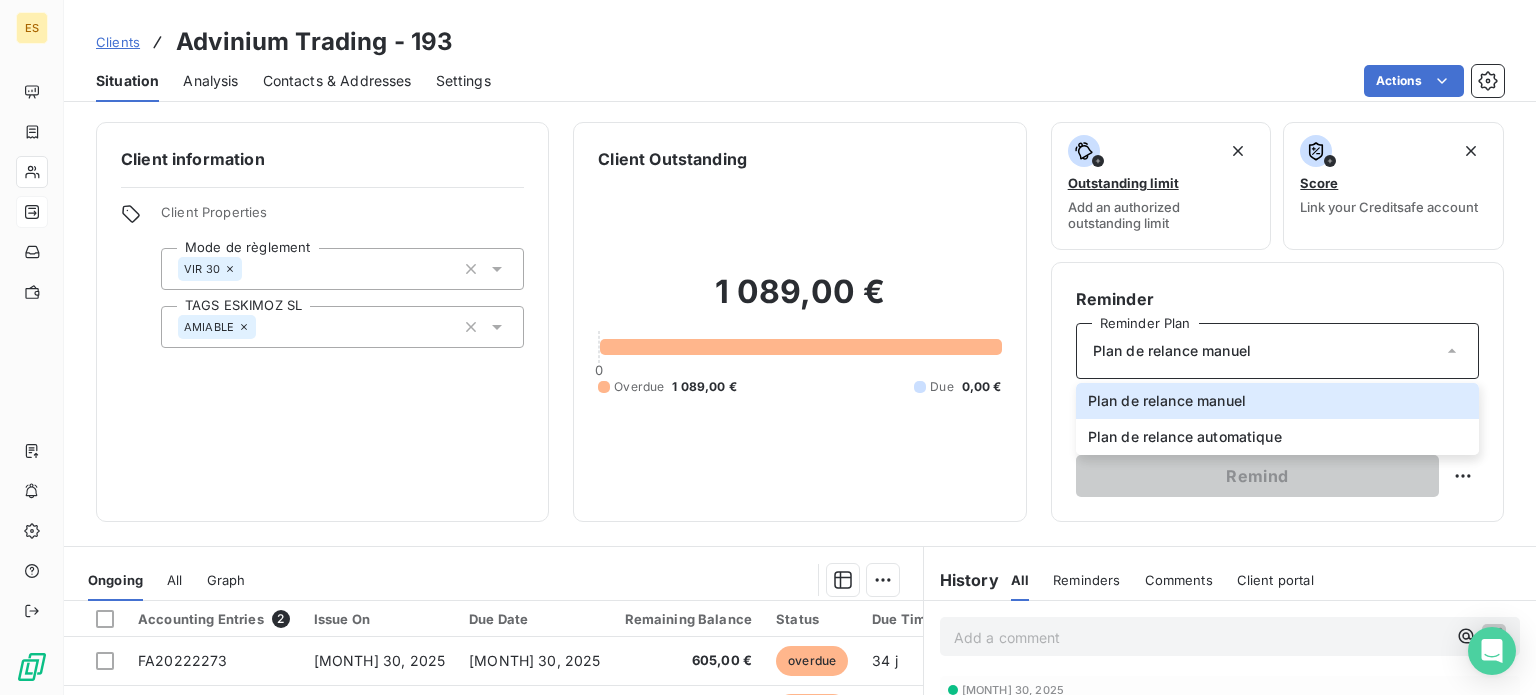 click on "Plan de relance manuel" at bounding box center [1277, 351] 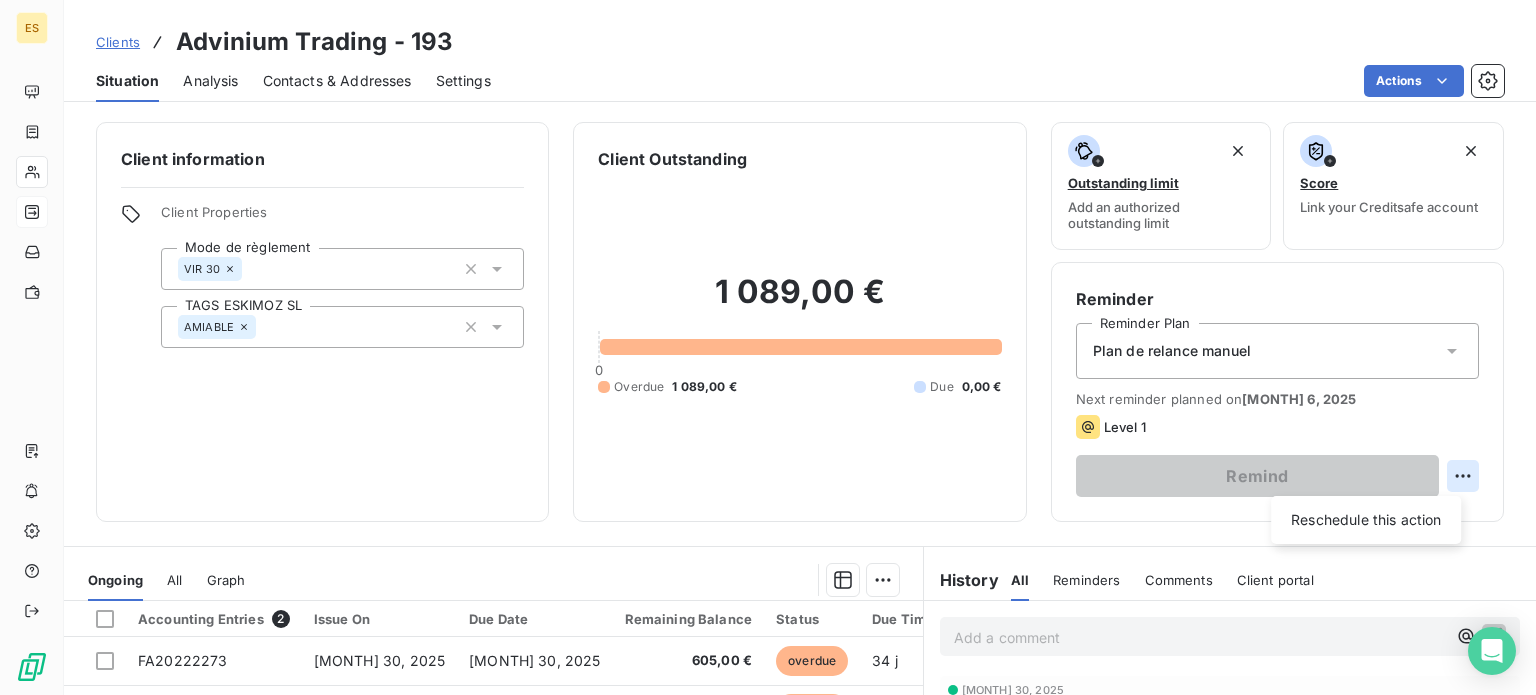 click on "ES Clients Advinium Trading - 193 Situation Analysis Contacts & Addresses Settings Actions Client information Client Properties Mode de règlement VIR 30 TAGS ESKIMOZ SL AMIABLE Client Outstanding 1 089,00 € 0 Overdue 1 089,00 € Due 0,00 € Outstanding limit Add an authorized outstanding limit Score Link your Creditsafe account Reminder Reminder Plan Plan de relance manuel Next reminder planned on Aug 6, 2025 Level 1 Remind Reschedule this action Ongoing All Graph Accounting Entries 2 Issue On Due Date Remaining Balance Status Due Time Delay FA20222273 [MONTH] 30, 2025 [MONTH] 30, 2025 605,00 € overdue 34 j +4 j FA20222272 [MONTH] 30, 2025 [MONTH] 30, 2025 484,00 € overdue 34 j +4 j Lines per Page 25 Previous 1 Next History All Reminders Comments Client portal All Reminders Comments Client portal Add a comment ﻿ [MONTH] 30, 2025 Invoice : FA20222171 Payment Received 605,00 € [MONTH] 30, 2025 Invoice : FA20222170 Payment Received 484,00 € [MONTH] 30, 2025 Invoice : FA20222101 Invoice" at bounding box center [768, 347] 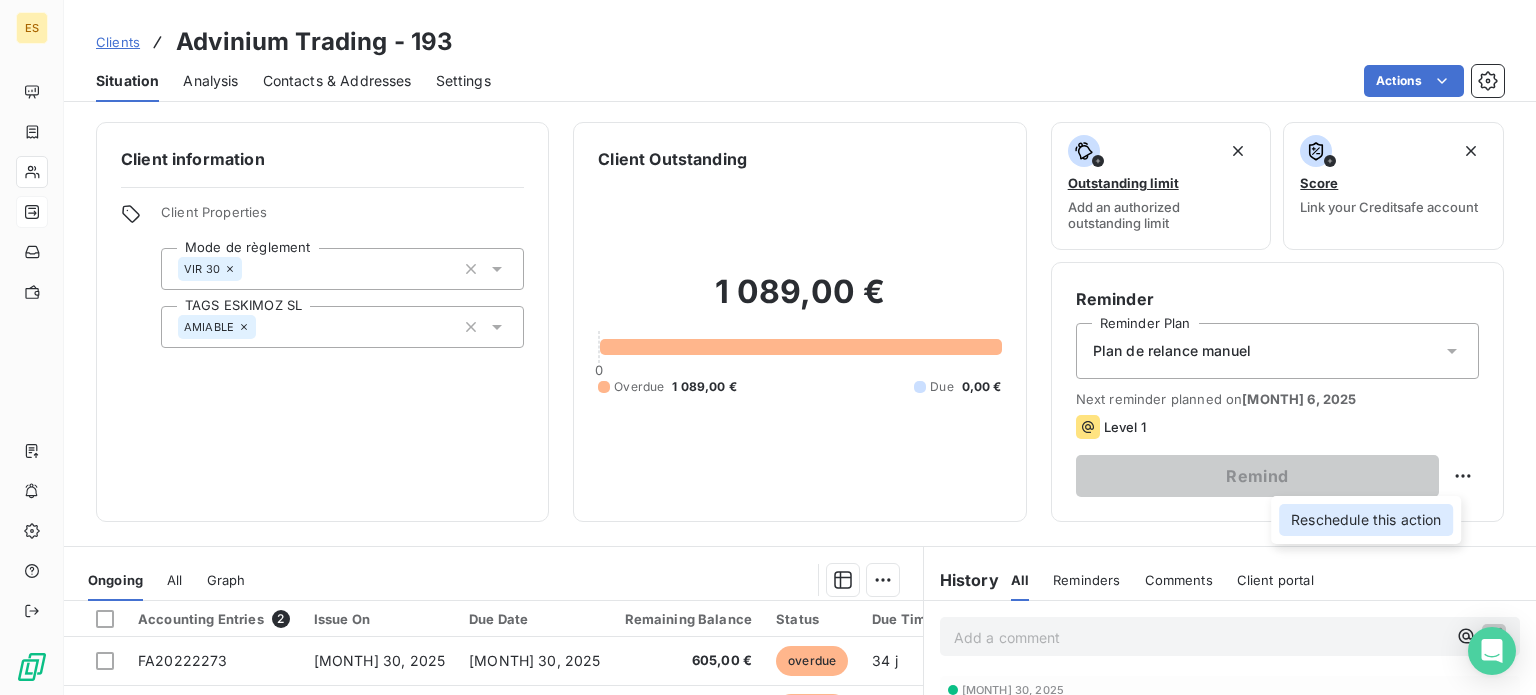 click on "Reschedule this action" at bounding box center [1366, 520] 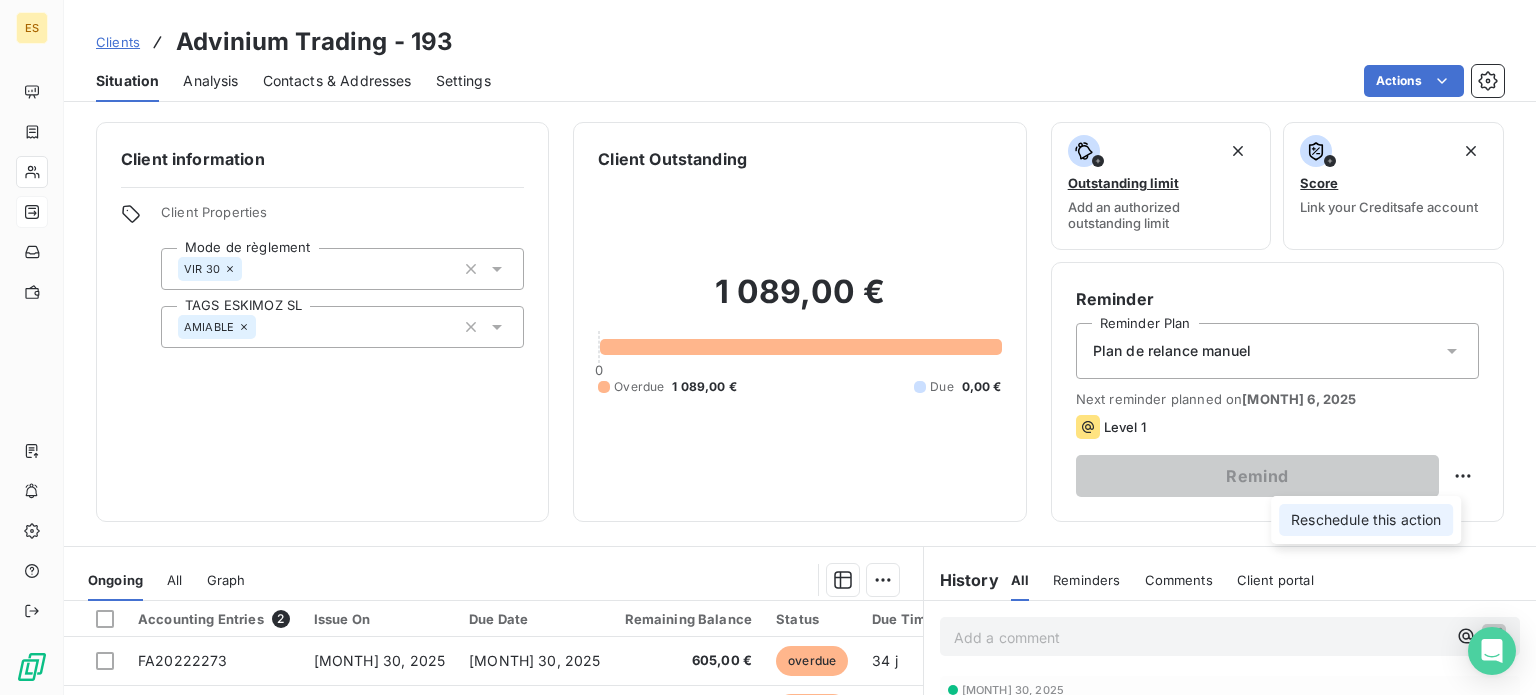select on "7" 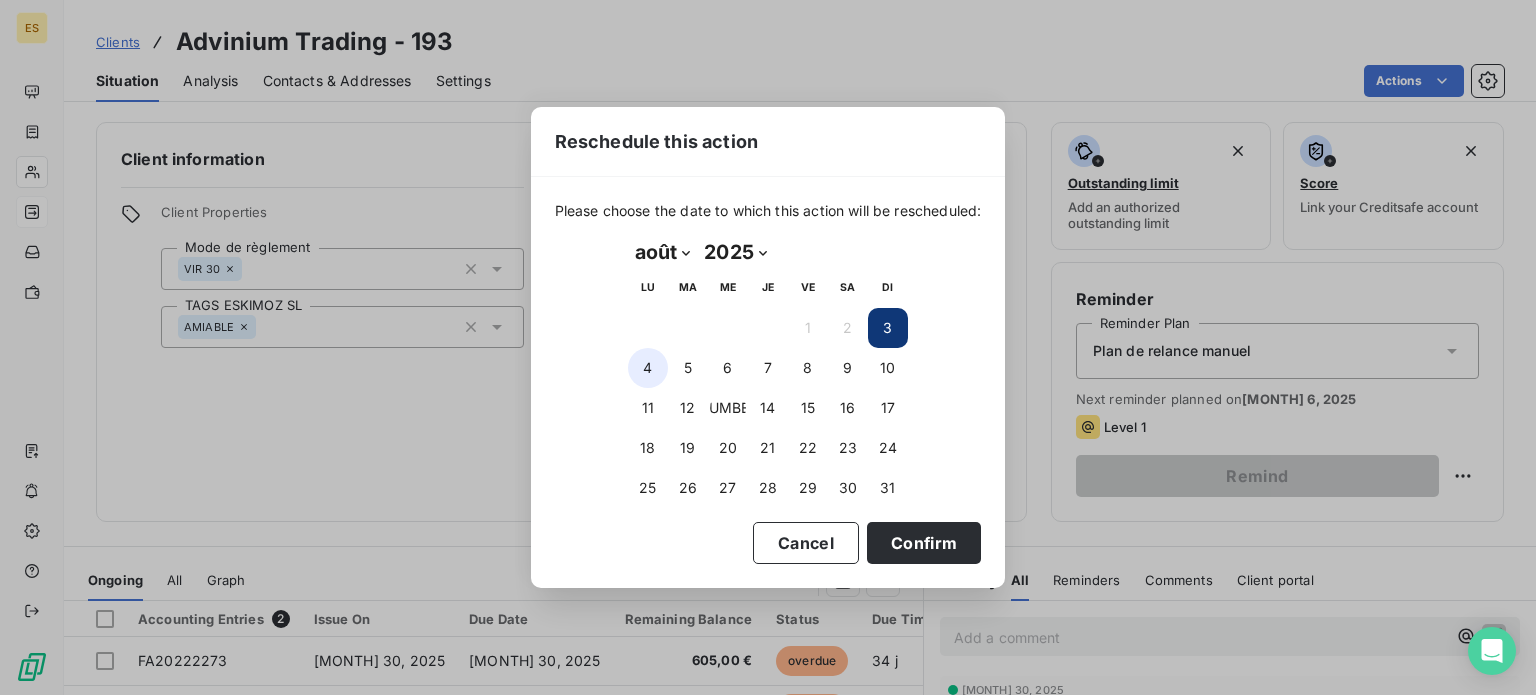 click on "4" at bounding box center [648, 368] 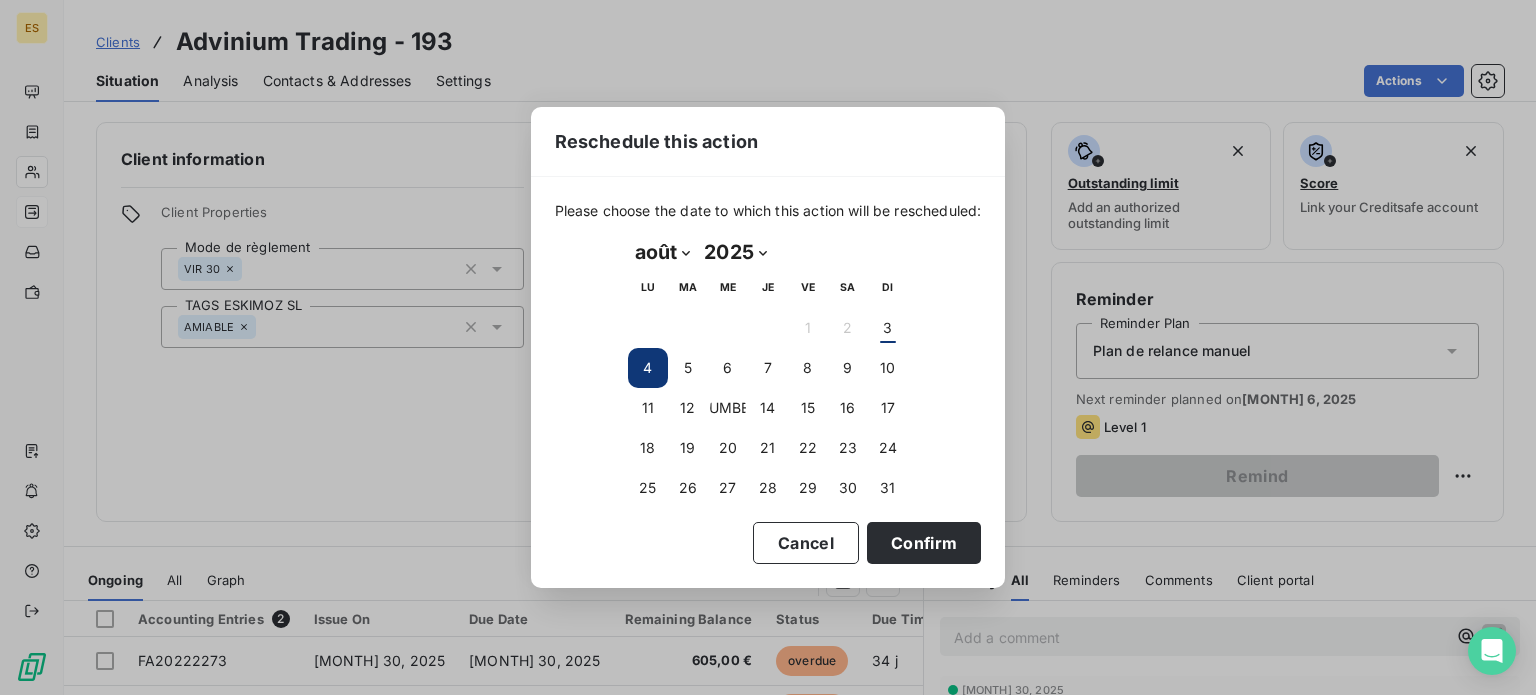 click on "Please choose the date to which this action will be rescheduled: août 2025 Month:  janvier février mars avril mai juin juillet août septembre octobre novembre décembre août Year:  2025 2026 2027 2028 2029 2030 2031 2032 2033 2034 2035 2025 LU MA ME JE VE SA DI 1 2 3 4 5 6 7 8 9 10 11 12 13 14 15 16 17 18 19 20 21 22 23 24 25 26 27 28 29 30 31 Cancel Confirm" at bounding box center (768, 382) 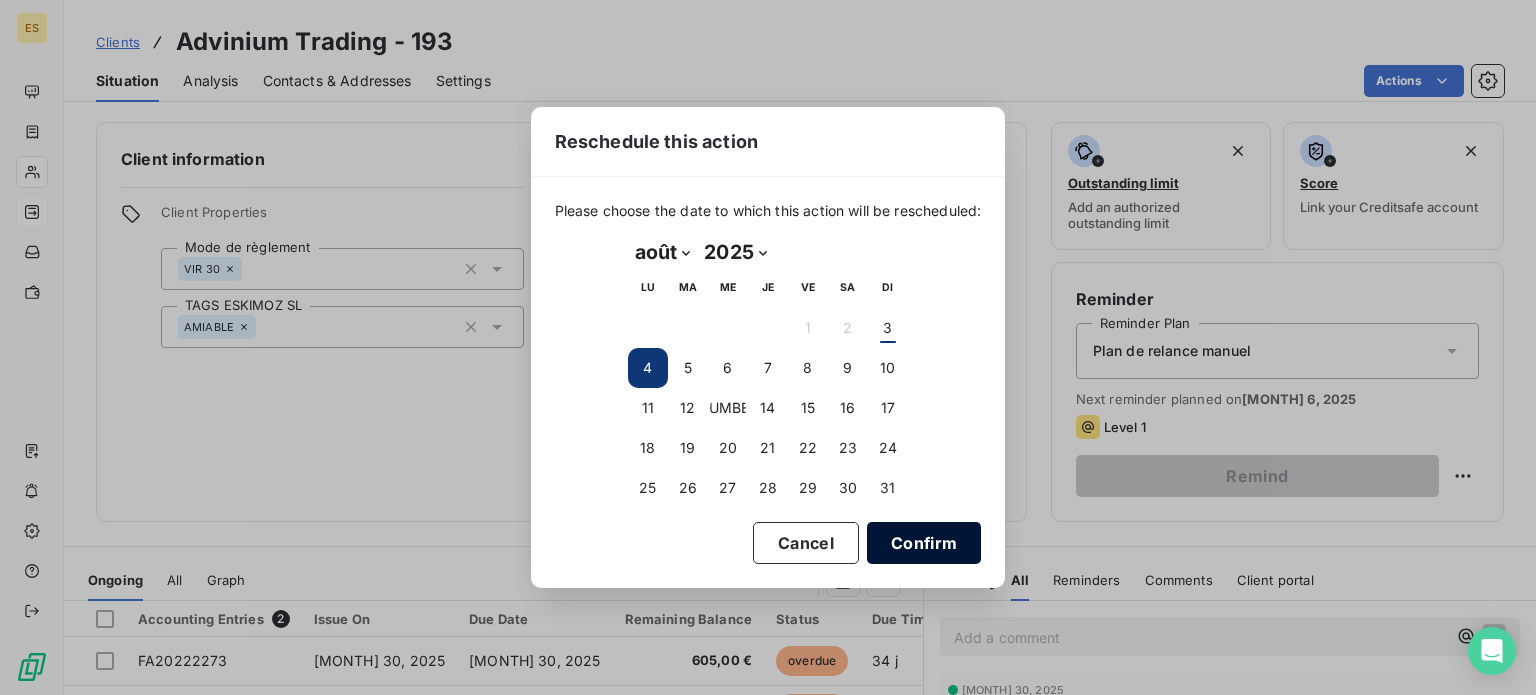 click on "Confirm" at bounding box center [924, 543] 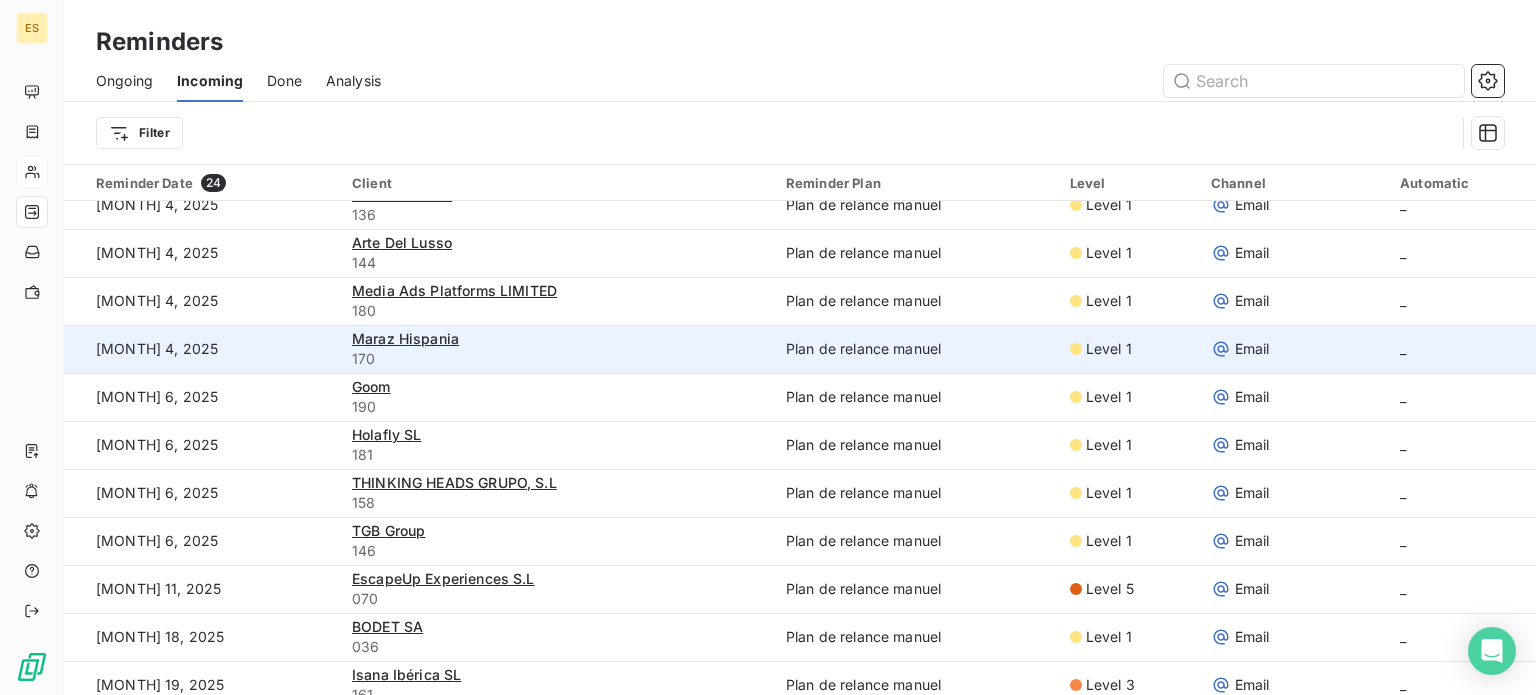 scroll, scrollTop: 658, scrollLeft: 0, axis: vertical 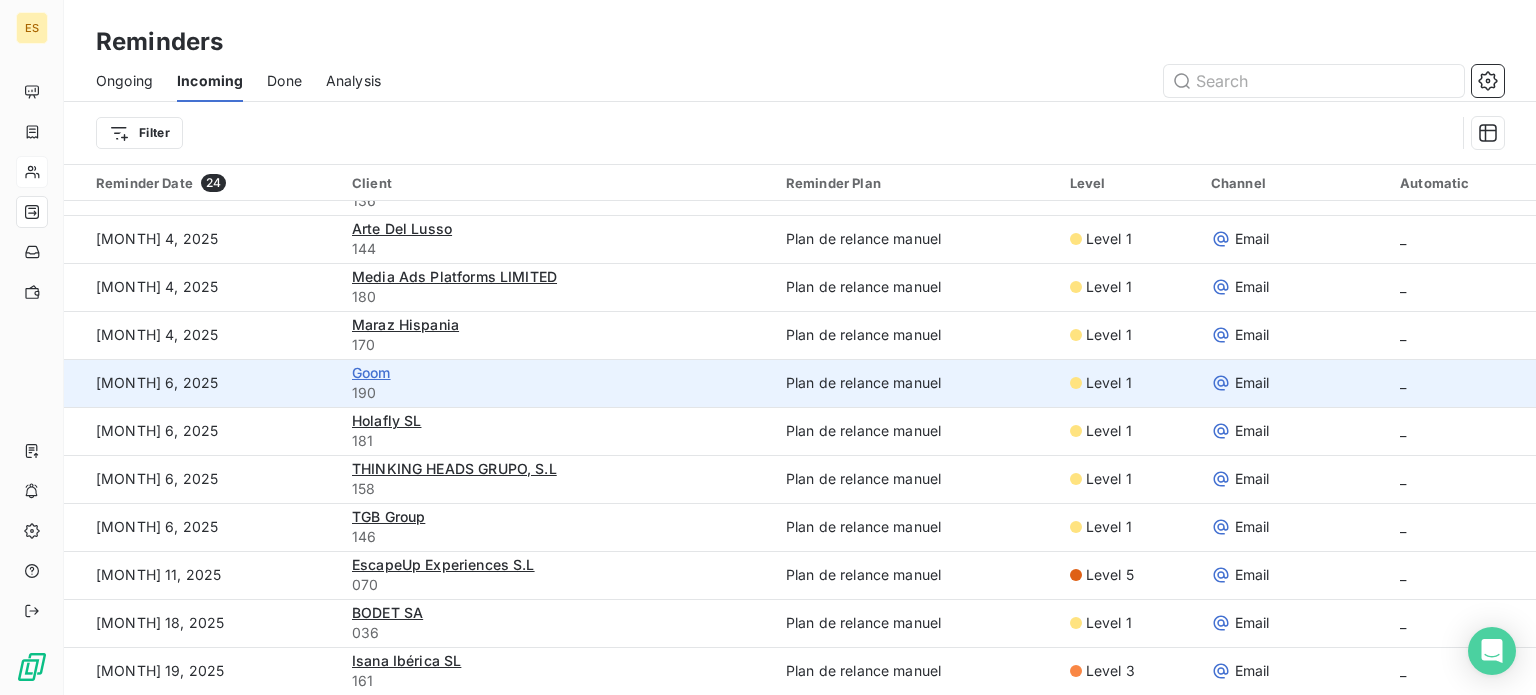 click on "Goom" at bounding box center (371, 372) 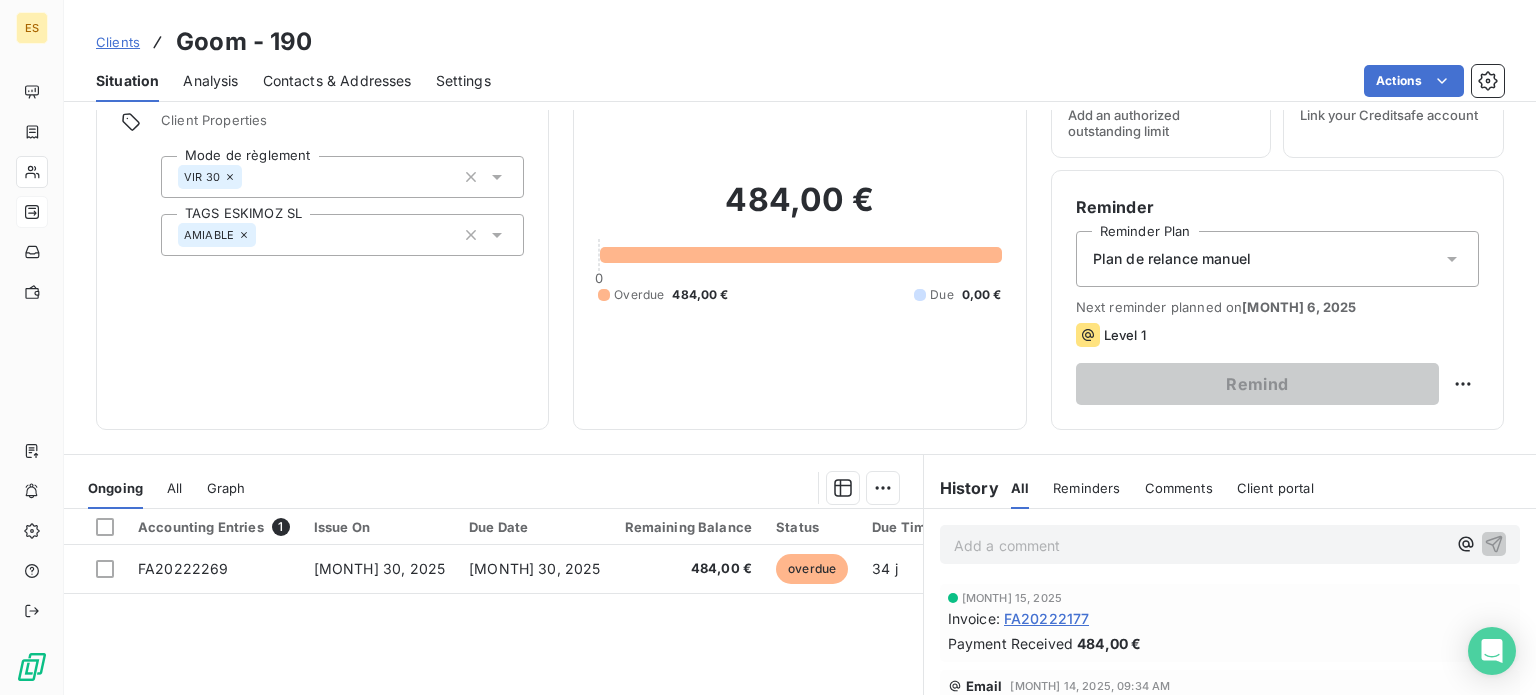 scroll, scrollTop: 200, scrollLeft: 0, axis: vertical 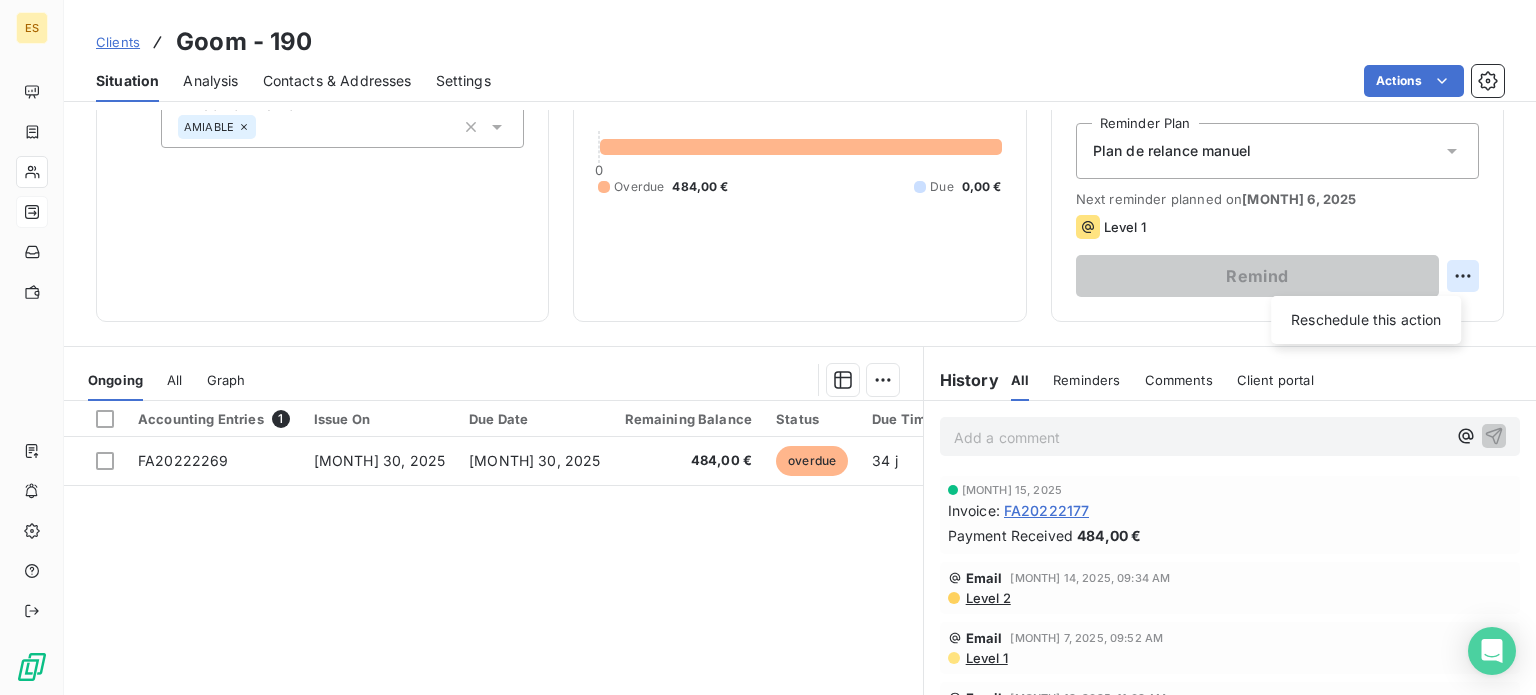 click on "ES Clients Goom - 190 Situation Analysis Contacts & Addresses Settings Actions Client information Client Properties Mode de règlement VIR 30 TAGS ESKIMOZ SL AMIABLE Client Outstanding 484,00 € 0 Overdue 484,00 € Due 0,00 € Outstanding limit Add an authorized outstanding limit Score Link your Creditsafe account Reminder Reminder Plan Plan de relance manuel Next reminder planned on Aug 6, 2025 Level 1 Remind Reschedule this action Ongoing All Graph Accounting Entries 1 Issue On Due Date Remaining Balance Status Due Time Delay FA20222269 Jun 30, 2025 Jul 30, 2025 484,00 € overdue 34 j +4 j Lines per Page 25 Previous 1 Next History All Reminders Comments Client portal All Reminders Comments Client portal Add a comment ﻿ Jul 15, 2025 Invoice : FA20222177 Payment Received 484,00 € Email Jul 14, 2025, 09:34 AM Level 2 Email Jul 7, 2025, 09:52 AM Level 1 Email Jun 13, 2025, 11:08 AM Level 1 Apr 30, 2025 Invoice : FA20222084 Payment Received 484,00 € Mar 30, 2025 :" at bounding box center [768, 347] 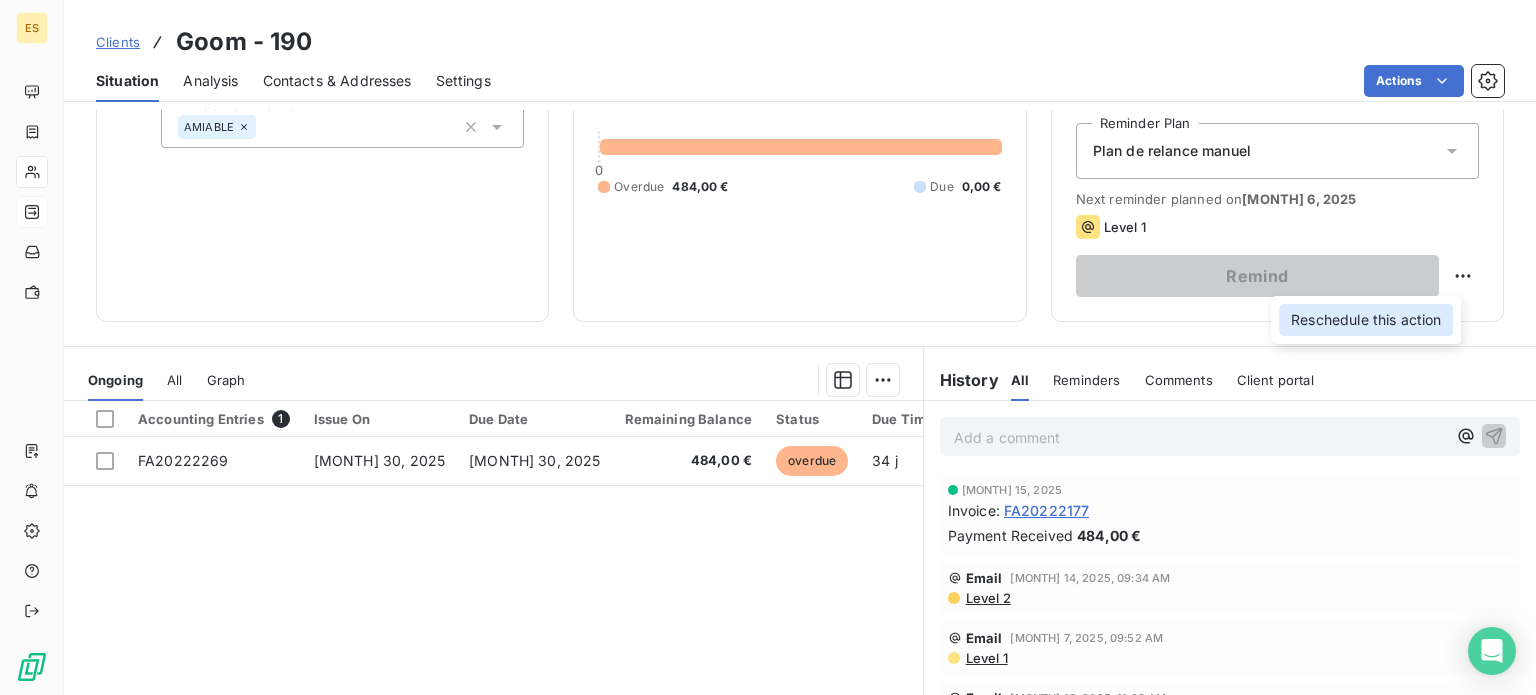 click on "Reschedule this action" at bounding box center [1366, 320] 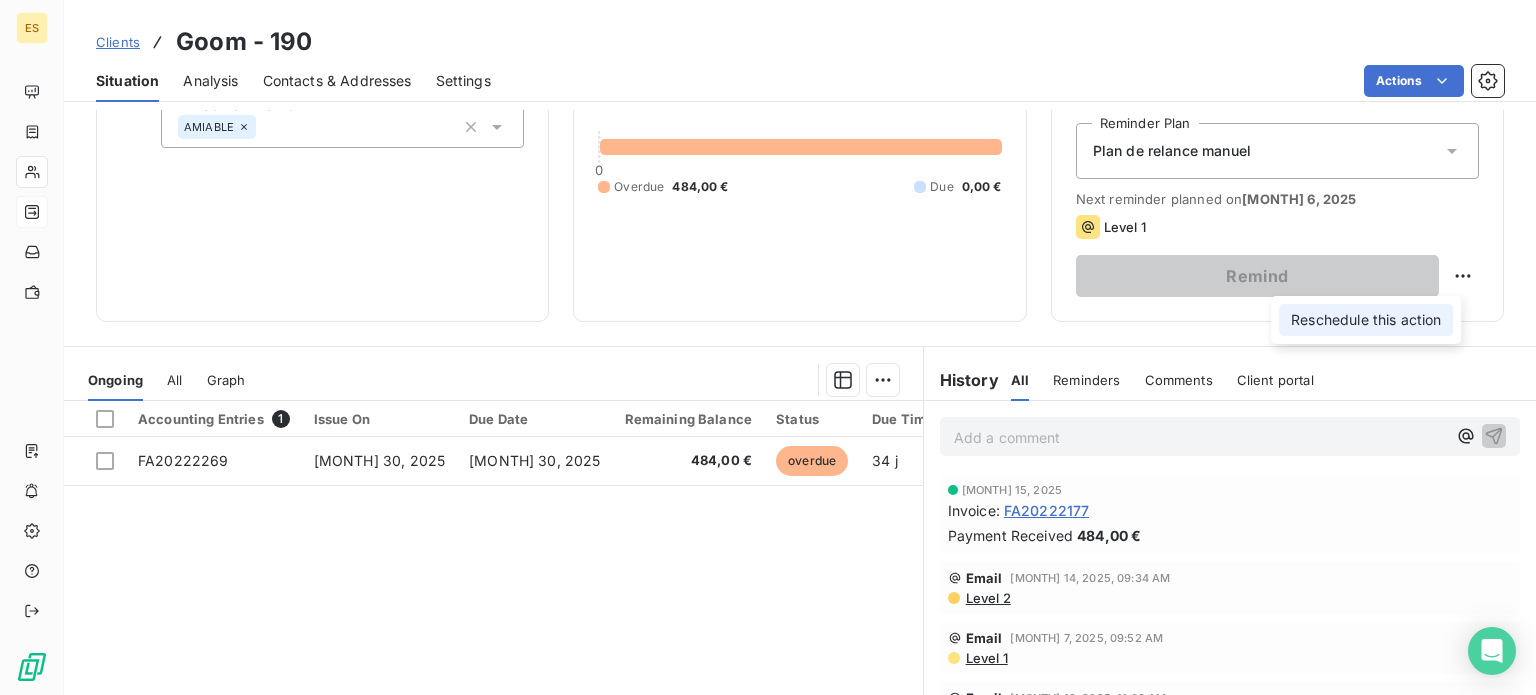select on "7" 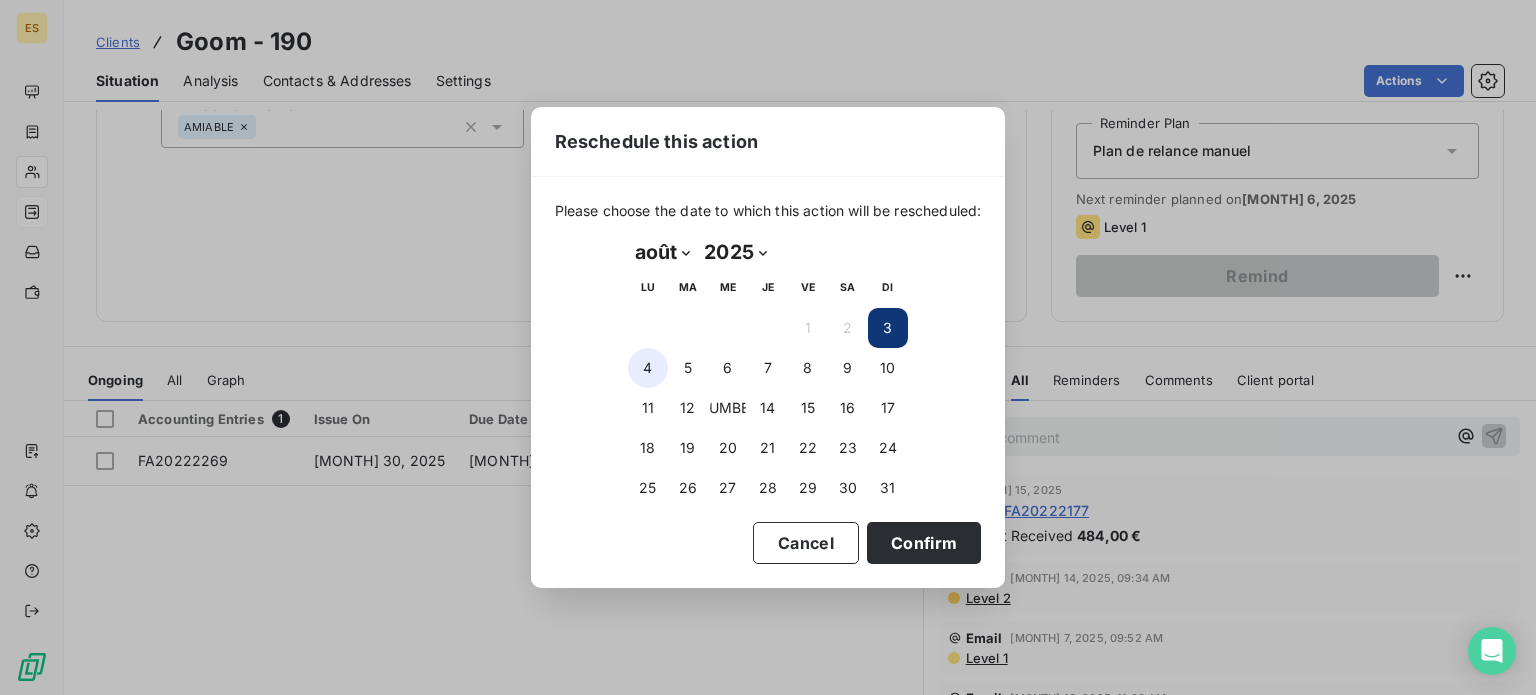 click on "4" at bounding box center [648, 368] 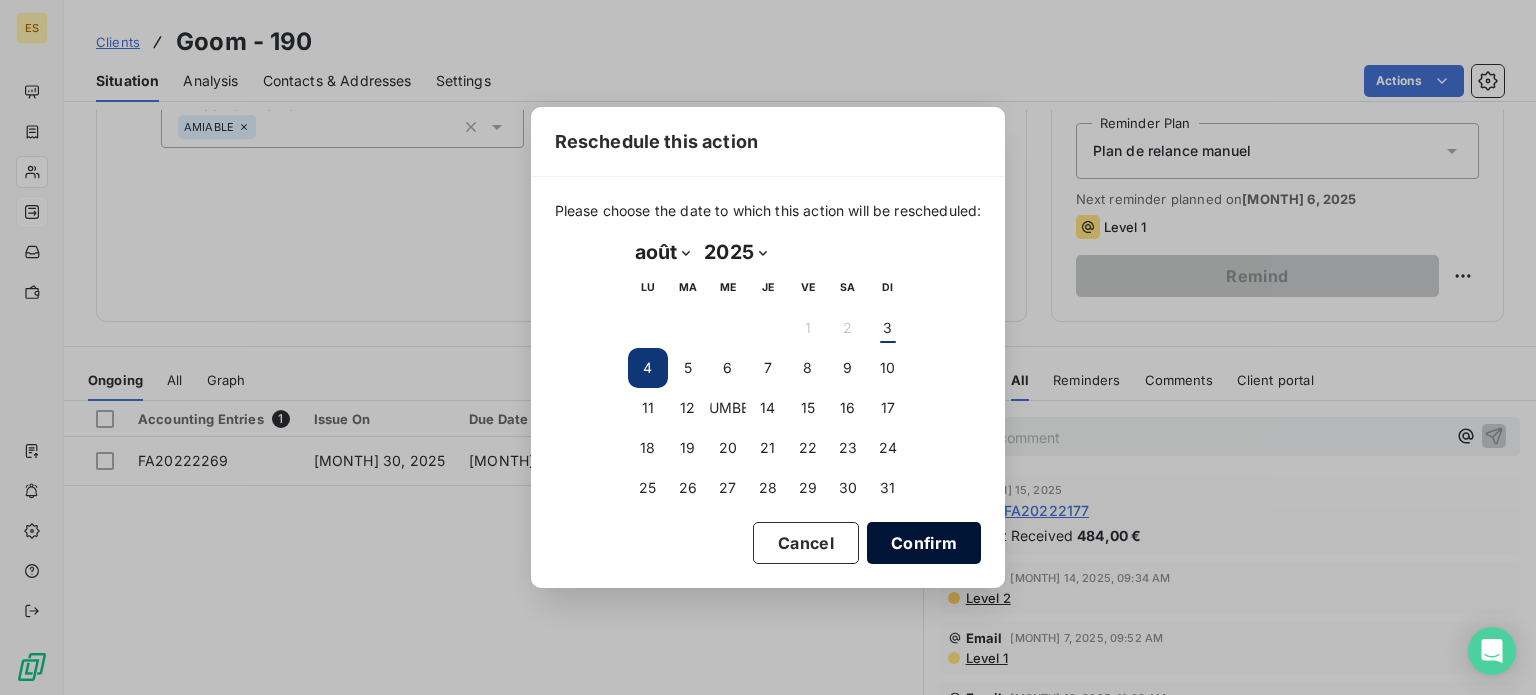 click on "Please choose the date to which this action will be rescheduled: août 2025 Month:  janvier février mars avril mai juin juillet août septembre octobre novembre décembre août Year:  2025 2026 2027 2028 2029 2030 2031 2032 2033 2034 2035 2025 LU MA ME JE VE SA DI 1 2 3 4 5 6 7 8 9 10 11 12 13 14 15 16 17 18 19 20 21 22 23 24 25 26 27 28 29 30 31 Cancel Confirm" at bounding box center [768, 382] 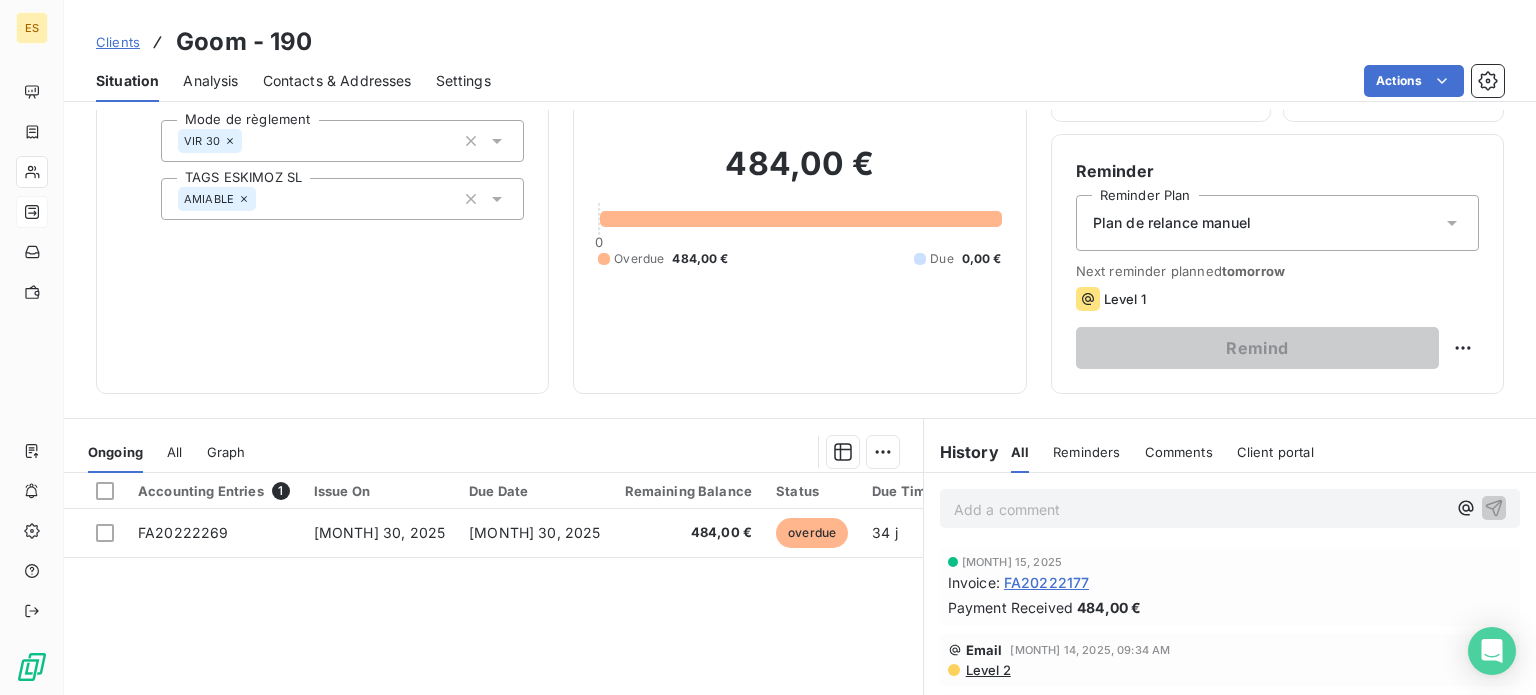 scroll, scrollTop: 0, scrollLeft: 0, axis: both 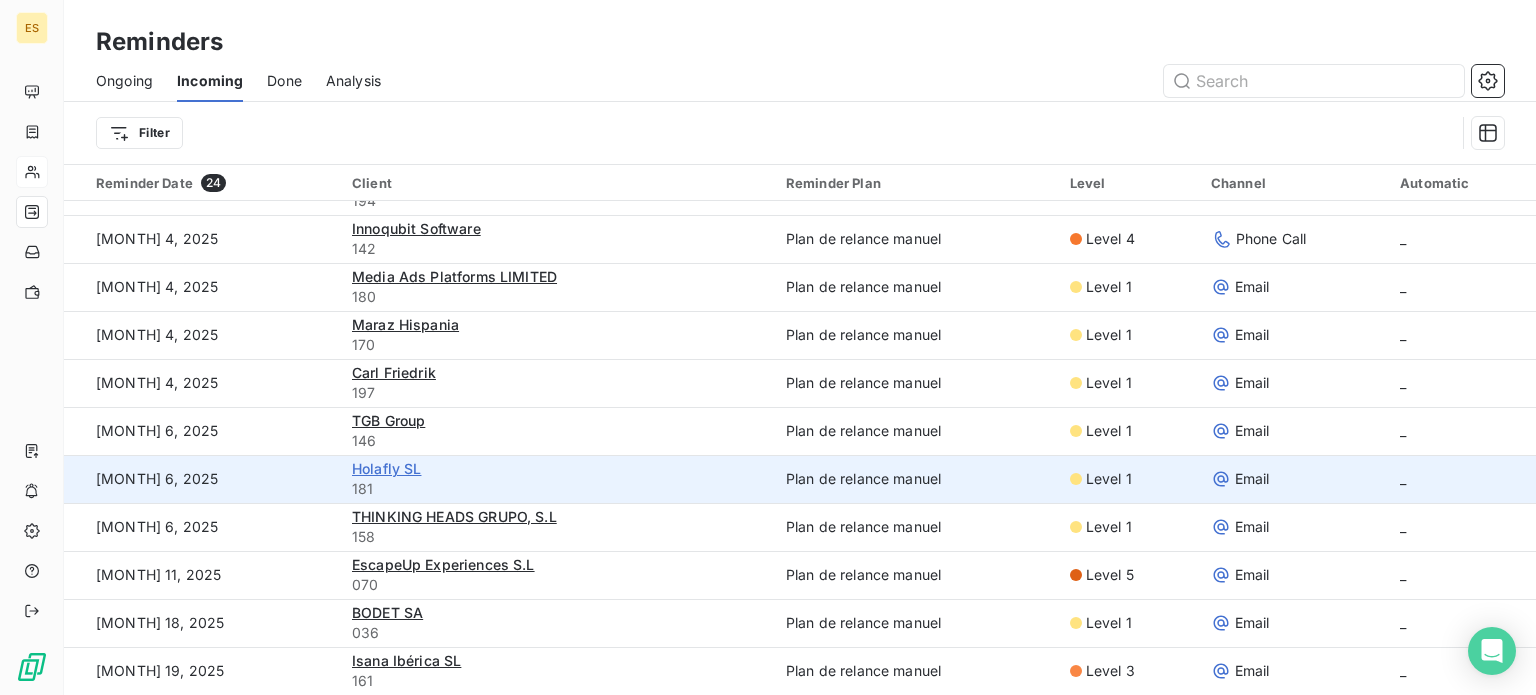 click on "Holafly SL" at bounding box center (387, 468) 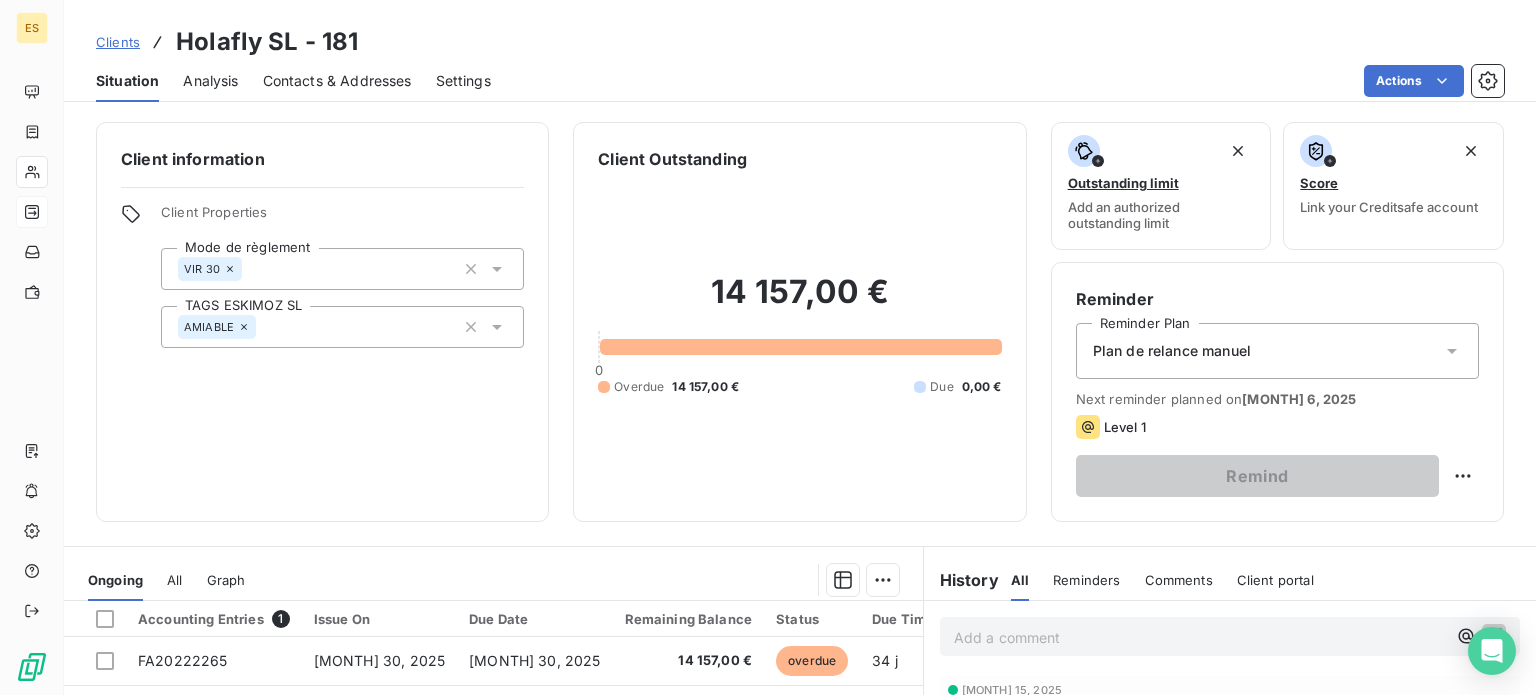 click on "ES Clients Holafly SL - 181 Situation Analysis Contacts & Addresses Settings Actions Client information Client Properties Mode de règlement VIR 30 TAGS ESKIMOZ SL AMIABLE Client Outstanding 14 157,00 € 0 Overdue 14 157,00 € Due 0,00 € Outstanding limit Add an authorized outstanding limit Score Link your Creditsafe account Reminder Reminder Plan Plan de relance manuel Next reminder planned on Aug 6, 2025 Level 1 Remind Ongoing All Graph Accounting Entries 1 Issue On Due Date Remaining Balance Status Due Time Delay FA20222265 [MONTH] 30, 2025 [MONTH] 30, 2025 14 157,00 € overdue 34 j +4 j Lines per Page 25 Previous 1 Next History All Reminders Comments Client portal All Reminders Comments Client portal Add a comment ﻿ [MONTH] 15, 2025 Invoice : FA20222123 Payment Received 14 157,00 € [MONTH] 15, 2025 Invoice : FA20222183 Payment Received 14 157,00 € Email Jul 11, 2025, 11:55 AM Level 3 Email Jul 4, 2025, 12:00 PM Level 3 Email Jun 20, 2025, 09:50 AM Level 2 Email Level 1" at bounding box center [768, 347] 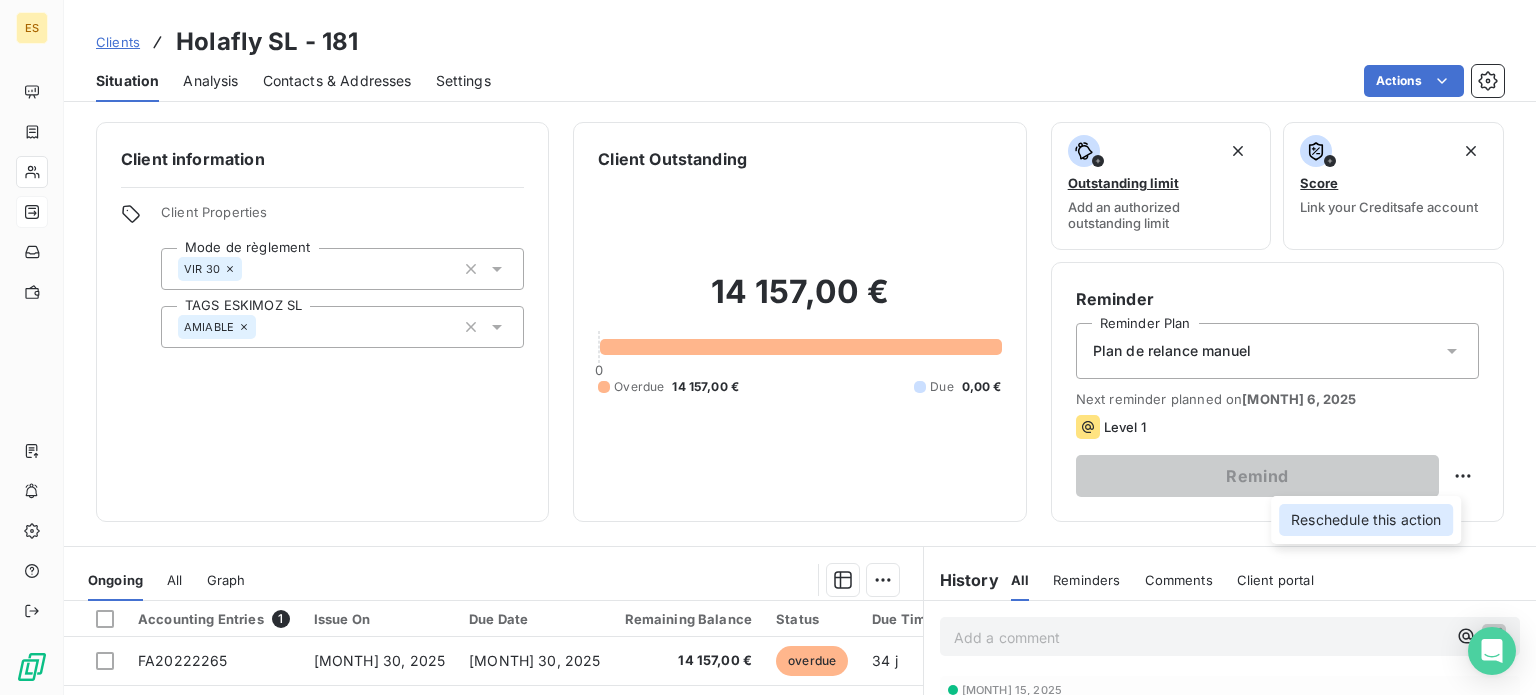click on "Reschedule this action" at bounding box center [1366, 520] 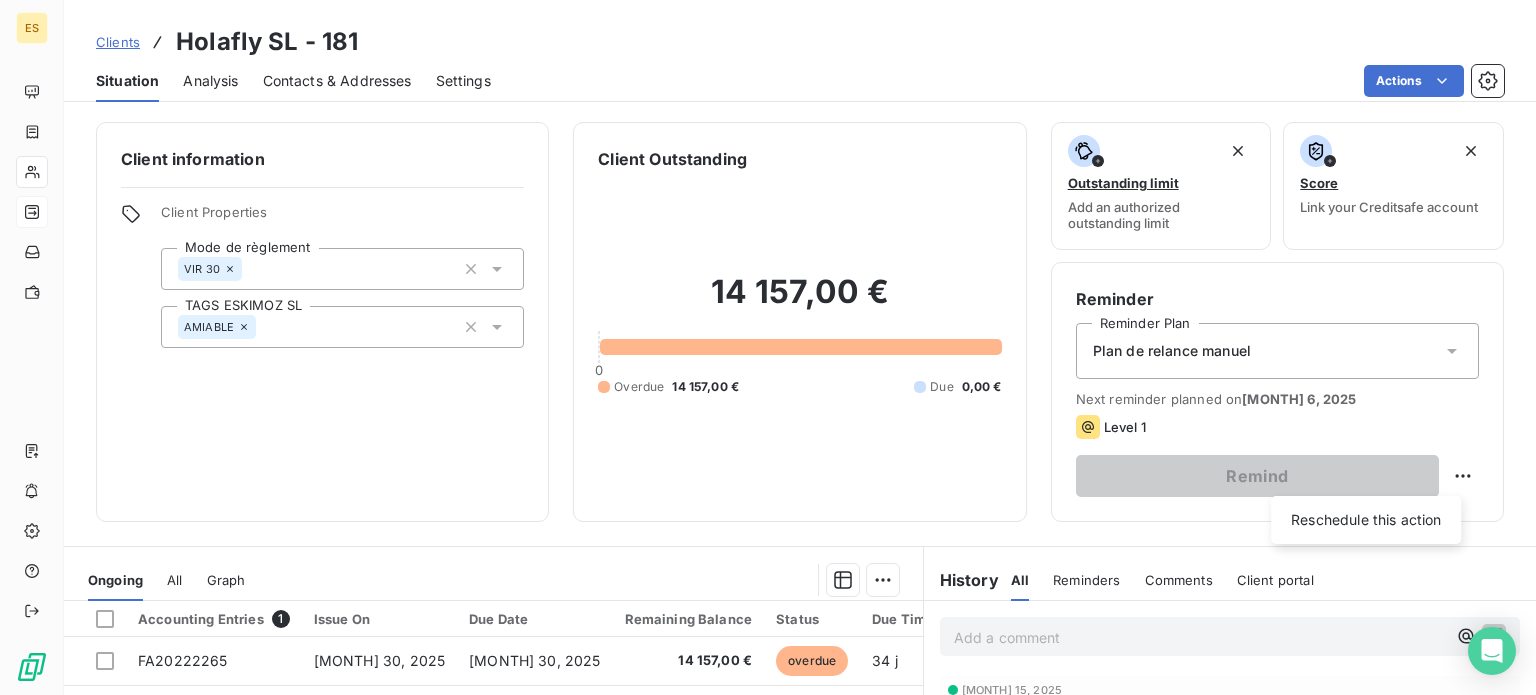select on "7" 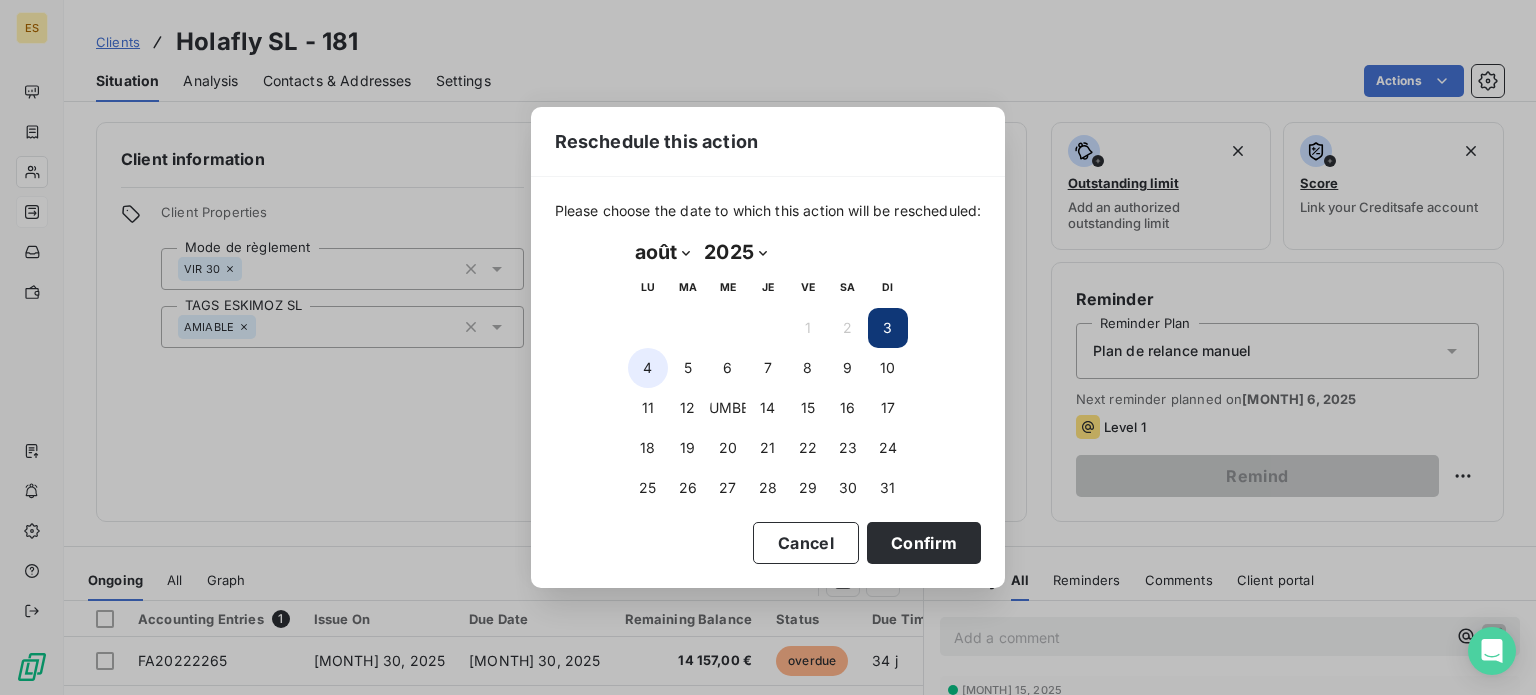 click on "4" at bounding box center [648, 368] 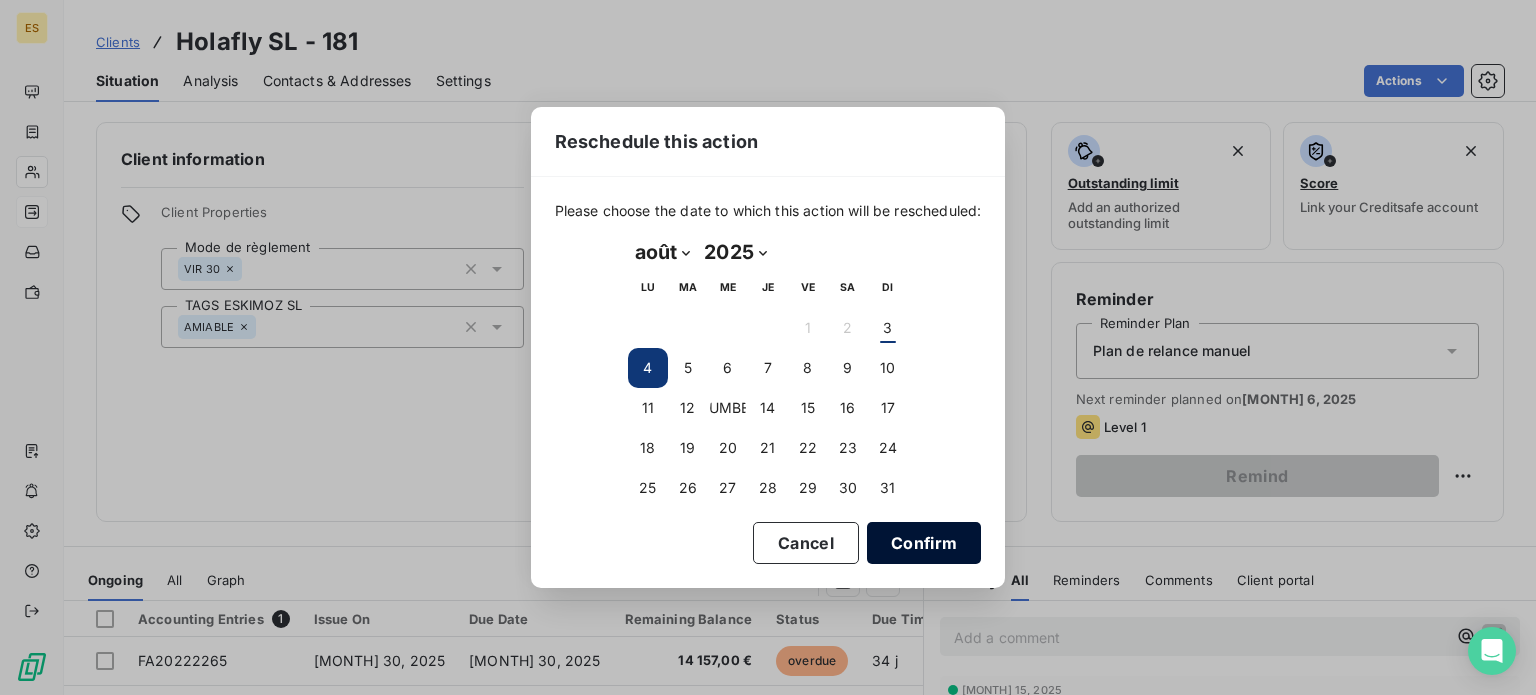 drag, startPoint x: 922, startPoint y: 503, endPoint x: 938, endPoint y: 544, distance: 44.011364 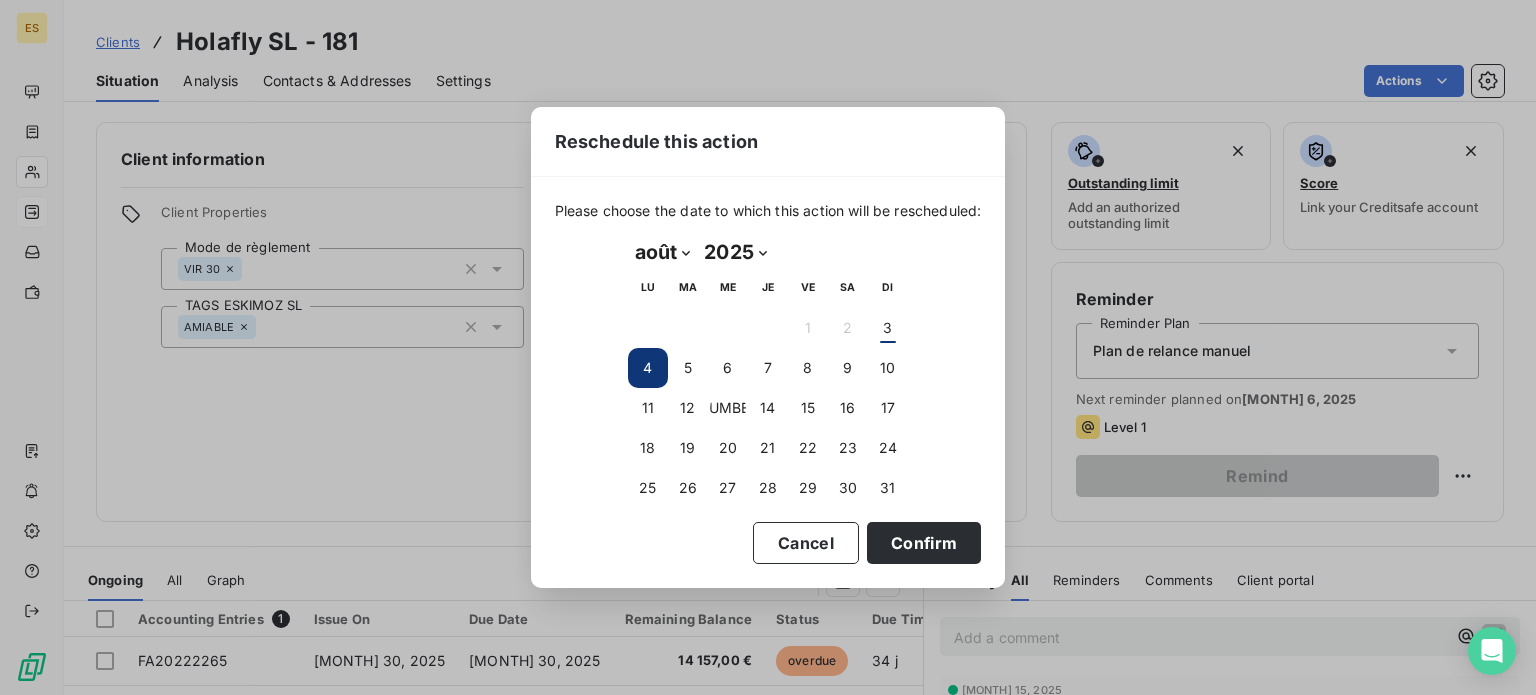 drag, startPoint x: 938, startPoint y: 544, endPoint x: 879, endPoint y: 515, distance: 65.74192 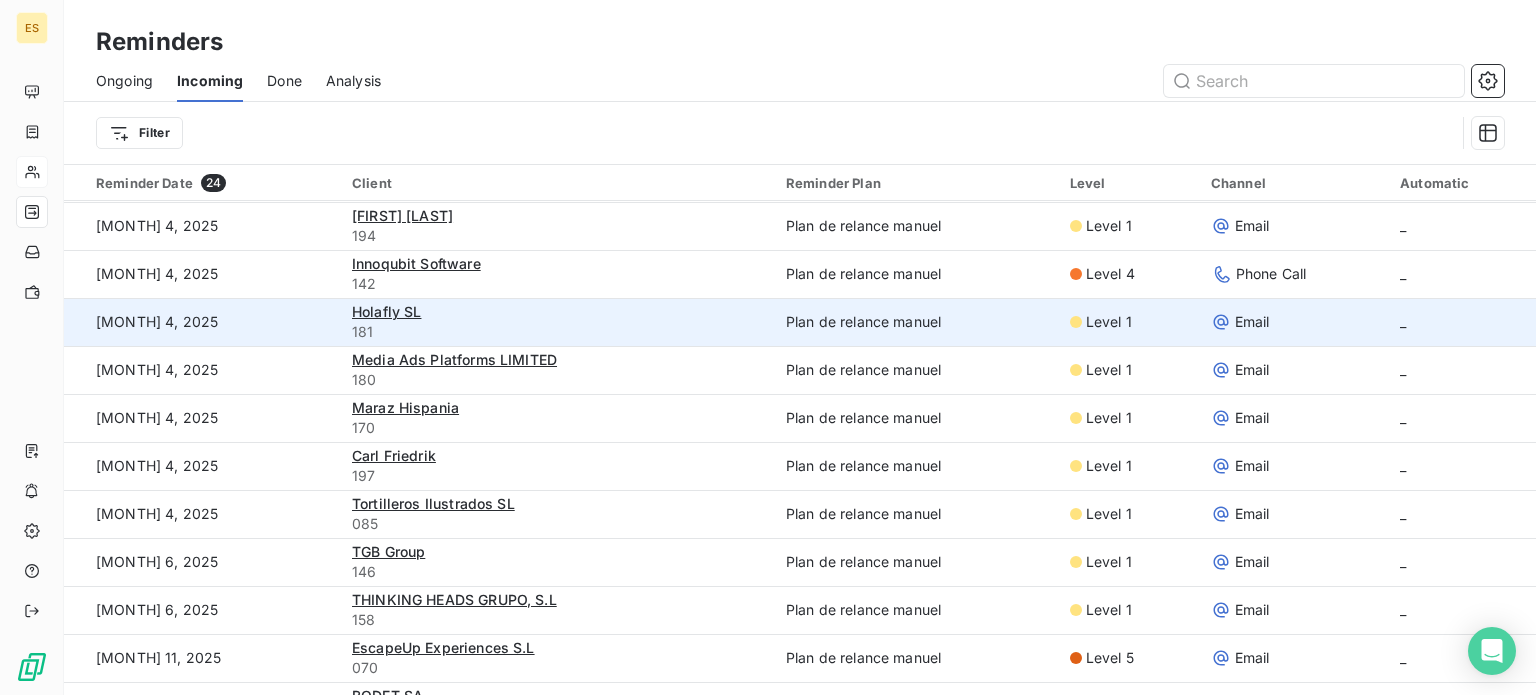 scroll, scrollTop: 658, scrollLeft: 0, axis: vertical 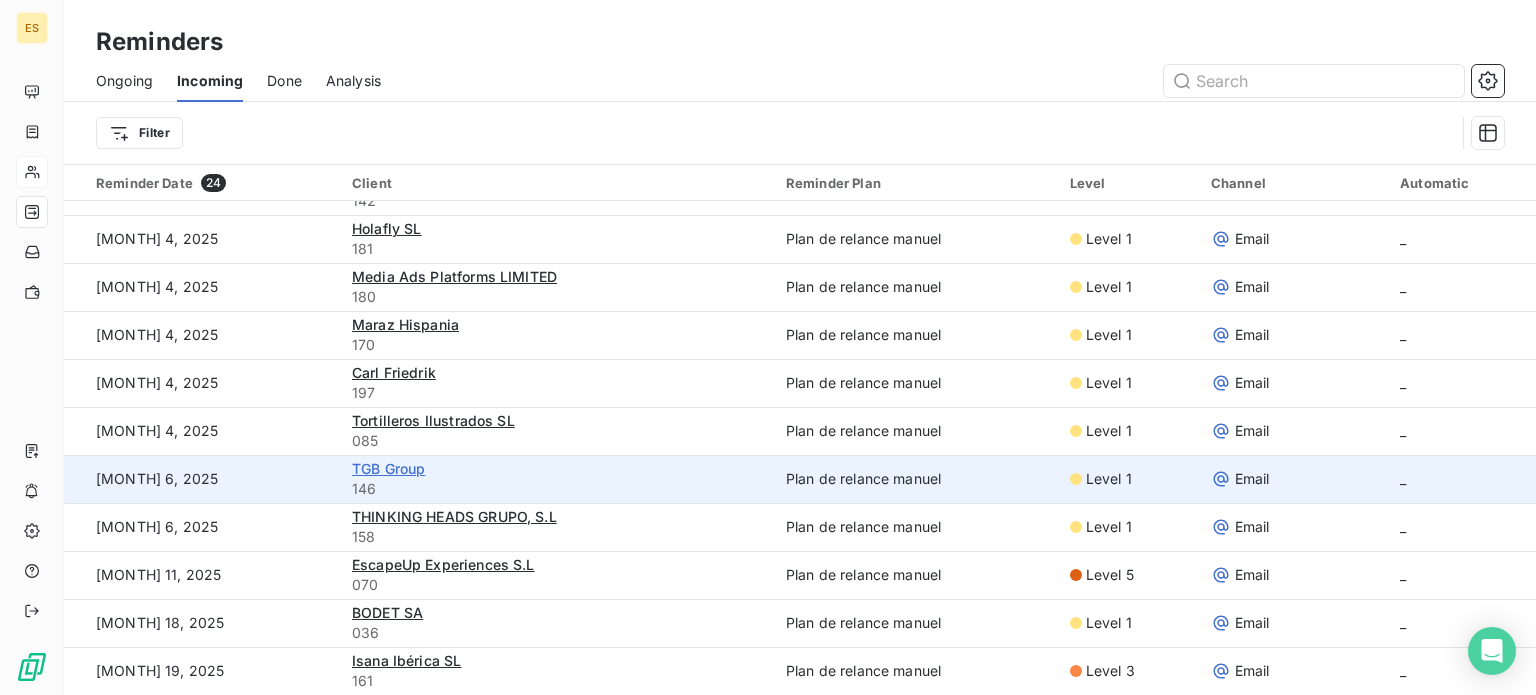 click on "TGB Group" at bounding box center (388, 468) 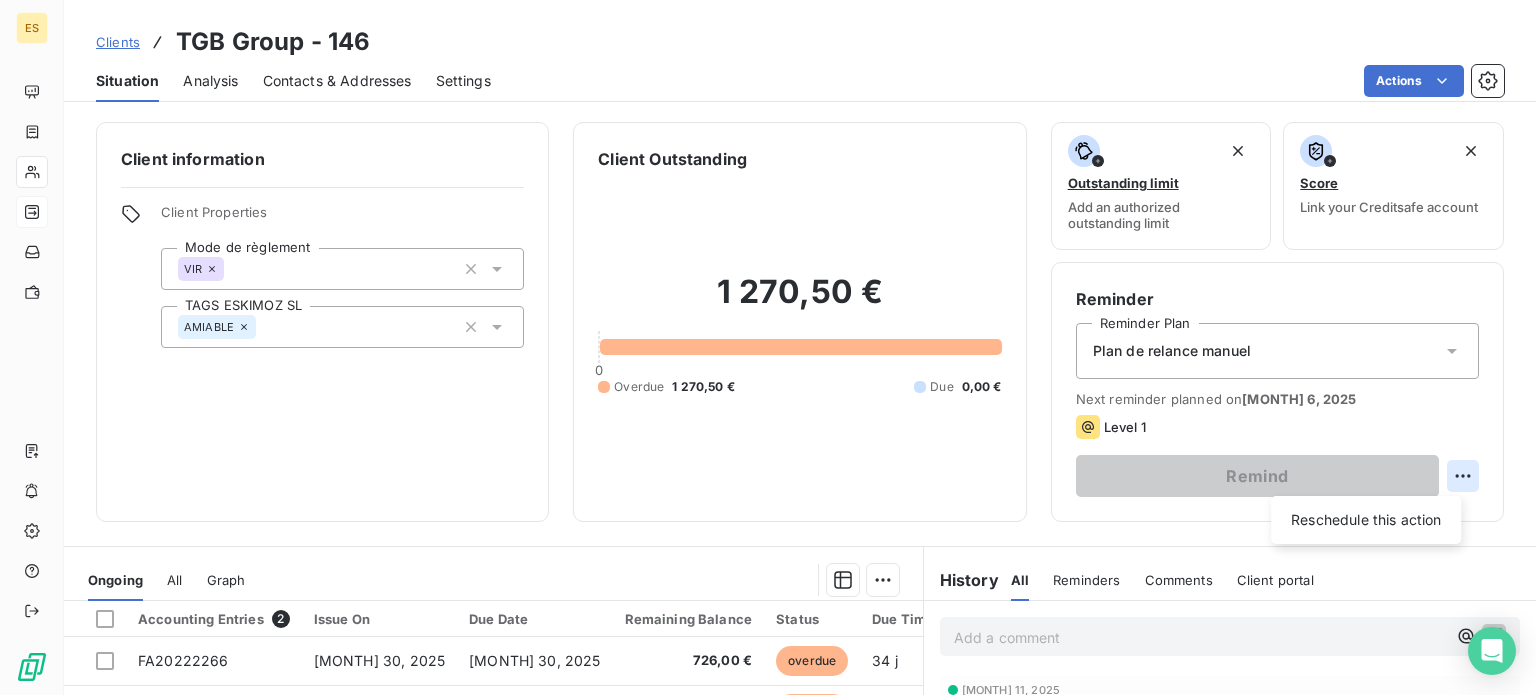 click on "ES Clients TGB Group - 146 Situation Analysis Contacts & Addresses Settings Actions Client information Client Properties Mode de règlement VIR TAGS ESKIMOZ SL AMIABLE Client Outstanding 1 270,50 € 0 Overdue 1 270,50 € Due 0,00 € Outstanding limit Add an authorized outstanding limit Score Link your Creditsafe account Reminder Reminder Plan Plan de relance manuel Next reminder planned on Aug 6, 2025 Level 1 Remind Reschedule this action Ongoing All Graph Accounting Entries 2 Issue On Due Date Remaining Balance Status Due Time Delay FA20222266 Jun 30, 2025 Jul 30, 2025 726,00 € overdue 34 j +4 j FA20222267 Jun 30, 2025 Jul 30, 2025 544,50 € overdue 34 j +4 j Lines per Page 25 Previous 1 Next History All Reminders Comments Client portal All Reminders Comments Client portal Add a comment ﻿ Jul 11, 2025 Invoice : FA20222156 Payment Received 544,50 € Jul 11, 2025 Invoice : FA20222143 Payment Received 726,00 € Email Jul 7, 2025, 09:52 AM Level 1 Oumaima Chaib :" at bounding box center (768, 347) 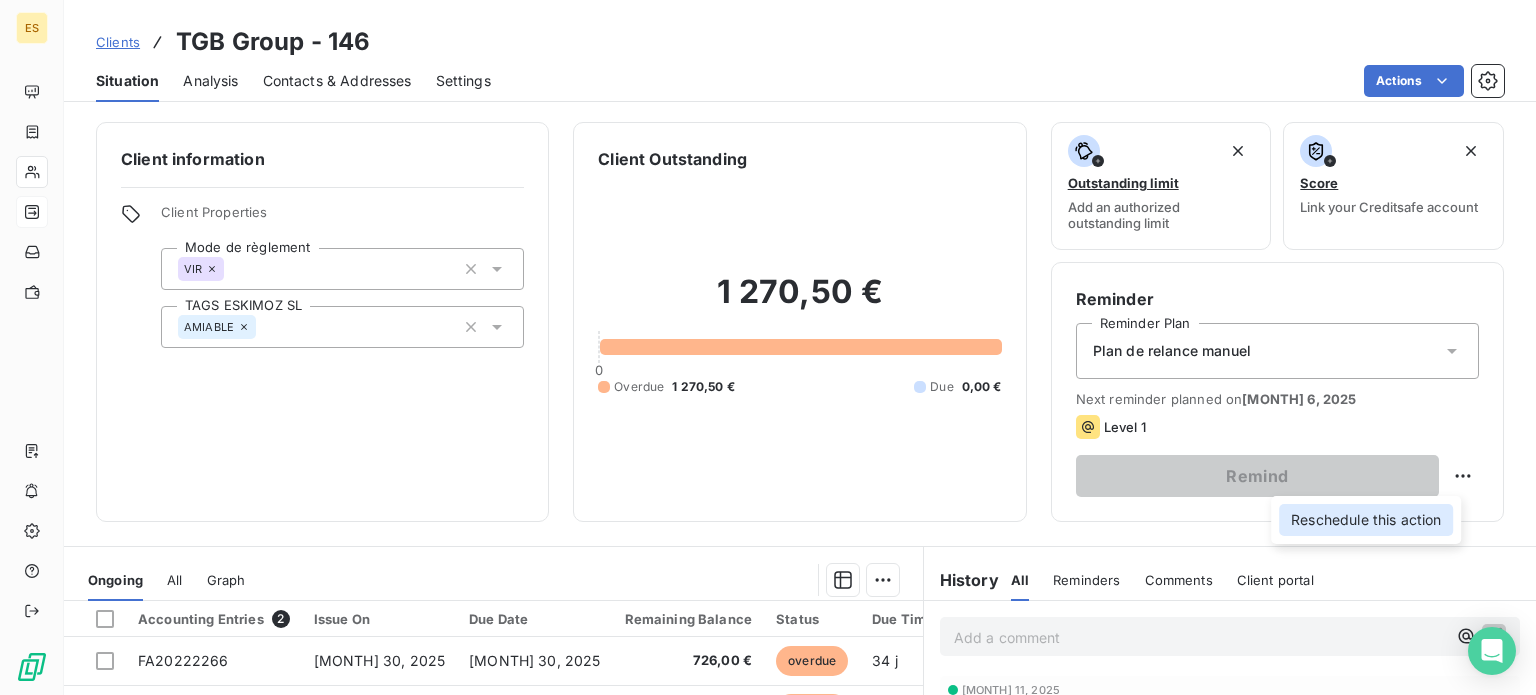 click on "Reschedule this action" at bounding box center (1366, 520) 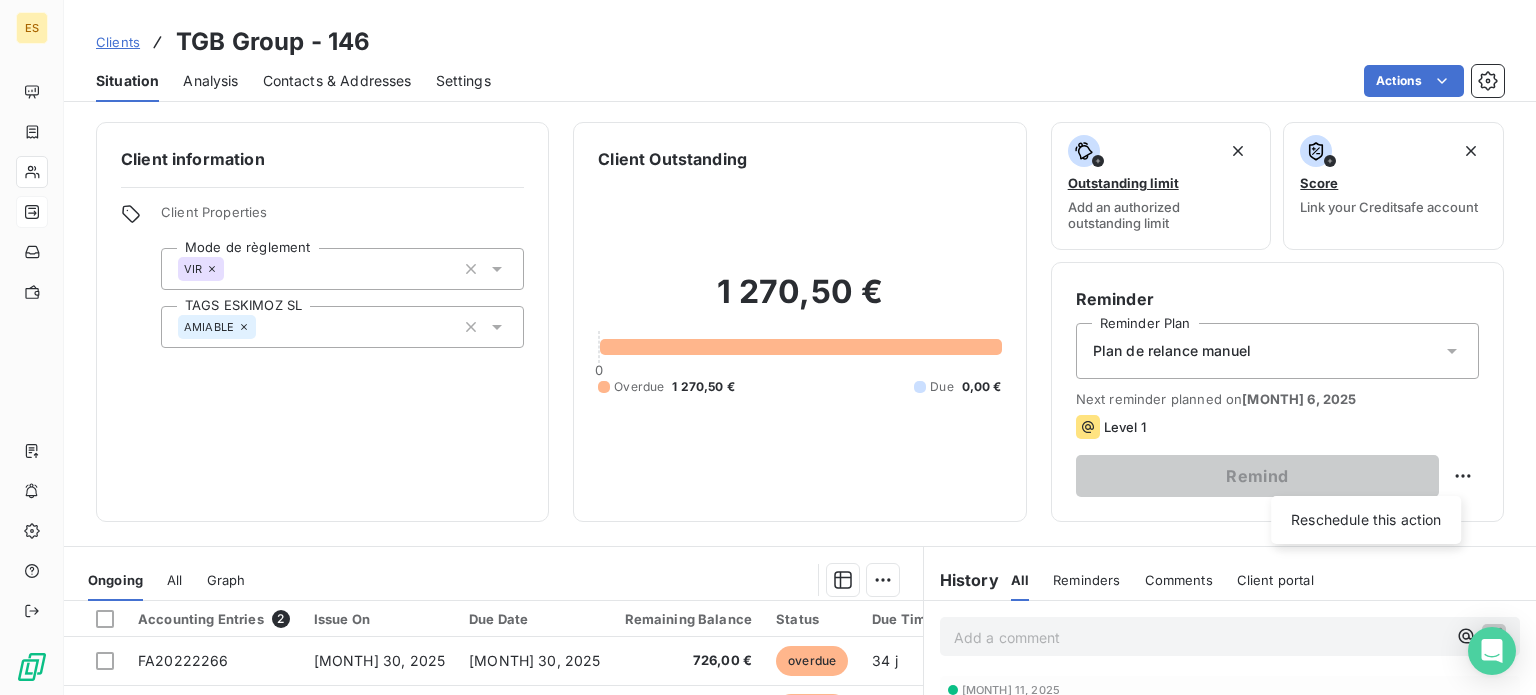 select on "7" 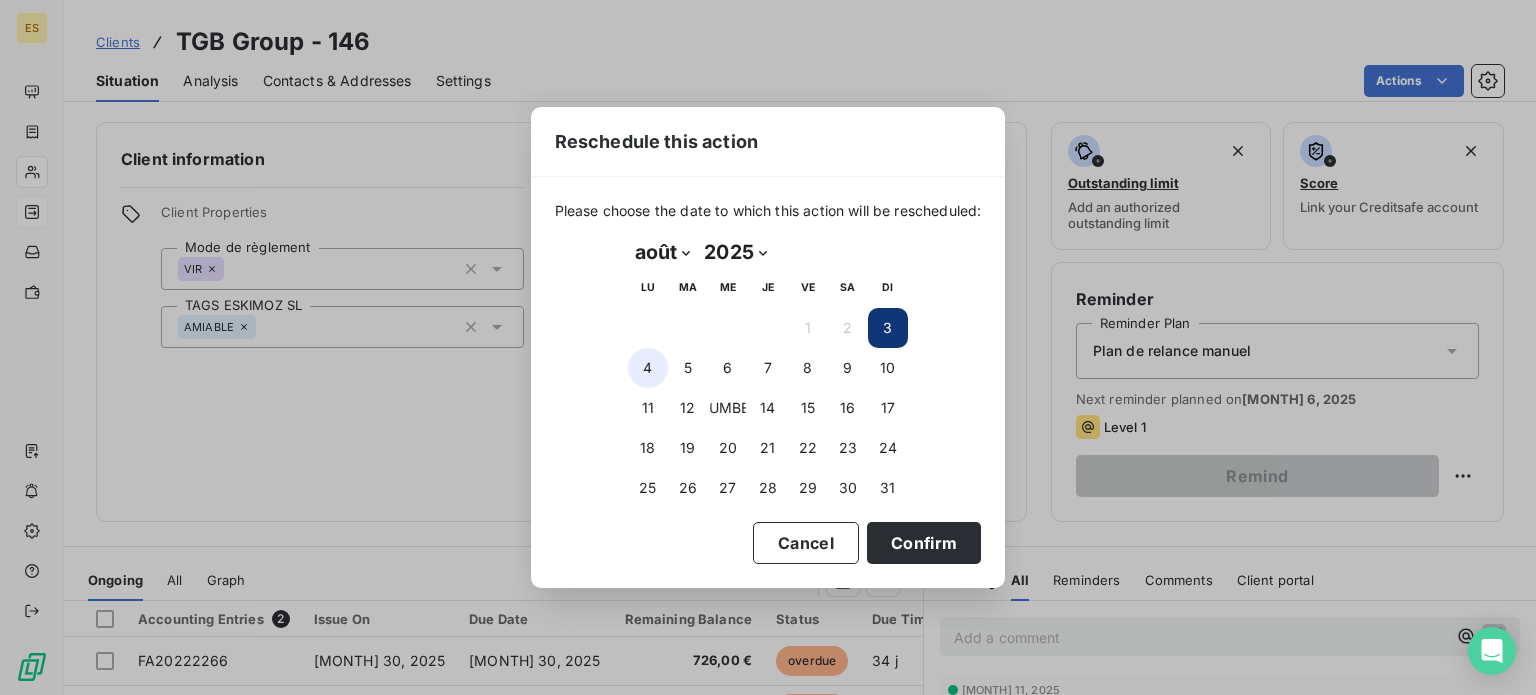 click on "4" at bounding box center [648, 368] 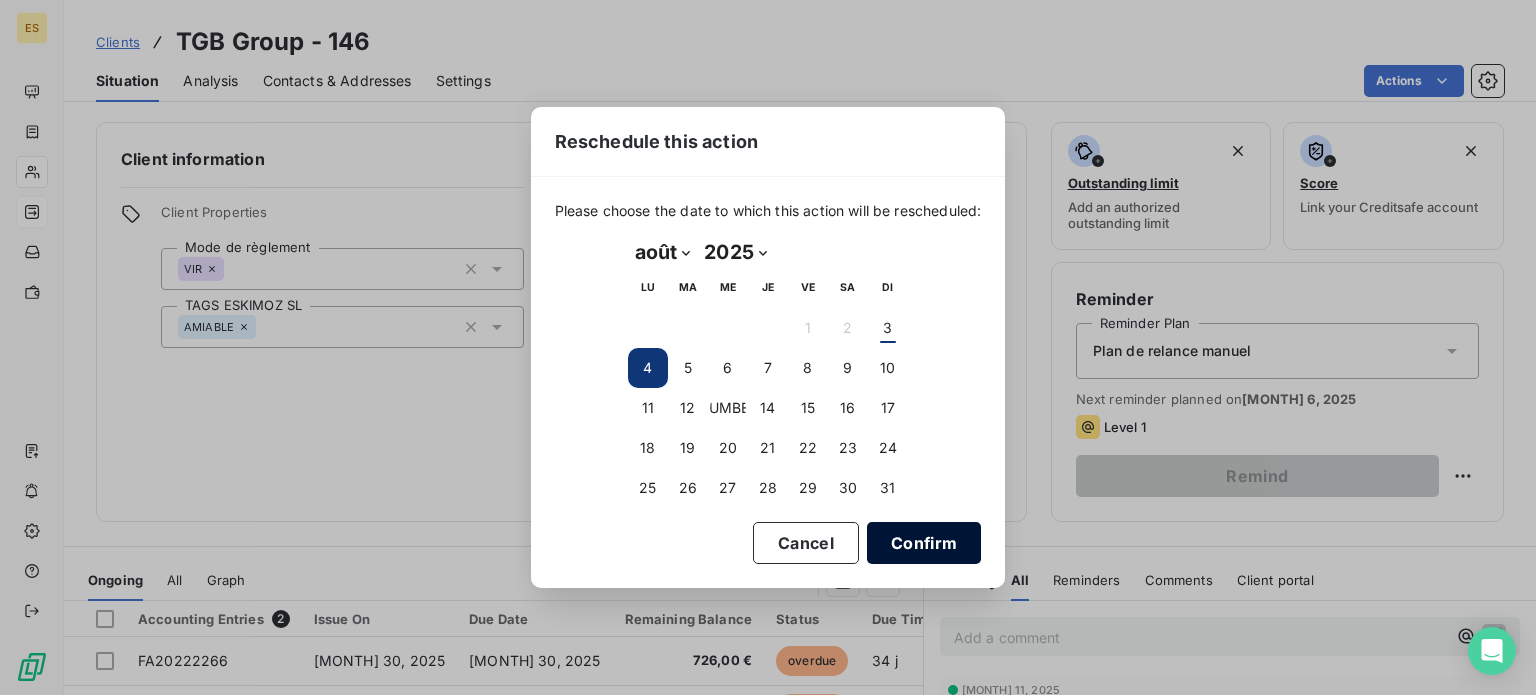 click on "Confirm" at bounding box center (924, 543) 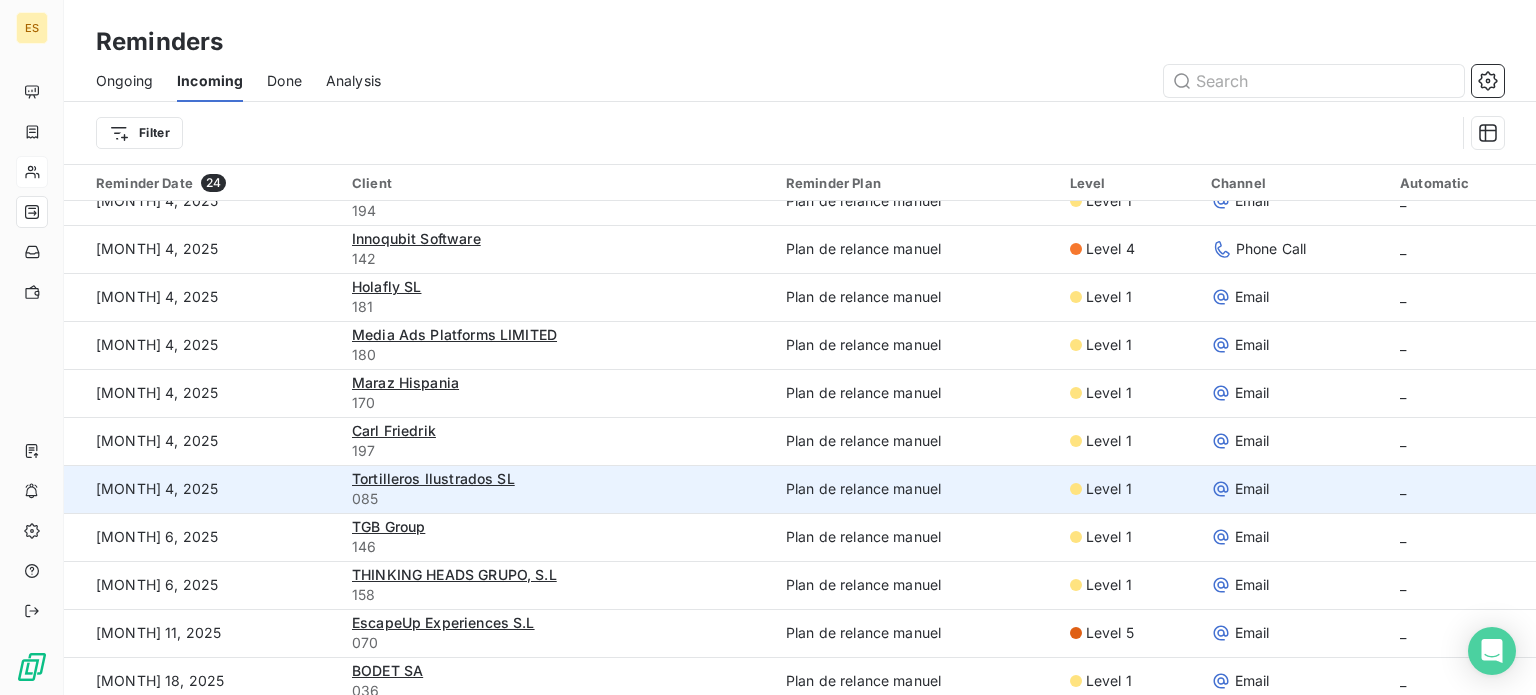 scroll, scrollTop: 658, scrollLeft: 0, axis: vertical 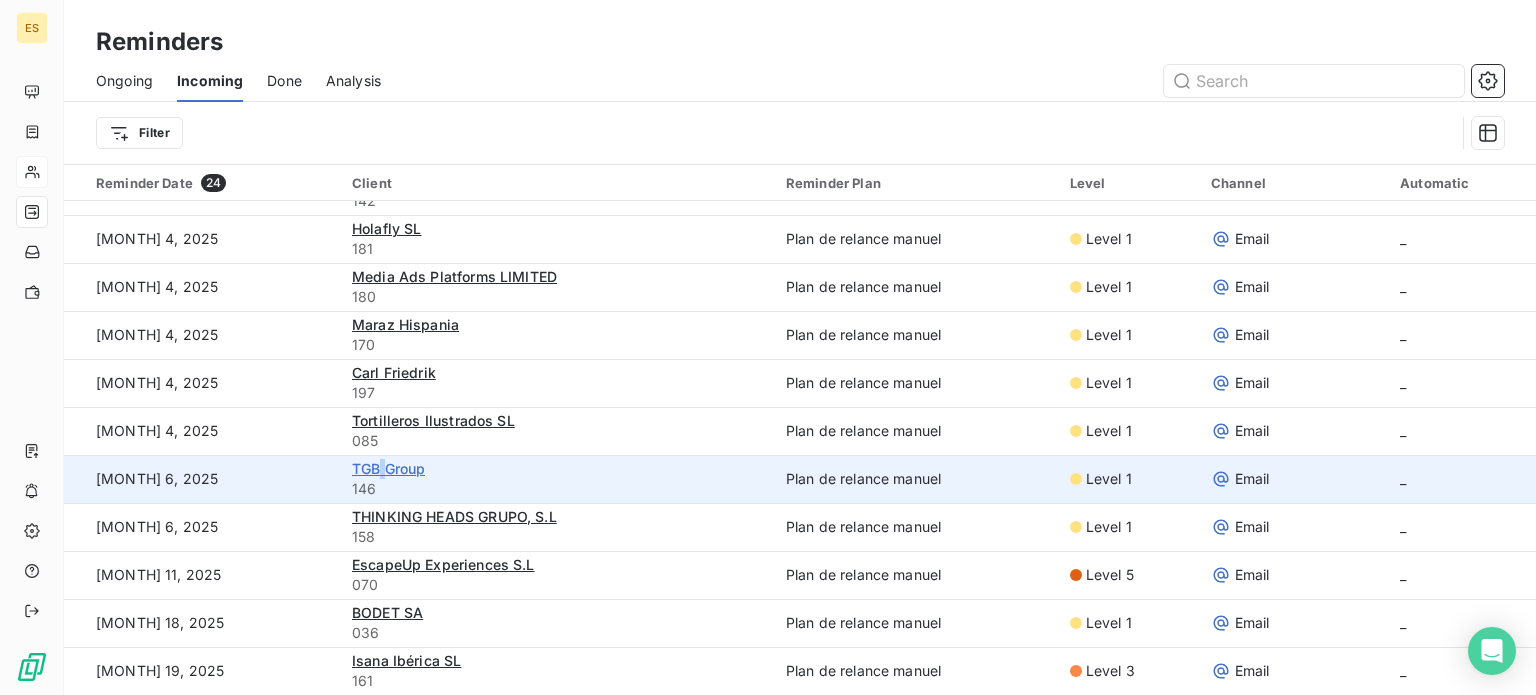 click on "TGB Group" at bounding box center [388, 468] 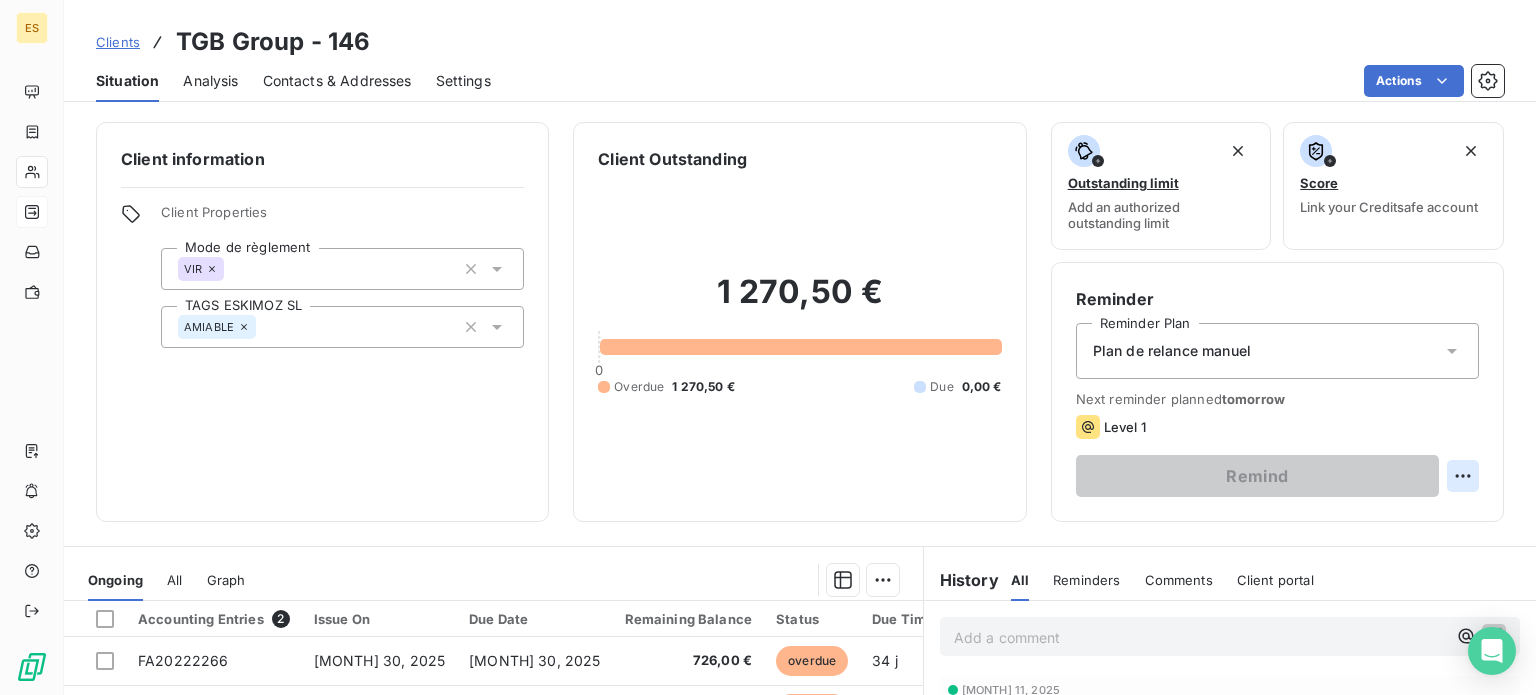 click on "ES Clients TGB Group - 146 Situation Analysis Contacts & Addresses Settings Actions Client information Client Properties Mode de règlement VIR TAGS ESKIMOZ SL AMIABLE Client Outstanding 1 270,50 € 0 Overdue 1 270,50 € Due 0,00 € Outstanding limit Add an authorized outstanding limit Score Link your Creditsafe account Reminder Reminder Plan Plan de relance manuel Next reminder planned tomorrow Level 1 Remind Ongoing All Graph Accounting Entries 2 Issue On Due Date Remaining Balance Status Due Time Delay FA20222266 Jun 30, 2025 Jul 30, 2025 726,00 € overdue 34 j +4 j FA20222267 Jun 30, 2025 Jul 30, 2025 544,50 € overdue 34 j +4 j Lines per Page 25 Previous 1 Next History All Reminders Comments Client portal All Reminders Comments Client portal Add a comment ﻿ Jul 11, 2025 Invoice : FA20222156 Payment Received 544,50 € Jul 11, 2025 Invoice : FA20222143 Payment Received 726,00 € Email Jul 7, 2025, 09:52 AM Level 1 Oumaima Chaib Jun 13, 2025, 11:31 AM Invoice" at bounding box center [768, 347] 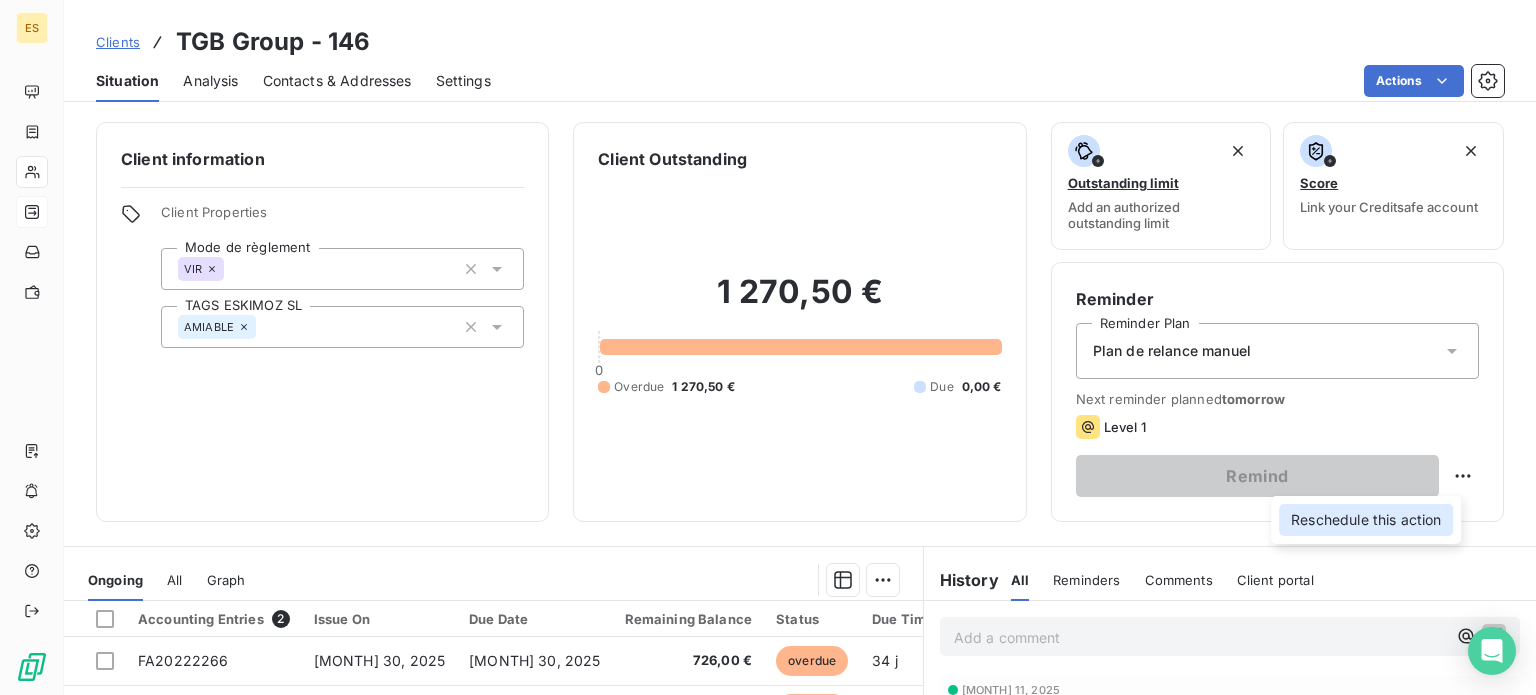 click on "Reschedule this action" at bounding box center (1366, 520) 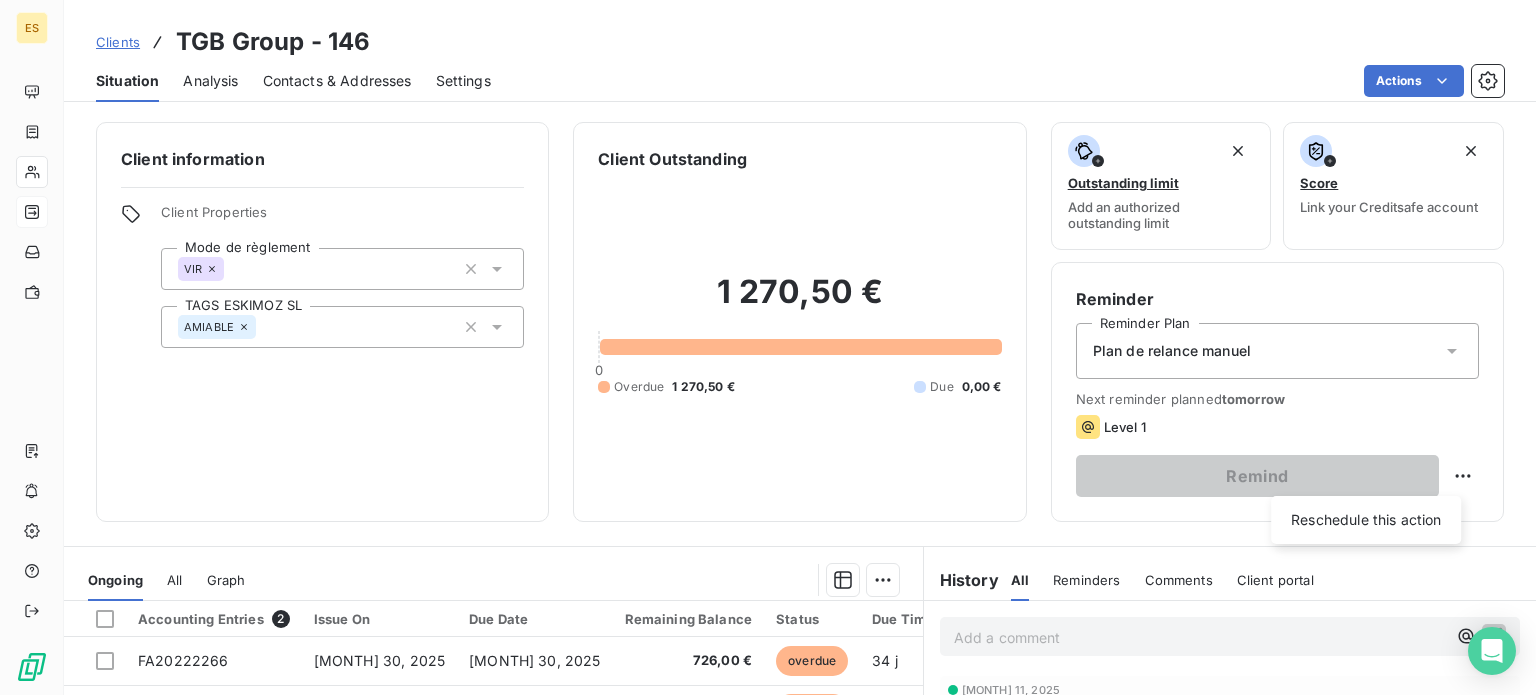 select on "7" 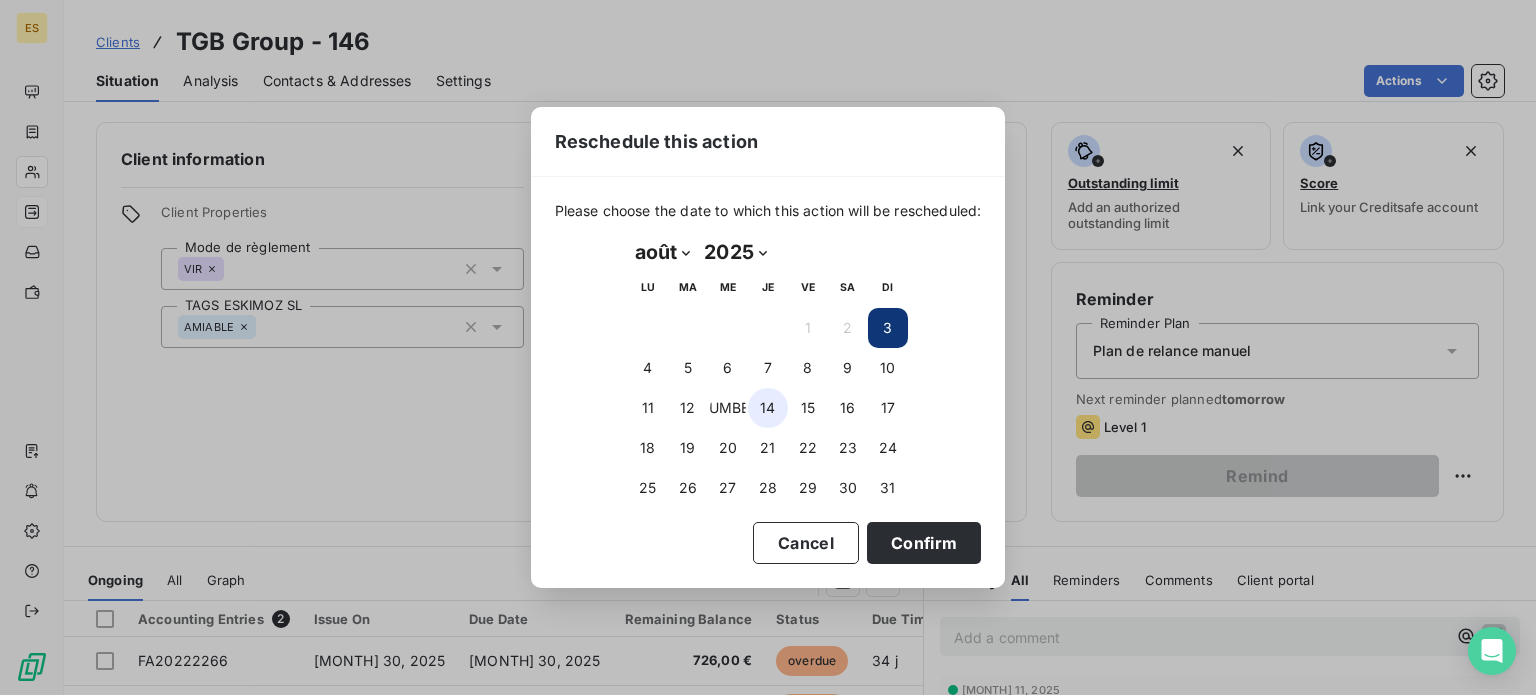 drag, startPoint x: 645, startPoint y: 367, endPoint x: 748, endPoint y: 407, distance: 110.49435 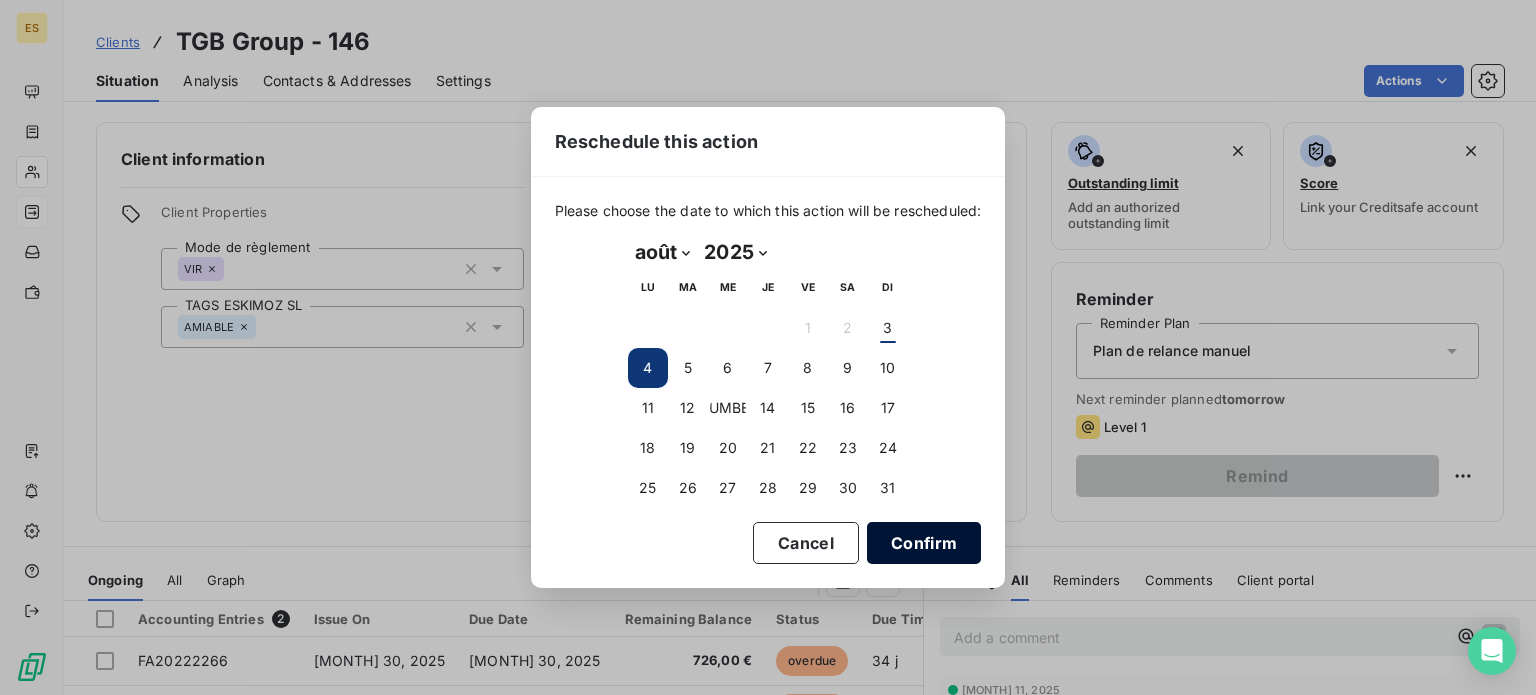 click on "Confirm" at bounding box center [924, 543] 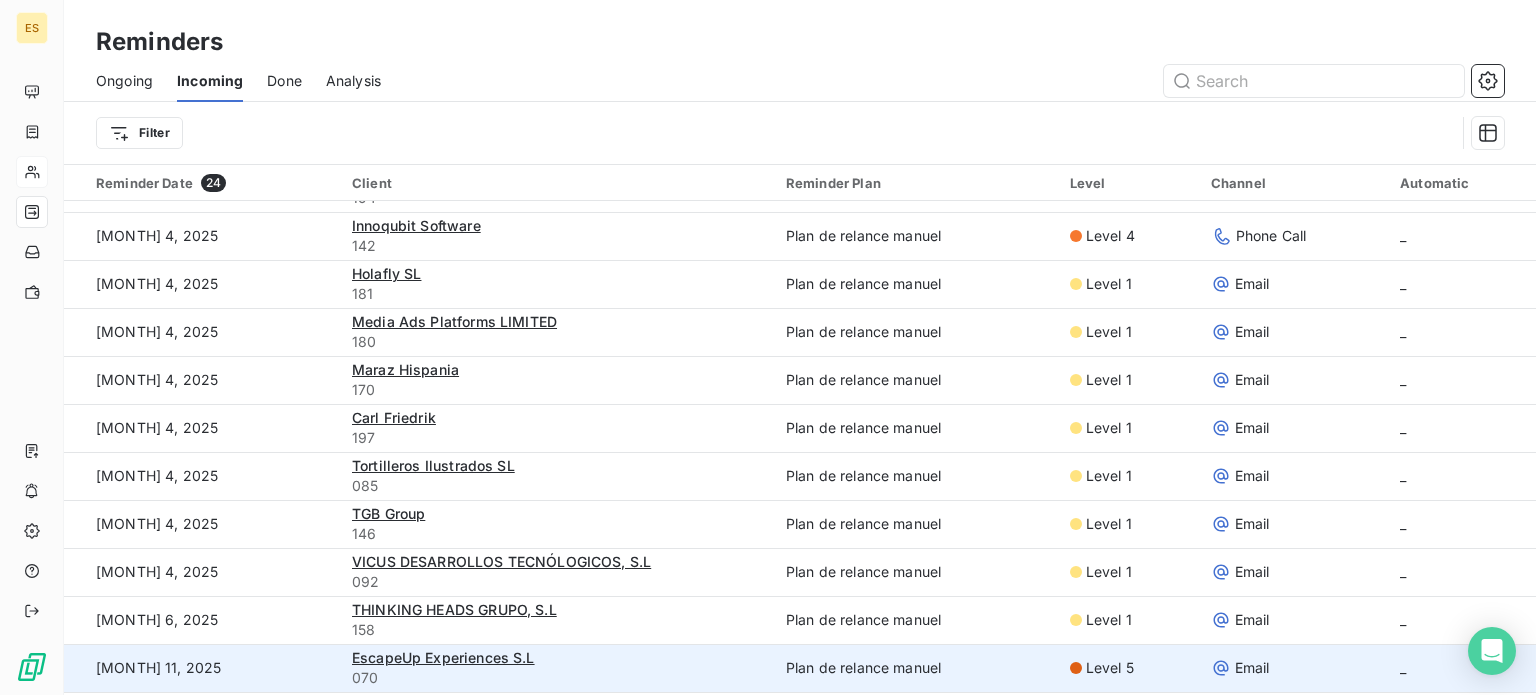 scroll, scrollTop: 658, scrollLeft: 0, axis: vertical 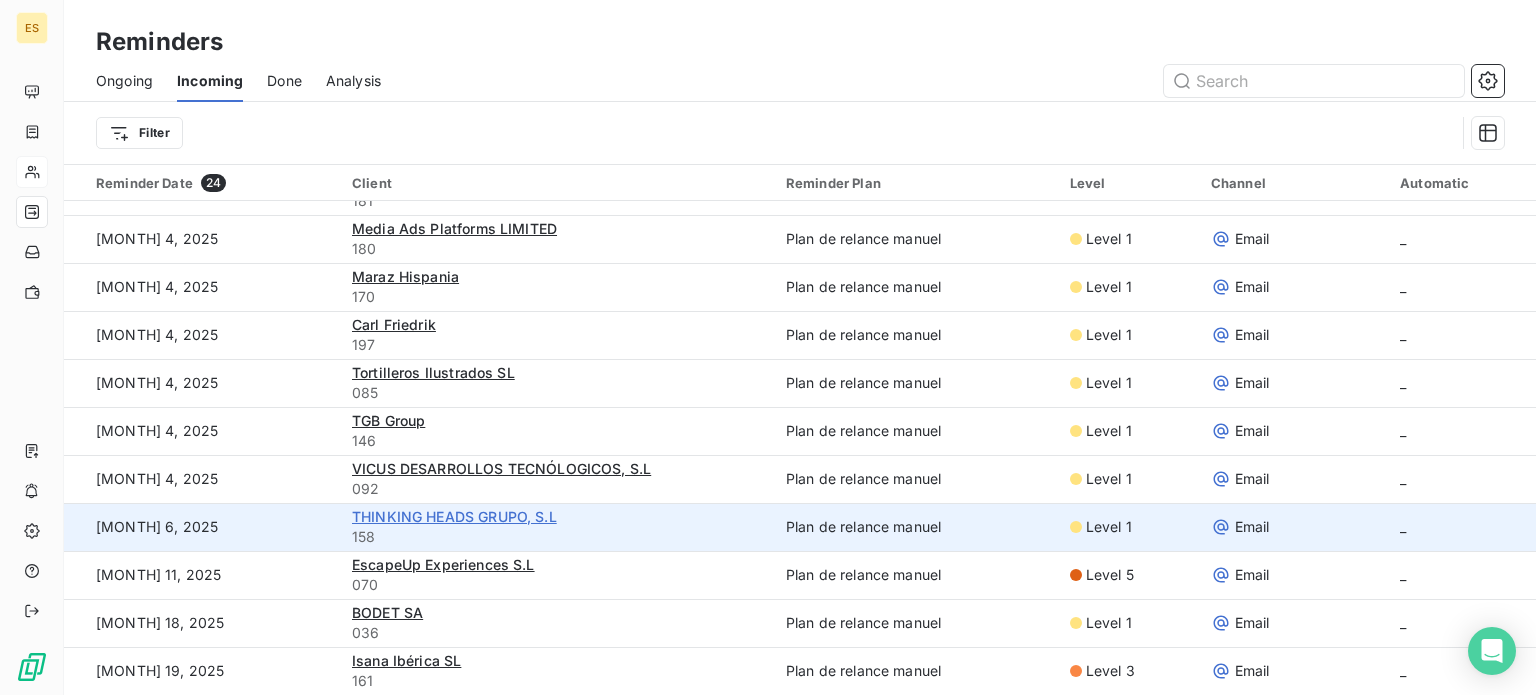 click on "THINKING HEADS GRUPO, S.L" at bounding box center [454, 516] 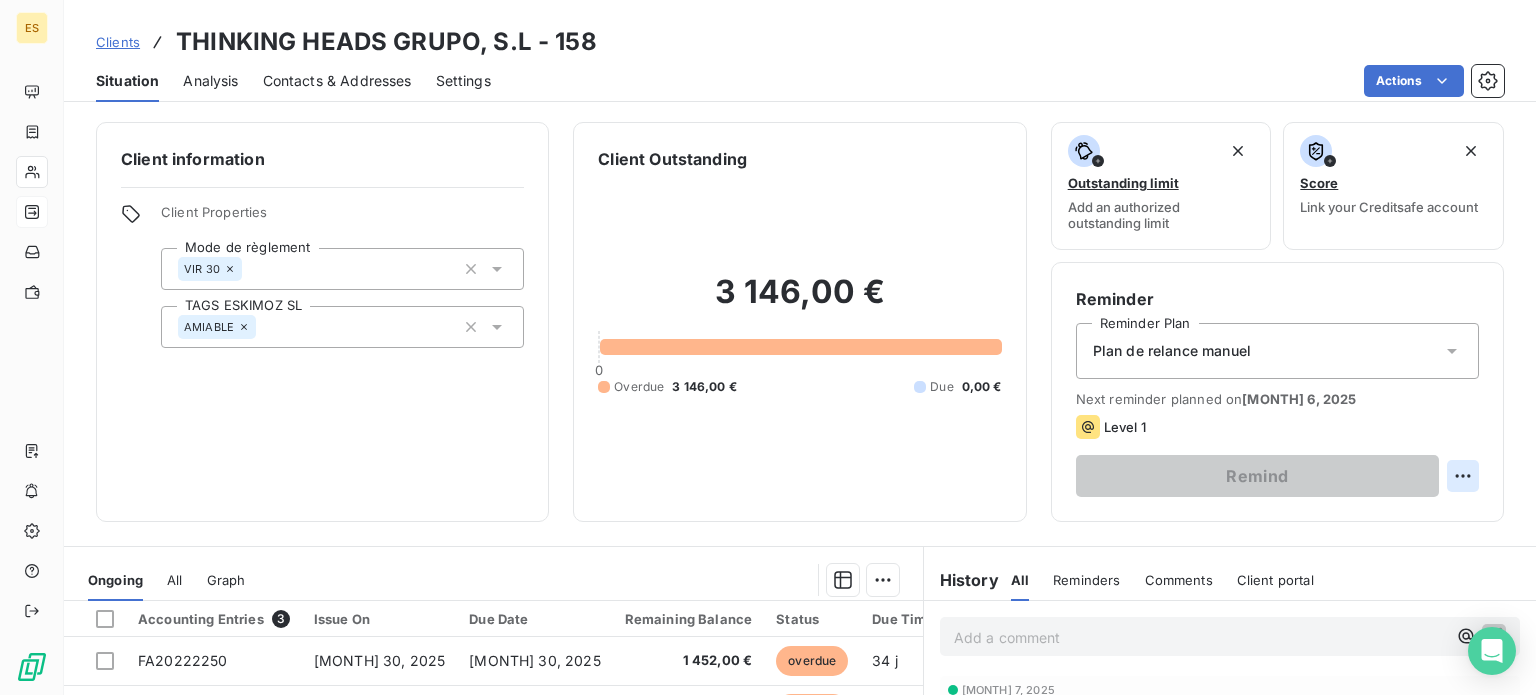 click on "ES Clients THINKING HEADS GRUPO, S.L - 158 Situation Analysis Contacts & Addresses Settings Actions Client information Client Properties Mode de règlement VIR 30 TAGS ESKIMOZ SL AMIABLE Client Outstanding   3 146,00 € 0 Overdue 3 146,00 € Due 0,00 €     Outstanding limit Add an authorized outstanding limit Score Link your Creditsafe account Reminder Reminder Plan Plan de relance manuel Next reminder planned on  [MONTH] 6, 2025 Level 1 Remind Ongoing All Graph Accounting Entries 3 Issue On Due Date Remaining Balance Status Due Time   Delay   FA20222250 [MONTH] 30, 2025 [MONTH] 30, 2025 1 452,00 € overdue 34 j +4 j FA20222249 [MONTH] 30, 2025 [MONTH] 30, 2025 968,00 € overdue 34 j +4 j FA20222248 [MONTH] 30, 2025 [MONTH] 30, 2025 726,00 € overdue 34 j +4 j Lines per Page 25 Previous 1 Next History All Reminders Comments Client portal All Reminders Comments Client portal Add a comment ﻿ [MONTH] 7, 2025 Invoice  : FA20222159 Payment Received 1 452,00 € [MONTH] 7, 2025 Invoice  : FA20222158 968,00 €  :" at bounding box center [768, 347] 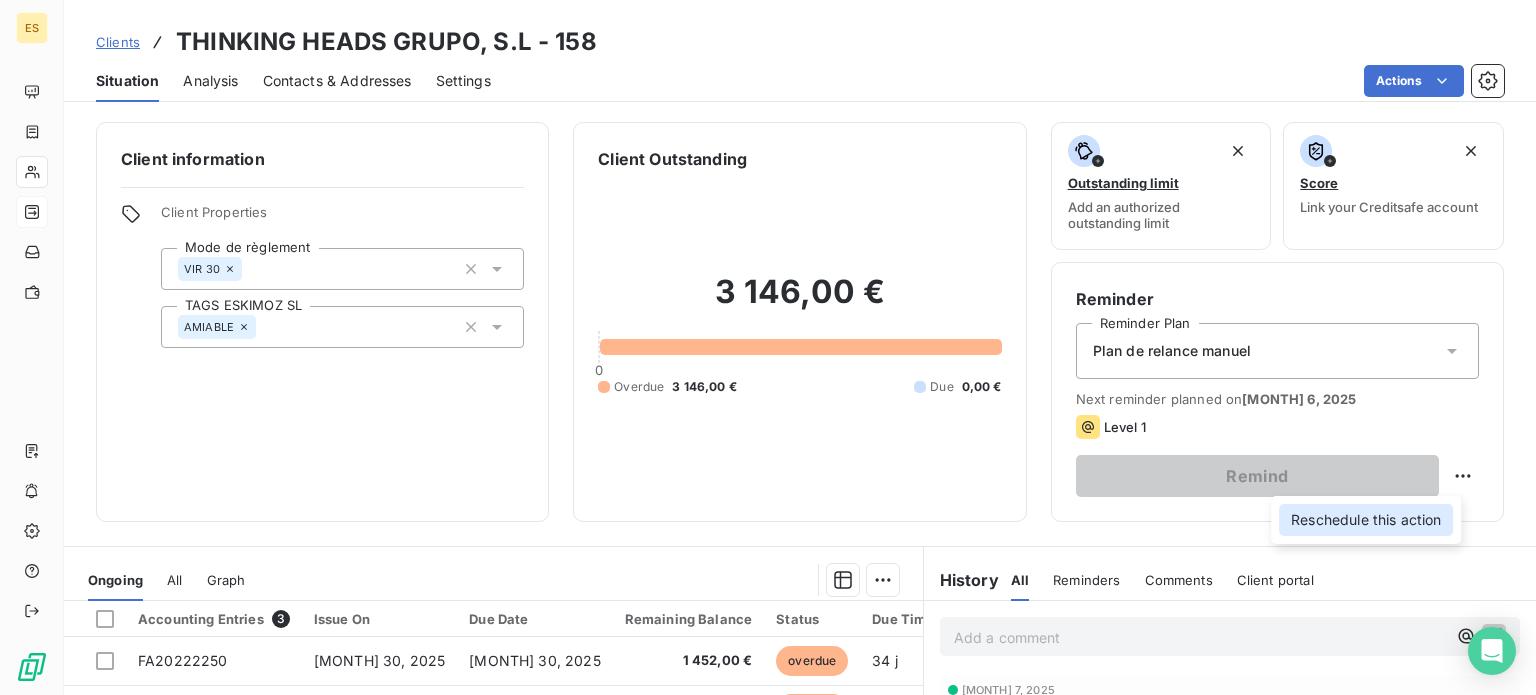 click on "Reschedule this action" at bounding box center [1366, 520] 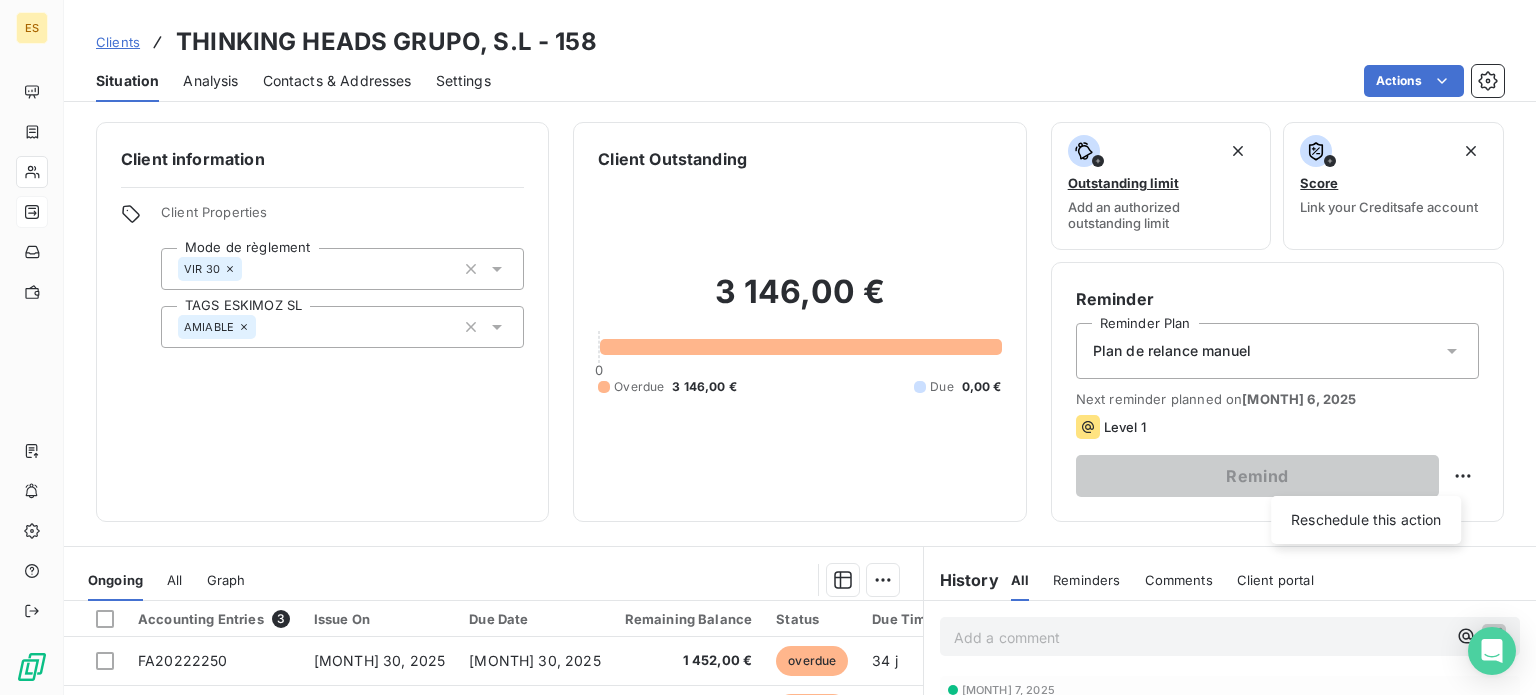 select on "7" 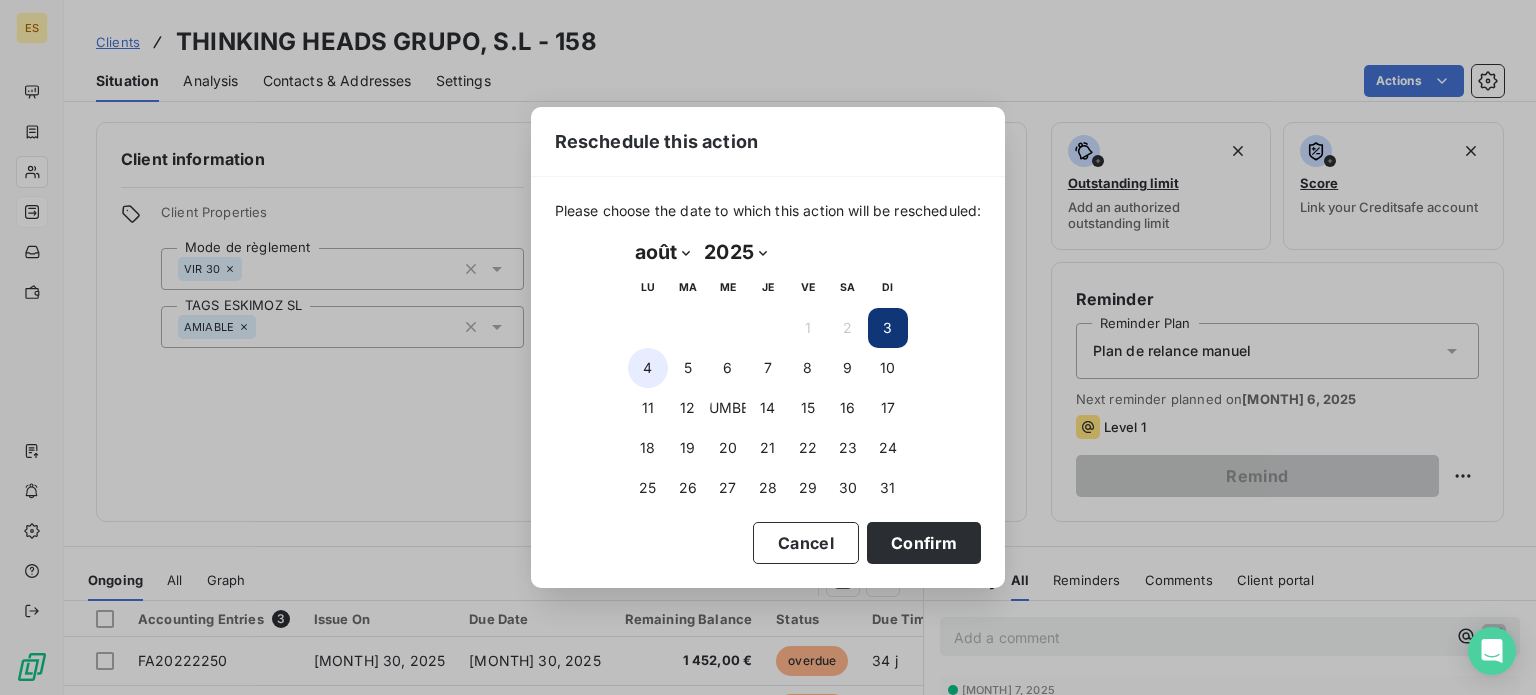 click on "4" at bounding box center [648, 368] 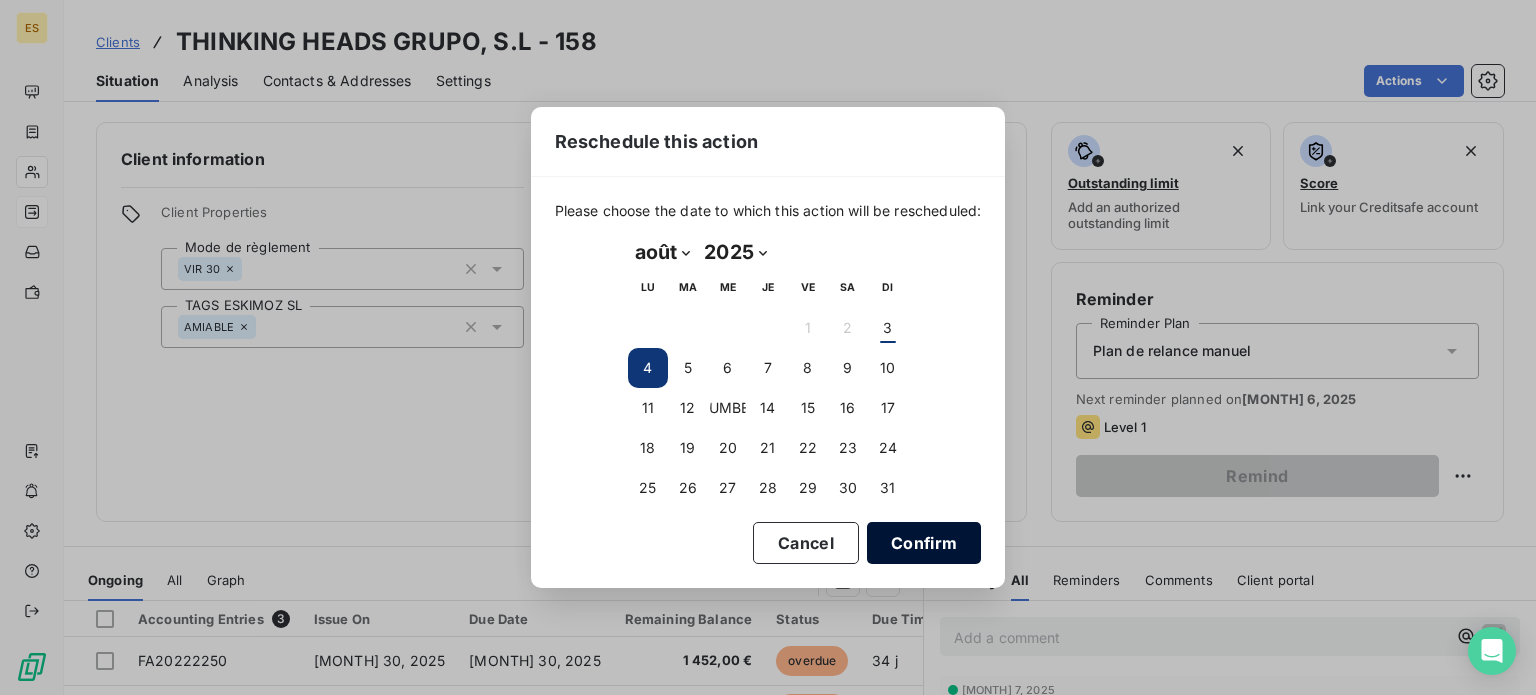 drag, startPoint x: 942, startPoint y: 536, endPoint x: 932, endPoint y: 533, distance: 10.440307 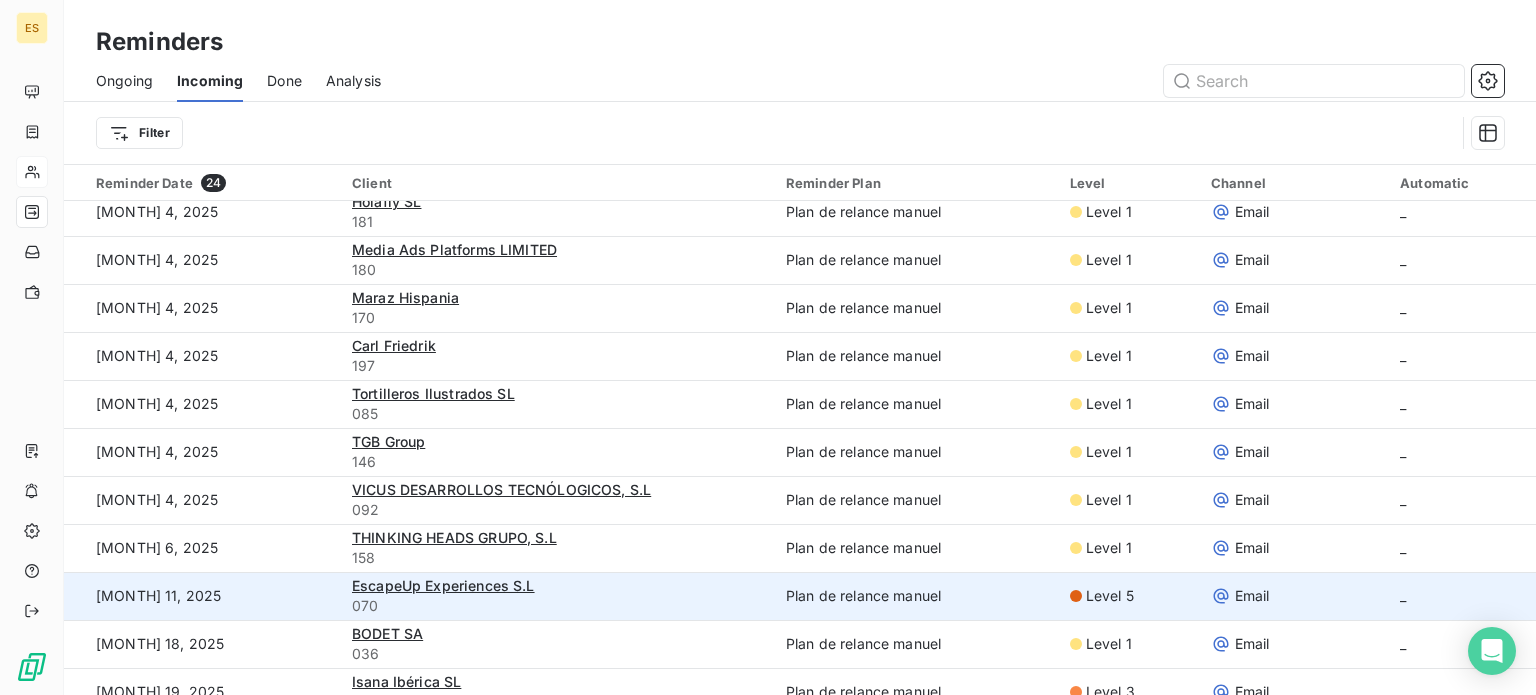 scroll, scrollTop: 658, scrollLeft: 0, axis: vertical 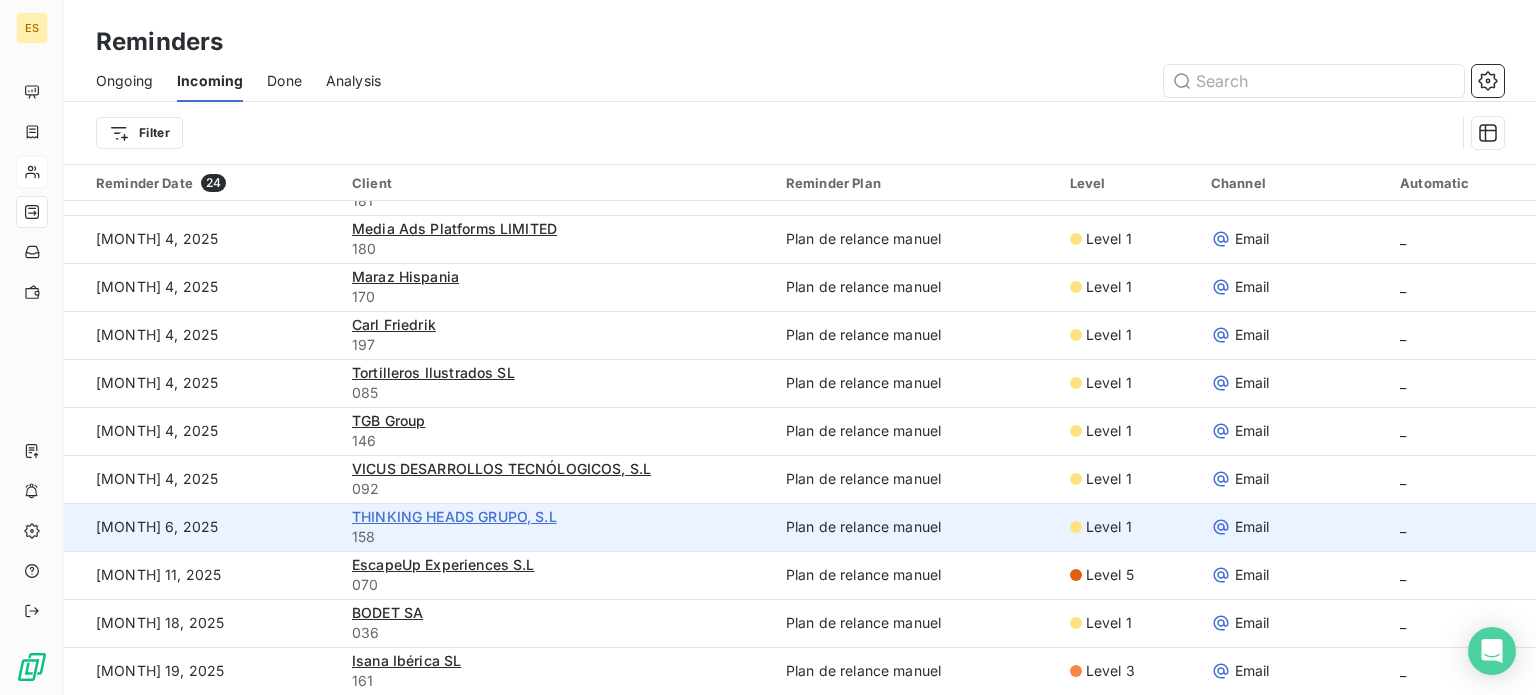 click on "THINKING HEADS GRUPO, S.L" at bounding box center [454, 516] 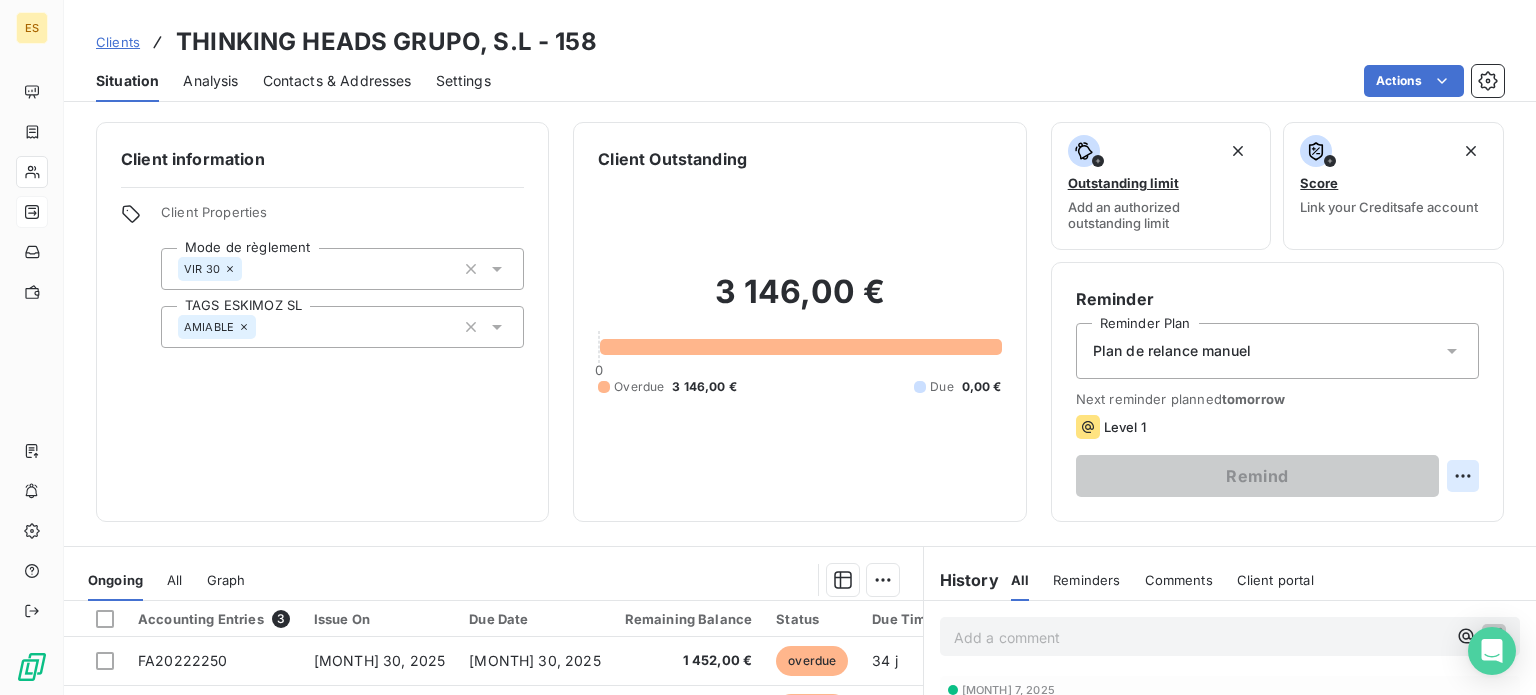 click on "ES Clients THINKING HEADS GRUPO, S.L - 158 Situation Analysis Contacts & Addresses Settings Actions Client information Client Properties Mode de règlement VIR 30 TAGS ESKIMOZ SL AMIABLE Client Outstanding   3 146,00 € 0 Overdue 3 146,00 € Due 0,00 €     Outstanding limit Add an authorized outstanding limit Score Link your Creditsafe account Reminder Reminder Plan Plan de relance manuel Next reminder planned  tomorrow Level 1 Remind Ongoing All Graph Accounting Entries 3 Issue On Due Date Remaining Balance Status Due Time   Delay   FA20222250 Jun 30, 2025 Jul 30, 2025 1 452,00 € overdue 34 j +4 j FA20222249 Jun 30, 2025 Jul 30, 2025 968,00 € overdue 34 j +4 j FA20222248 Jun 30, 2025 Jul 30, 2025 726,00 € overdue 34 j +4 j Lines per Page 25 Previous 1 Next History All Reminders Comments Client portal All Reminders Comments Client portal Add a comment ﻿ Jul 7, 2025 Invoice  : FA20222159 Payment Received 1 452,00 € Jul 7, 2025 Invoice  : FA20222158 Payment Received  :" at bounding box center (768, 347) 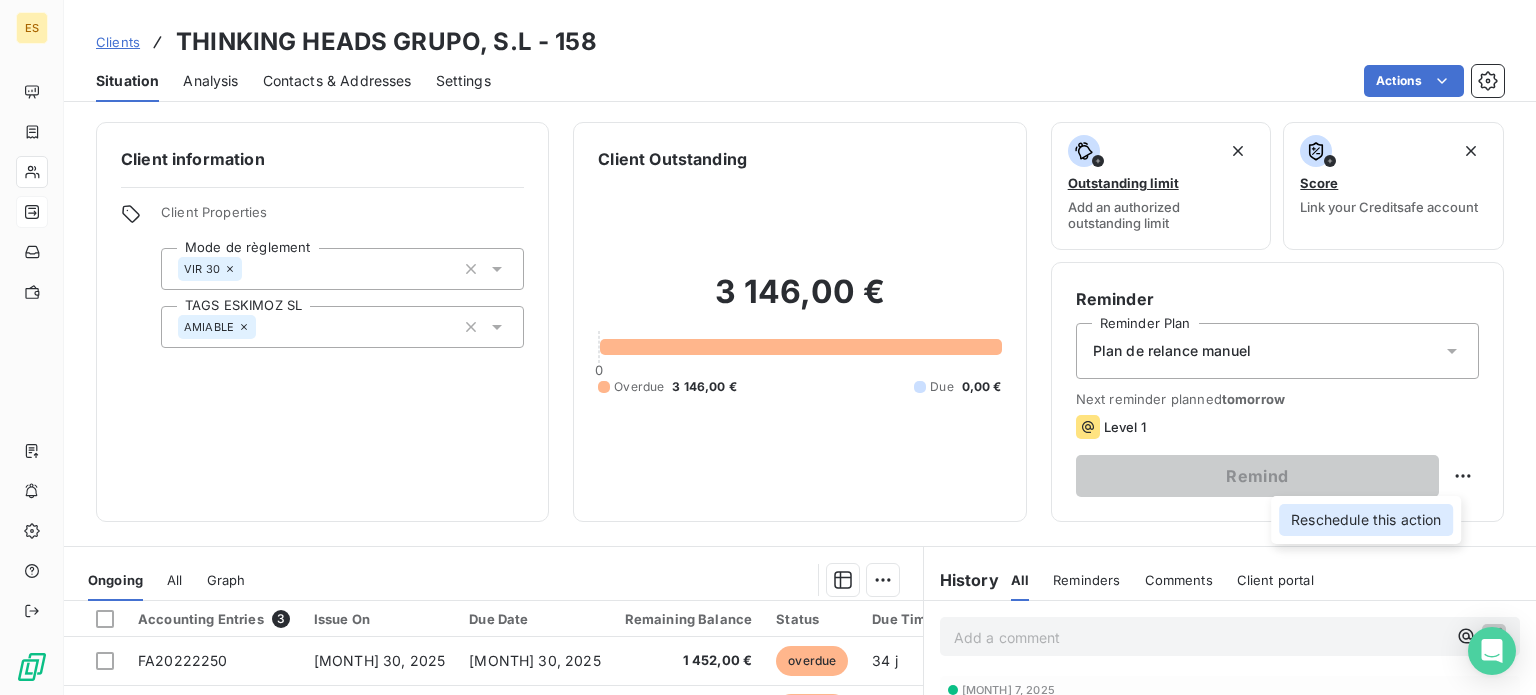 click on "Reschedule this action" at bounding box center (1366, 520) 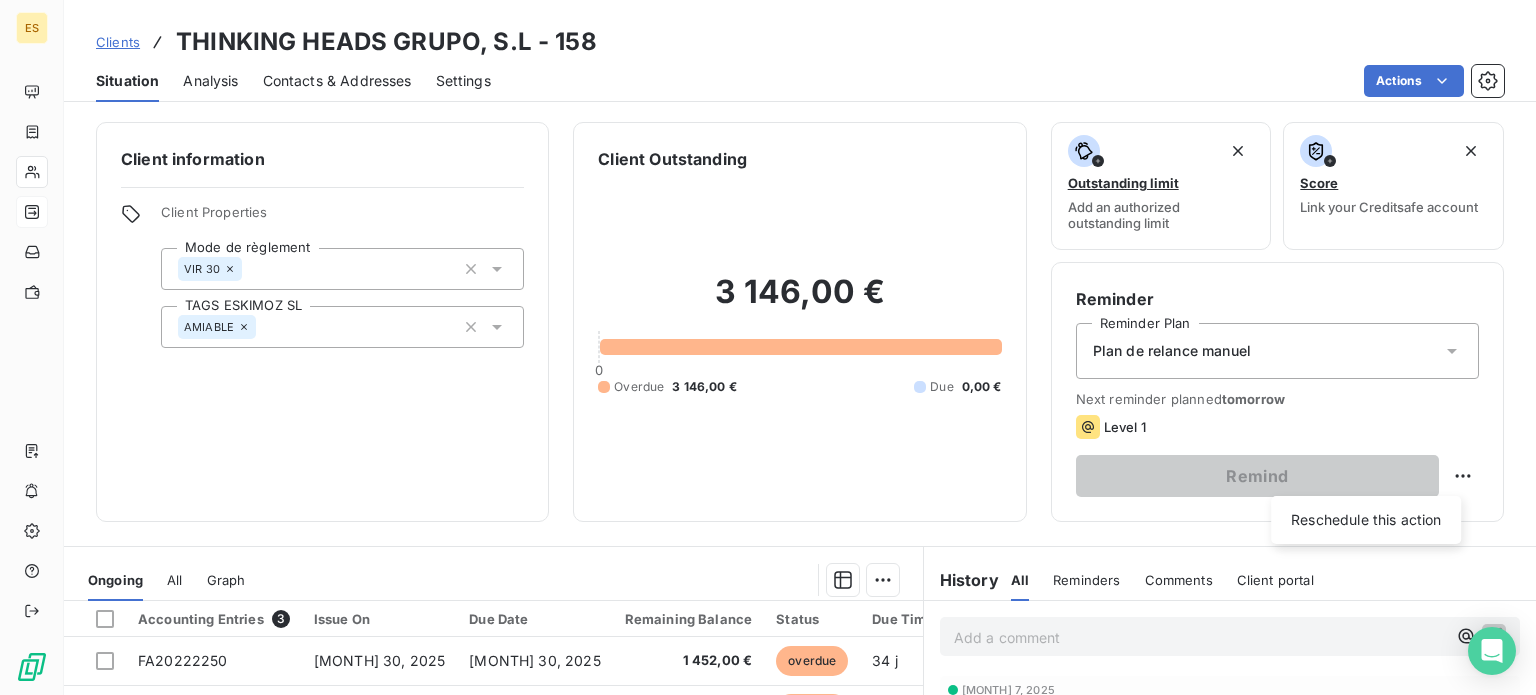 select on "7" 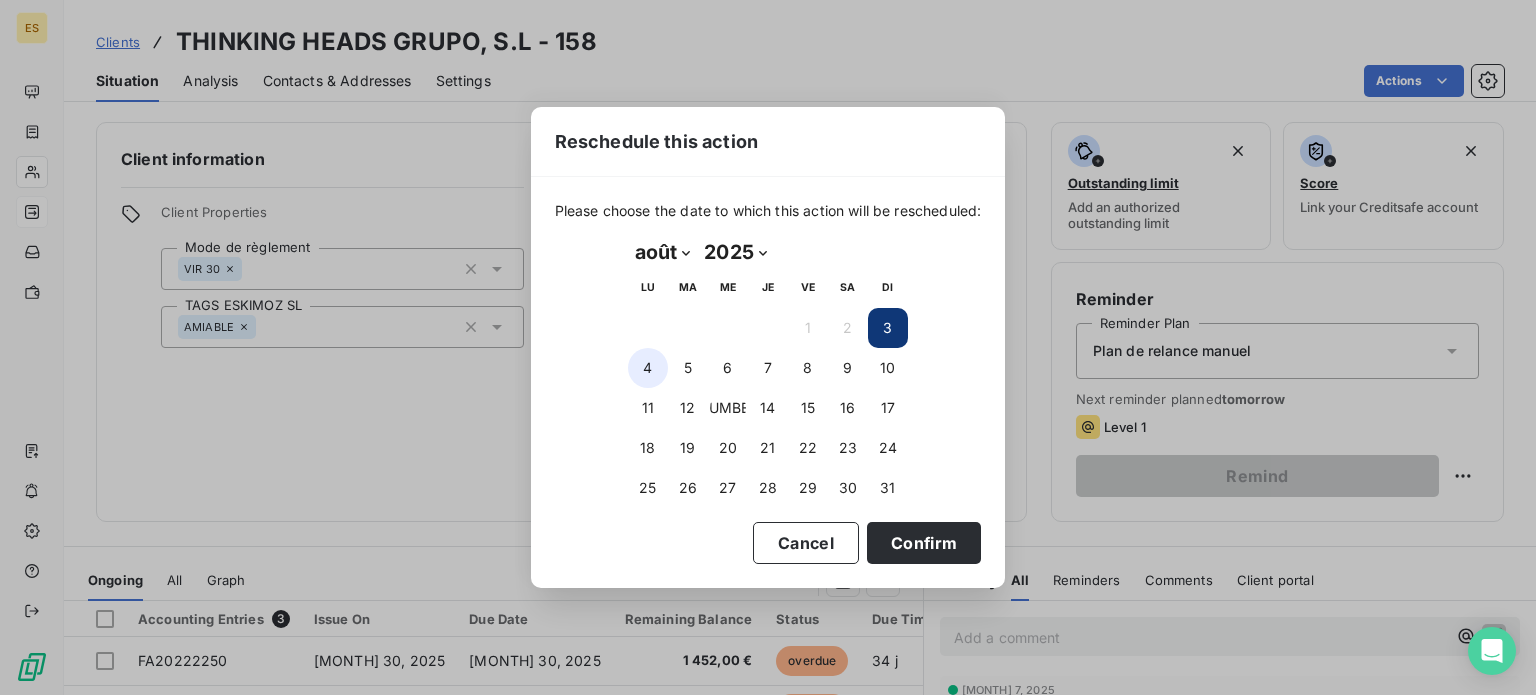 click on "4" at bounding box center (648, 368) 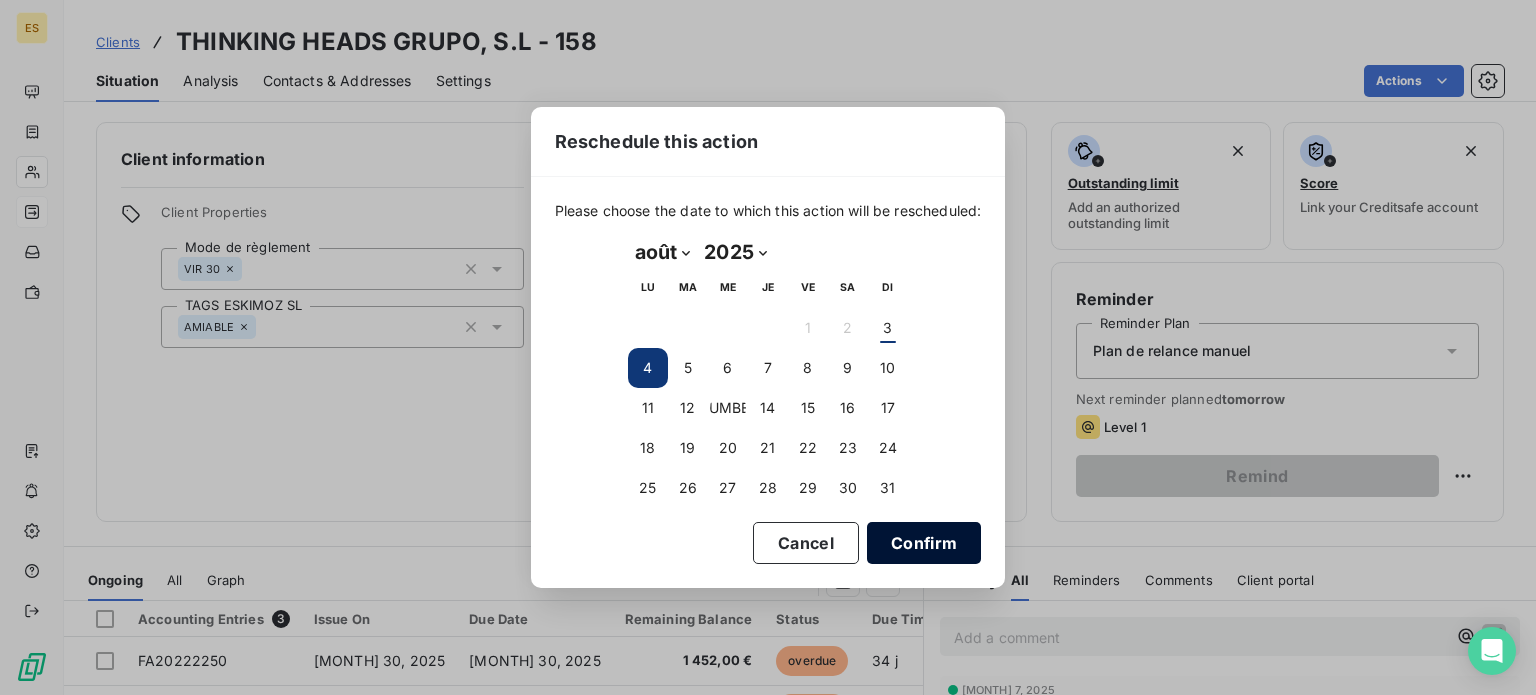 click on "Confirm" at bounding box center [924, 543] 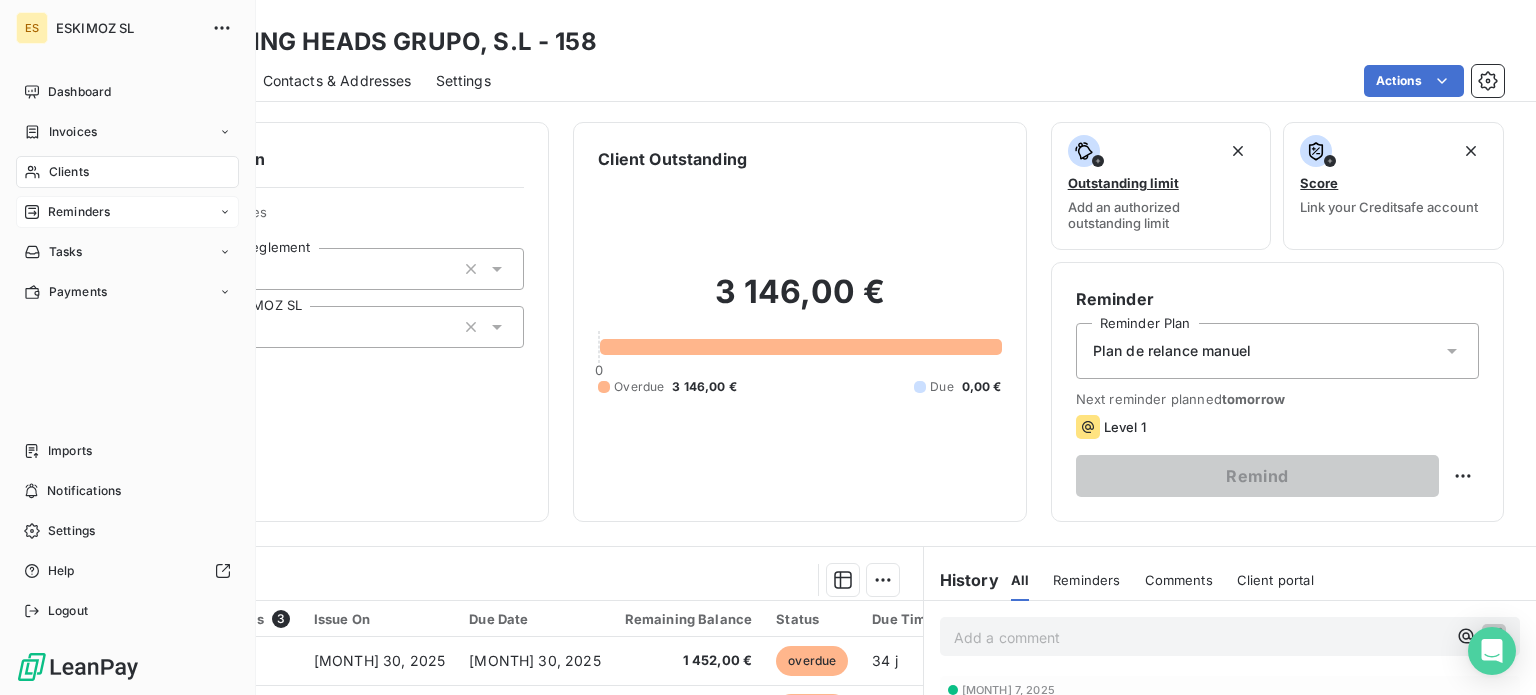 click on "Reminders" at bounding box center [127, 212] 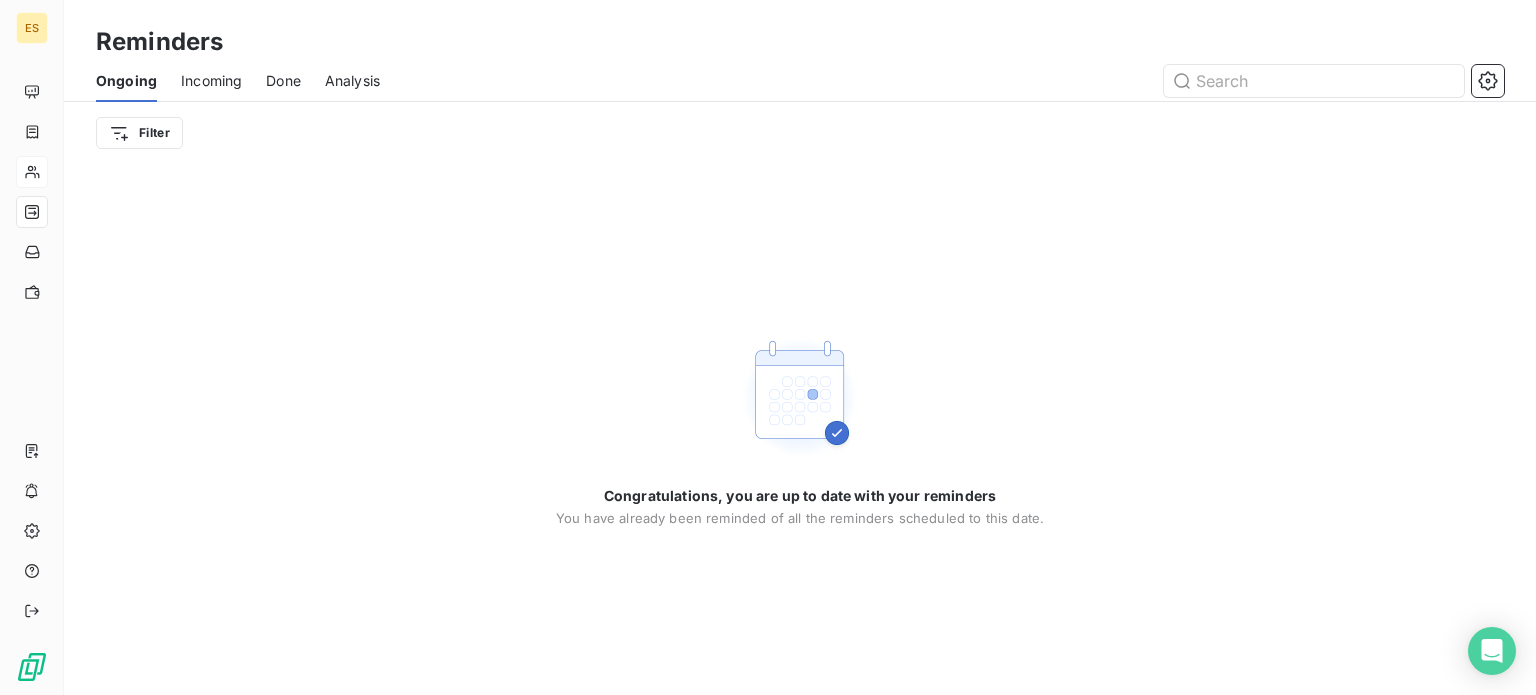 click on "Incoming" at bounding box center [211, 81] 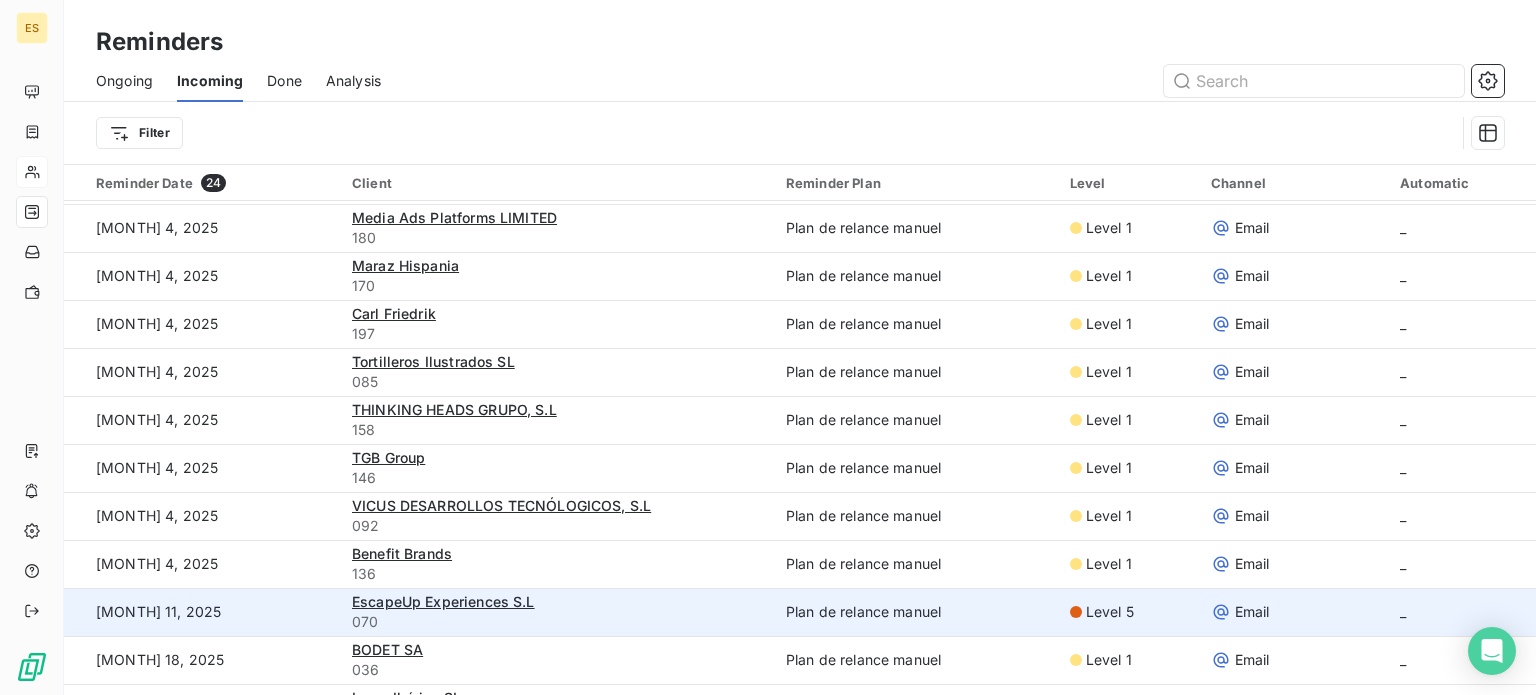 scroll, scrollTop: 658, scrollLeft: 0, axis: vertical 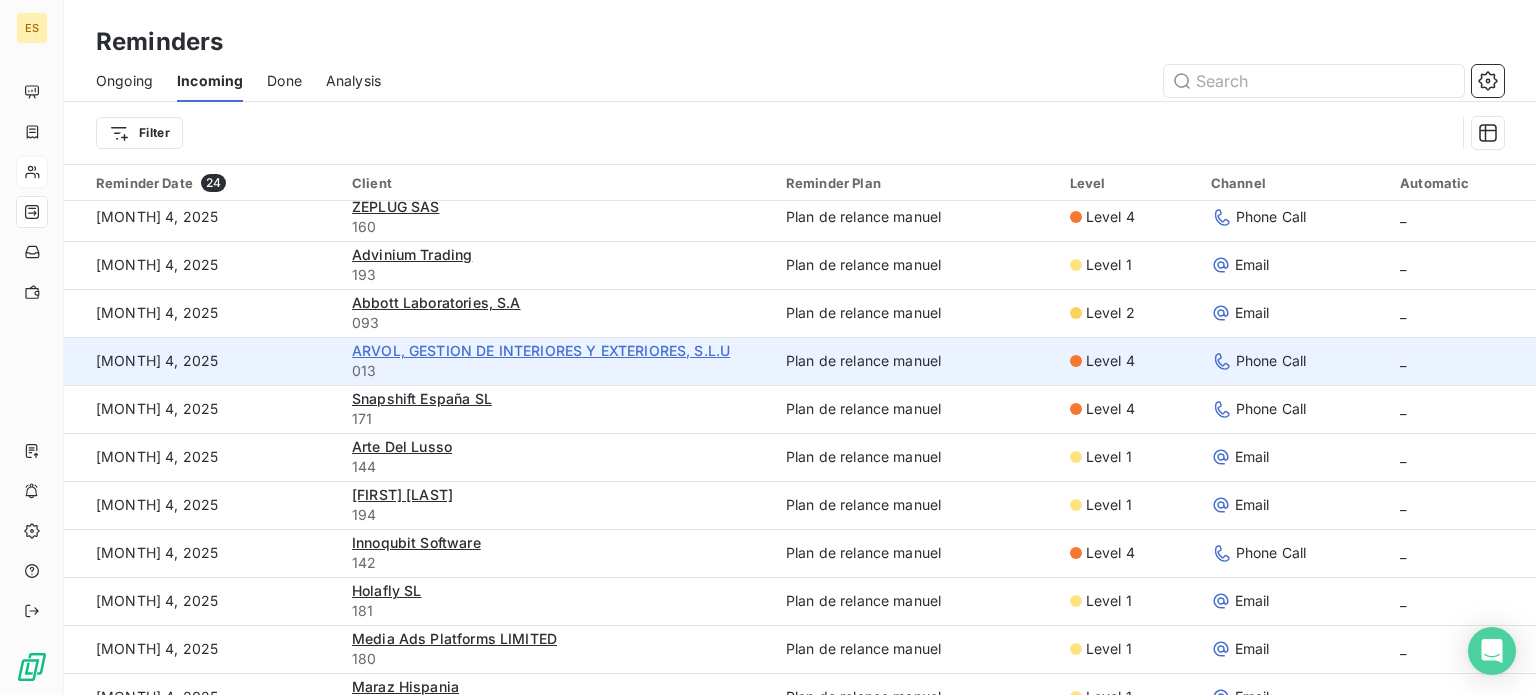 click on "ARVOL, GESTION DE INTERIORES Y EXTERIORES, S.L.U" at bounding box center (541, 350) 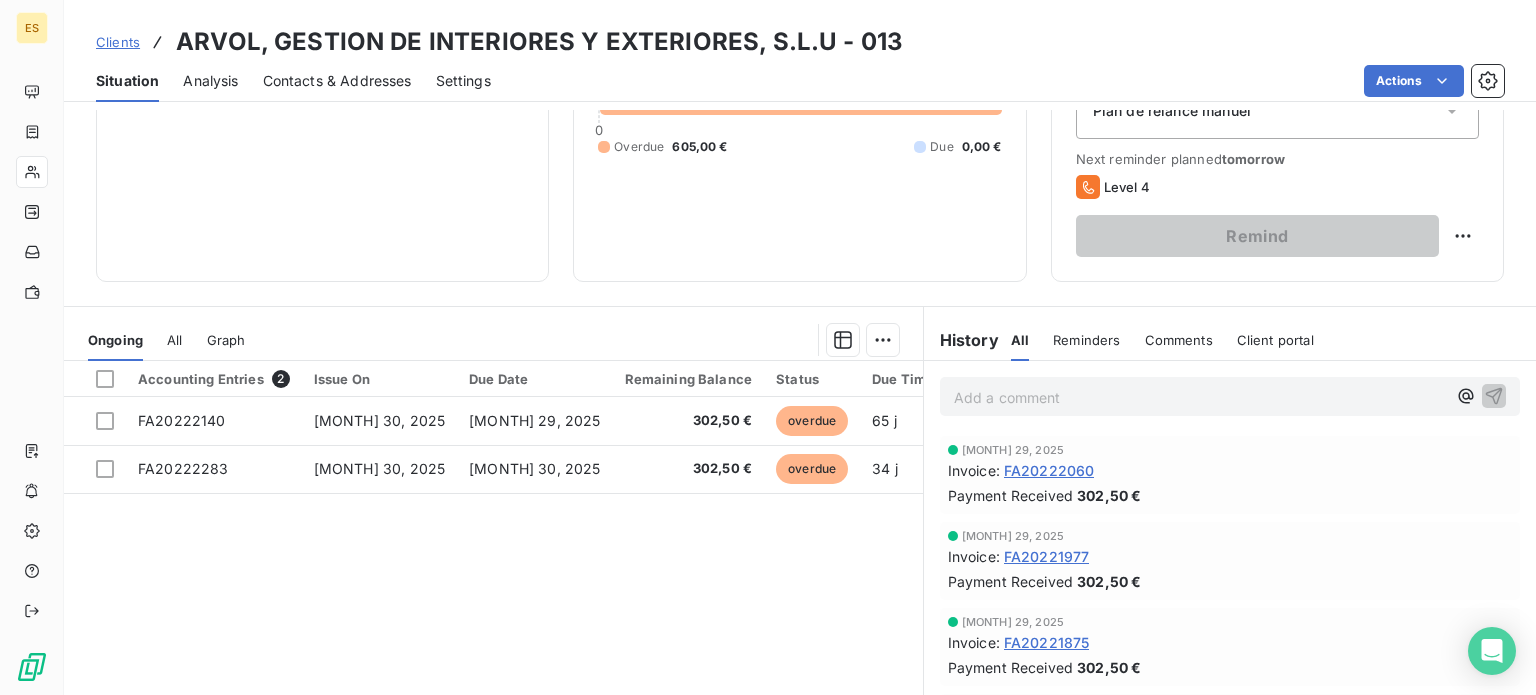 scroll, scrollTop: 300, scrollLeft: 0, axis: vertical 